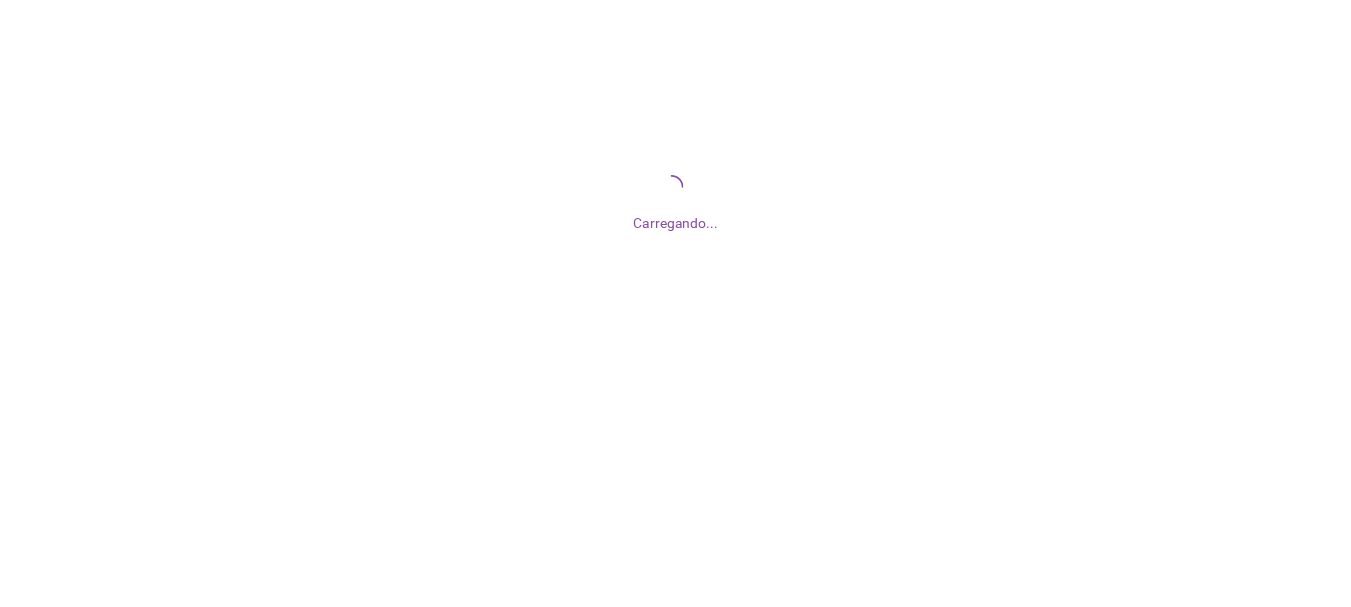 scroll, scrollTop: 0, scrollLeft: 0, axis: both 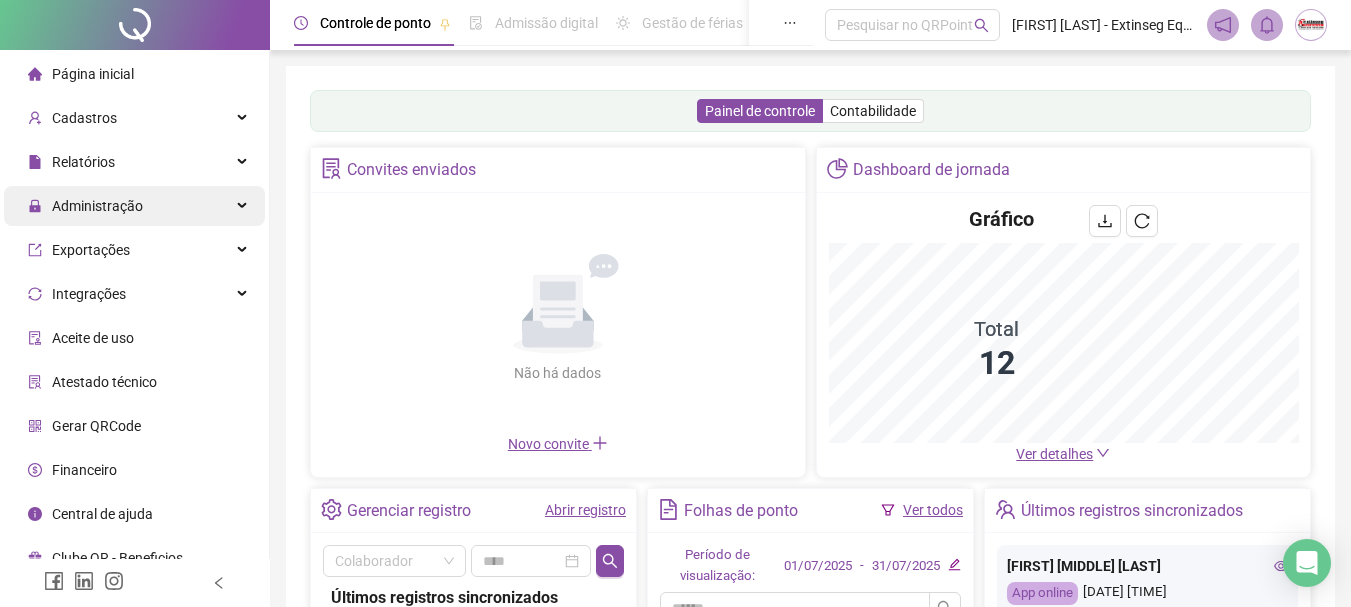 click on "Administração" at bounding box center [134, 206] 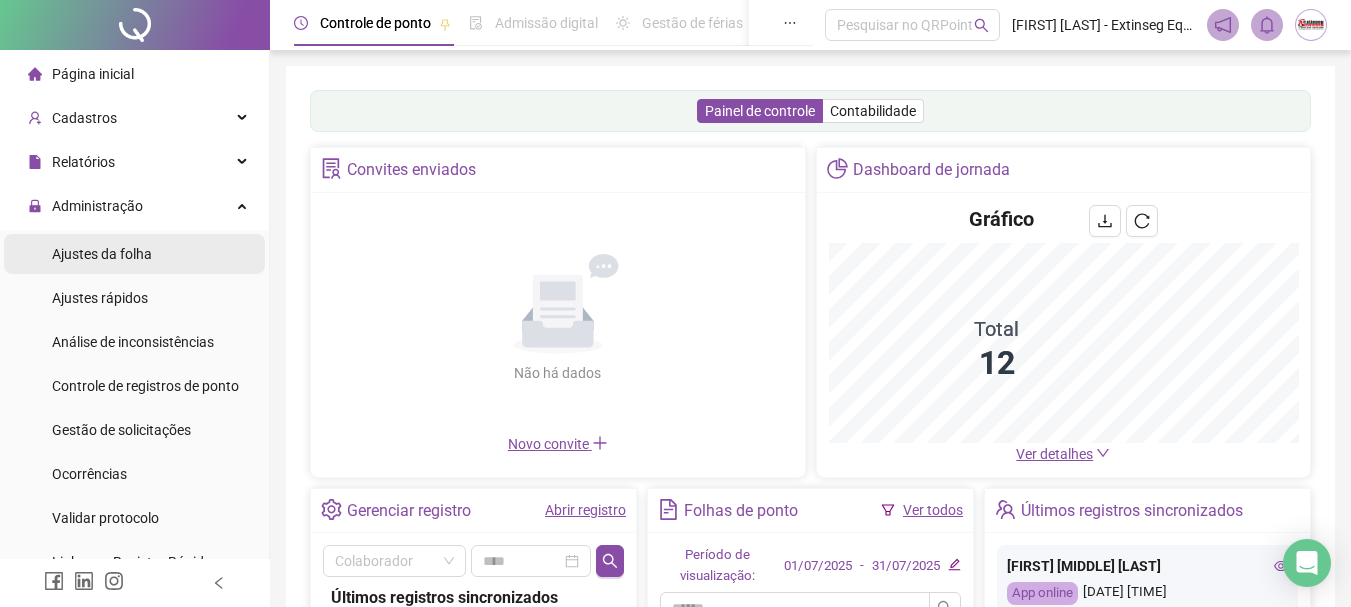 click on "Ajustes da folha" at bounding box center [102, 254] 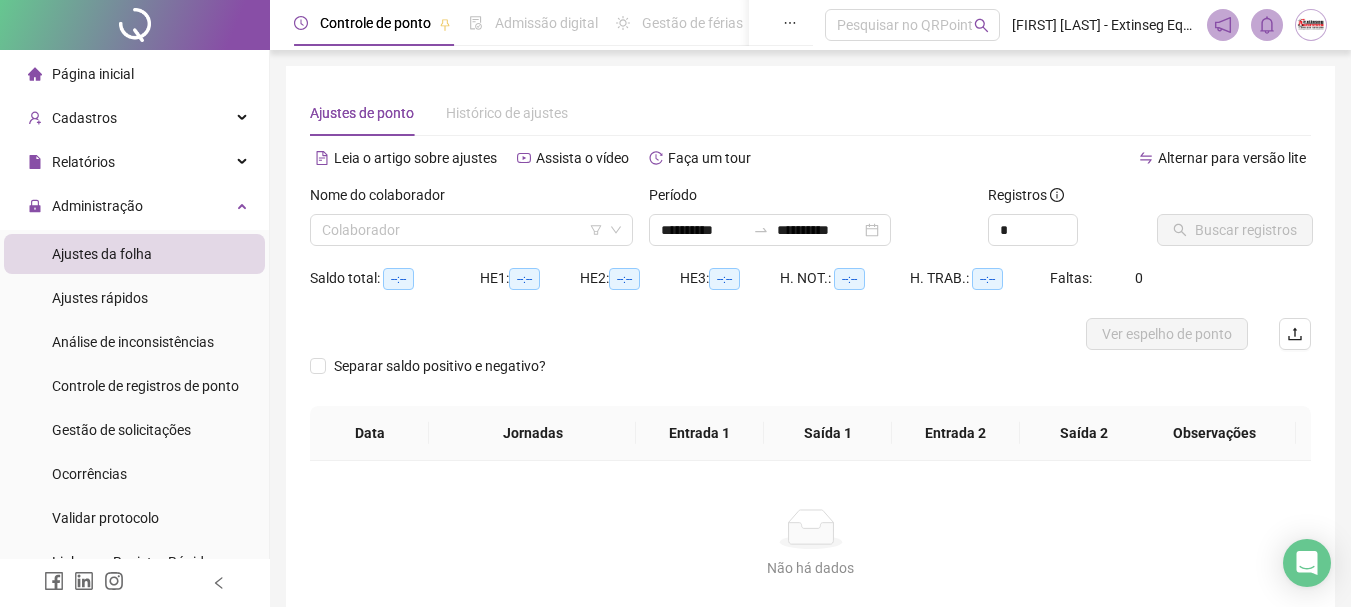 click on "Nome do colaborador Colaborador" at bounding box center (471, 223) 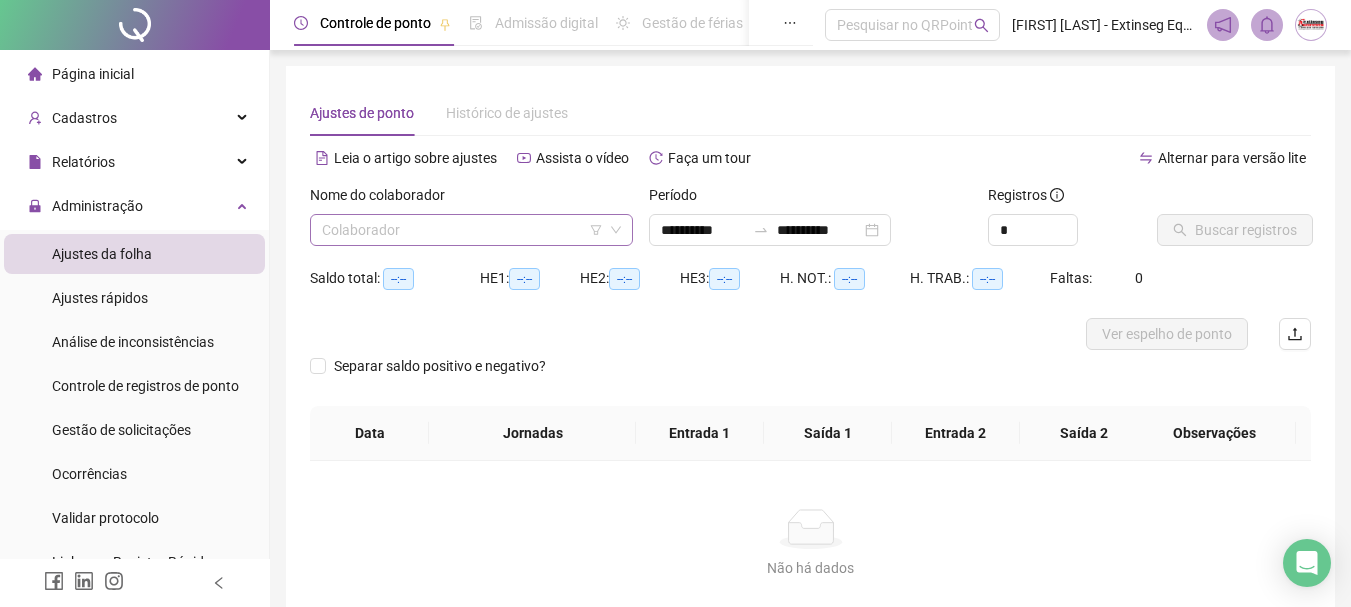 click at bounding box center (462, 230) 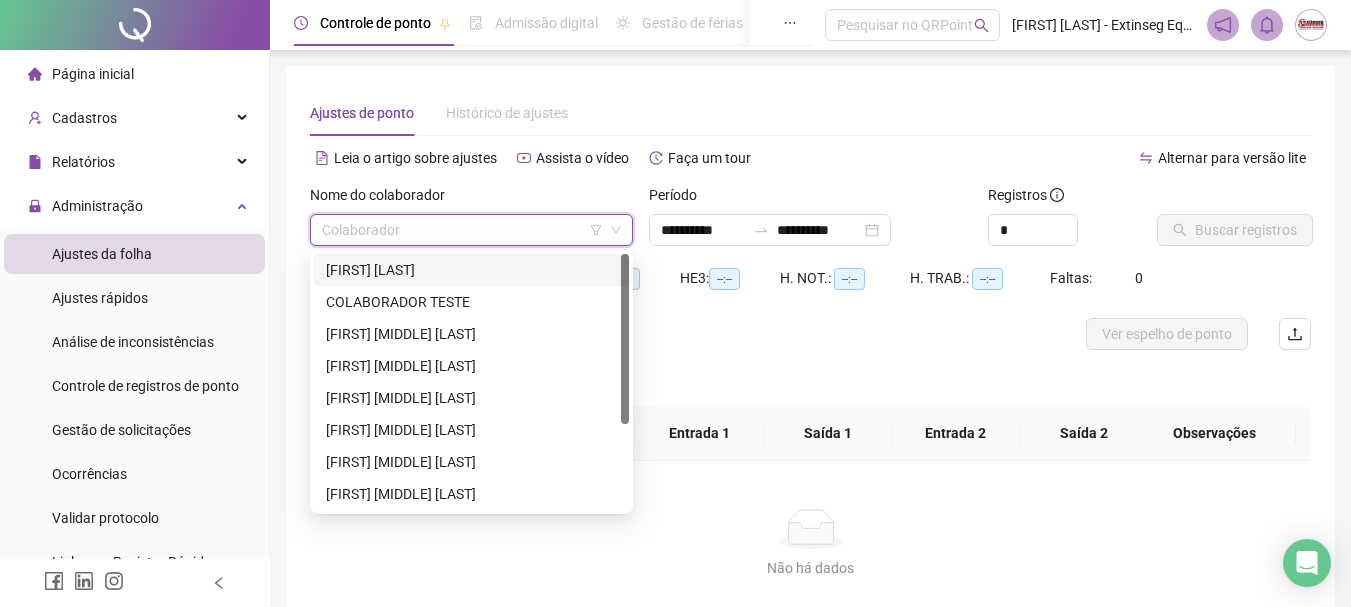 click on "[FIRST] [LAST]" at bounding box center [471, 270] 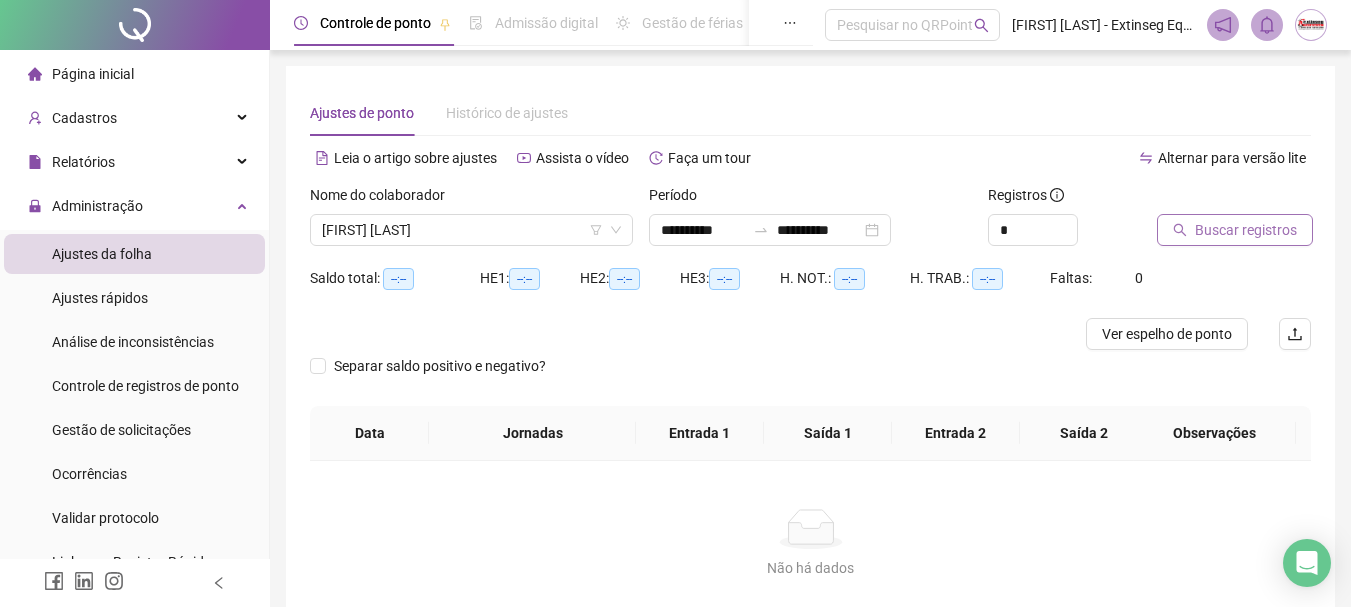 click on "Buscar registros" at bounding box center (1246, 230) 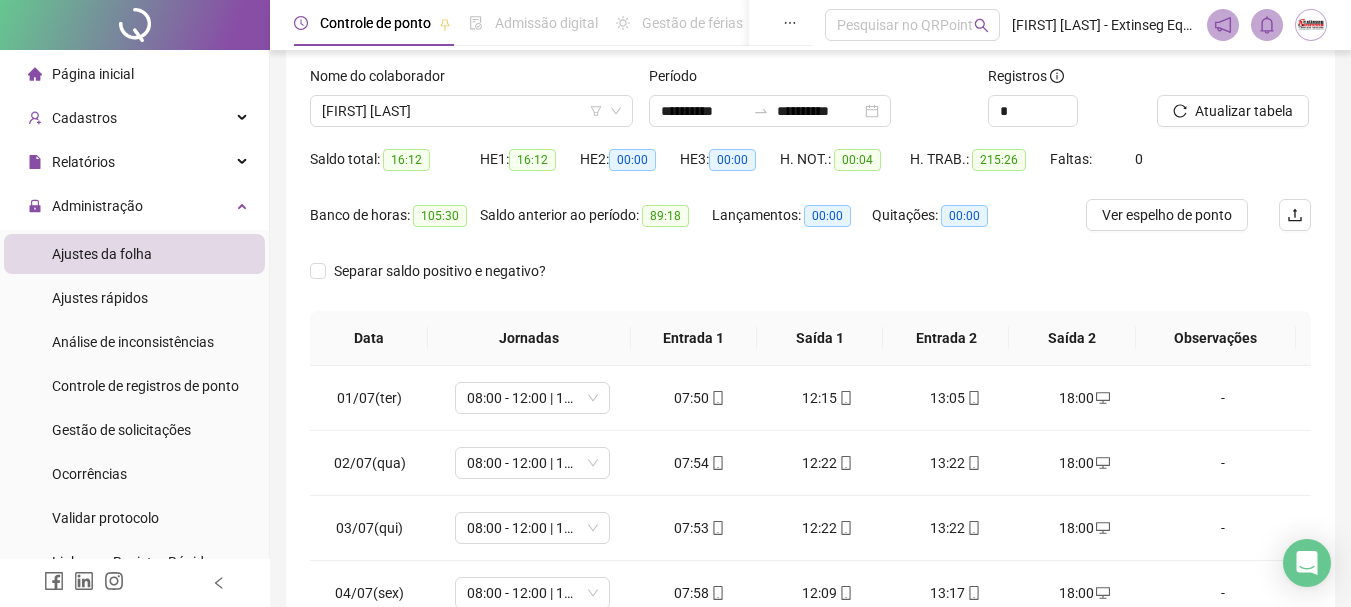 scroll, scrollTop: 415, scrollLeft: 0, axis: vertical 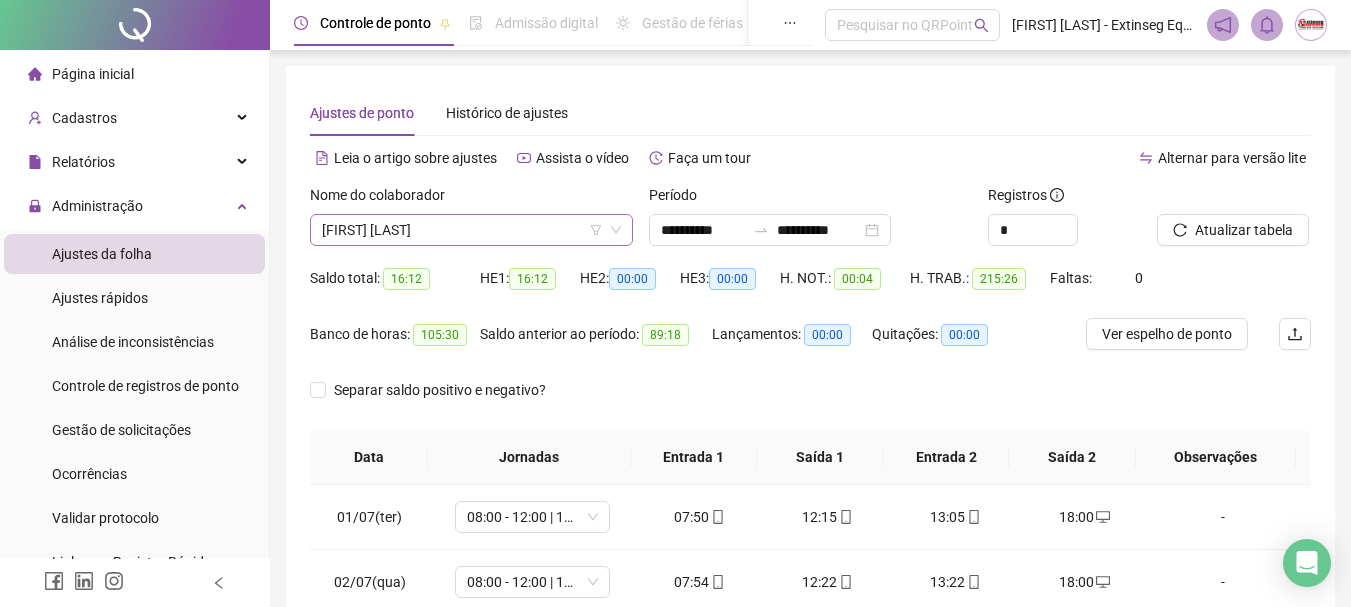 click on "[FIRST] [LAST]" at bounding box center (471, 230) 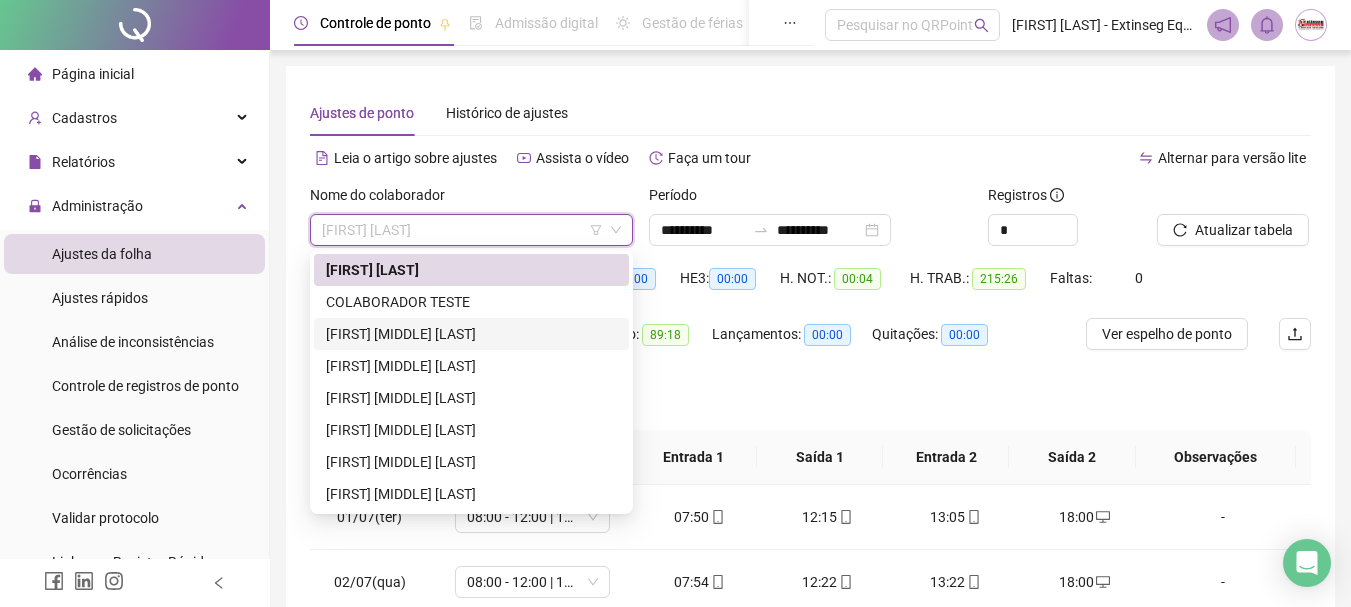 click on "[FIRST] [MIDDLE] [LAST]" at bounding box center [471, 334] 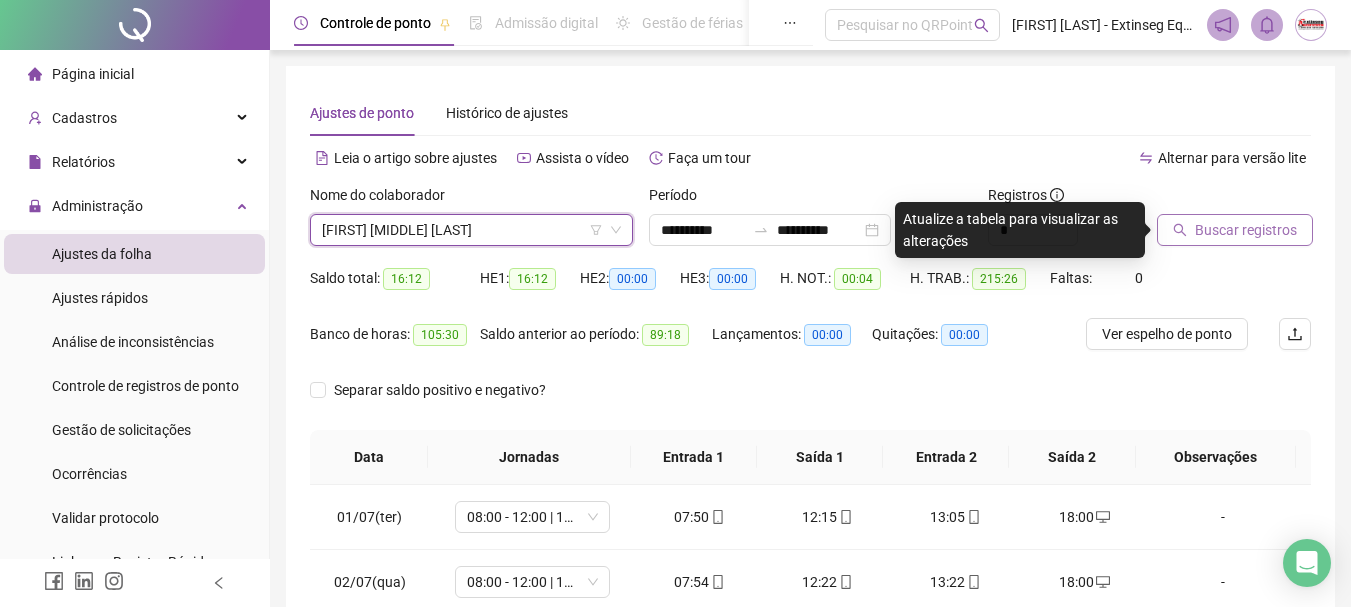 click on "Buscar registros" at bounding box center [1246, 230] 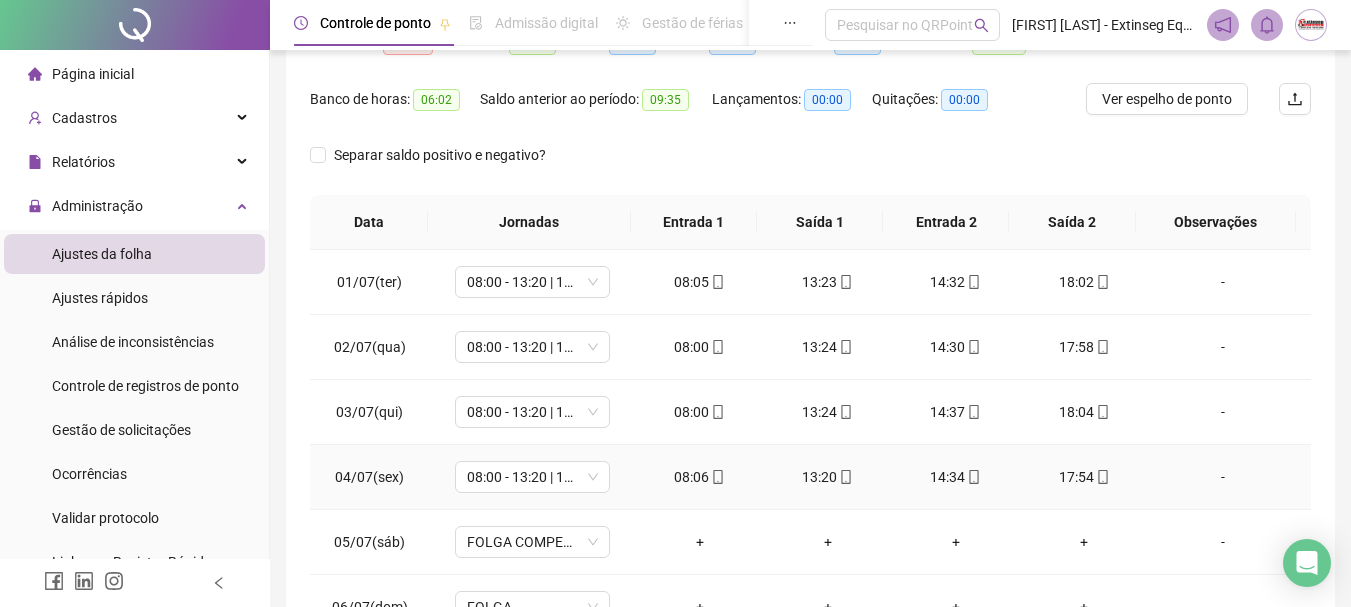 scroll, scrollTop: 415, scrollLeft: 0, axis: vertical 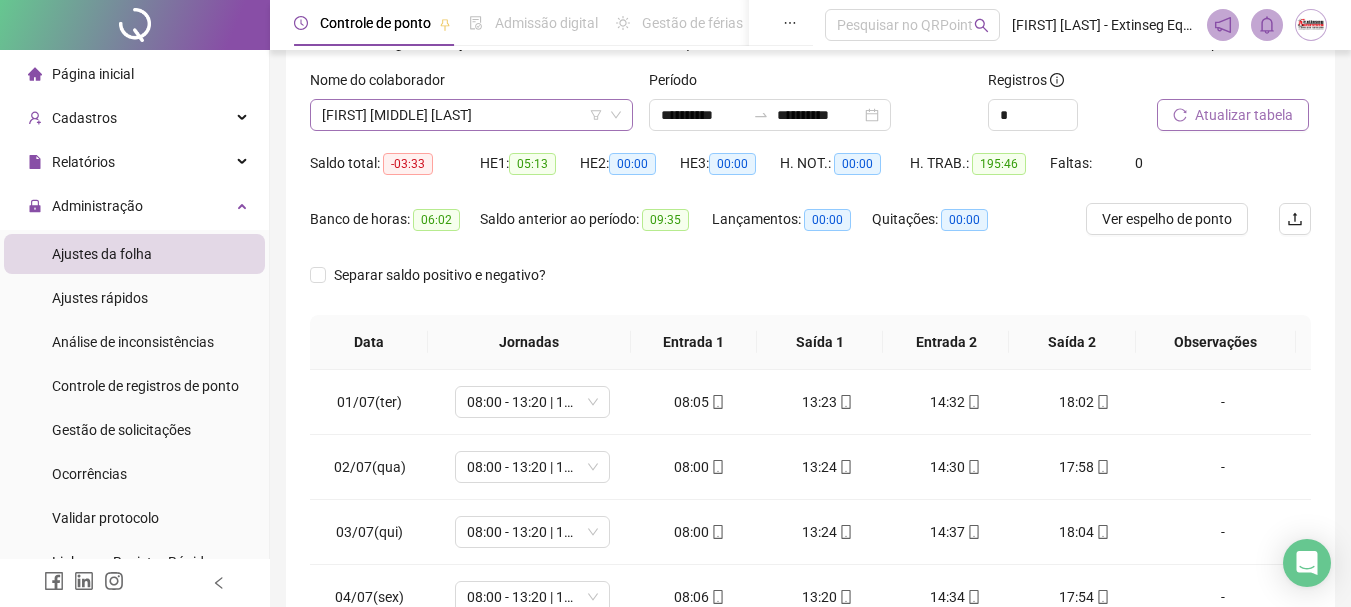 click on "[FIRST] [MIDDLE] [LAST]" at bounding box center [471, 115] 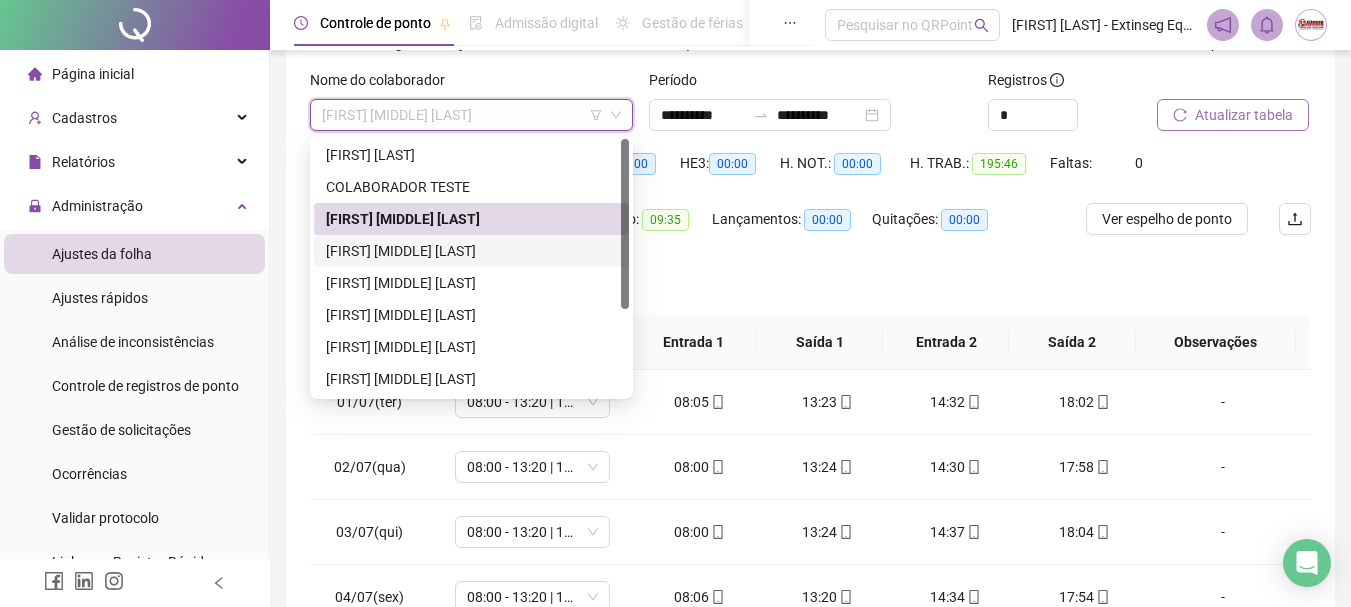 click on "[FIRST] [MIDDLE] [LAST]" at bounding box center (471, 251) 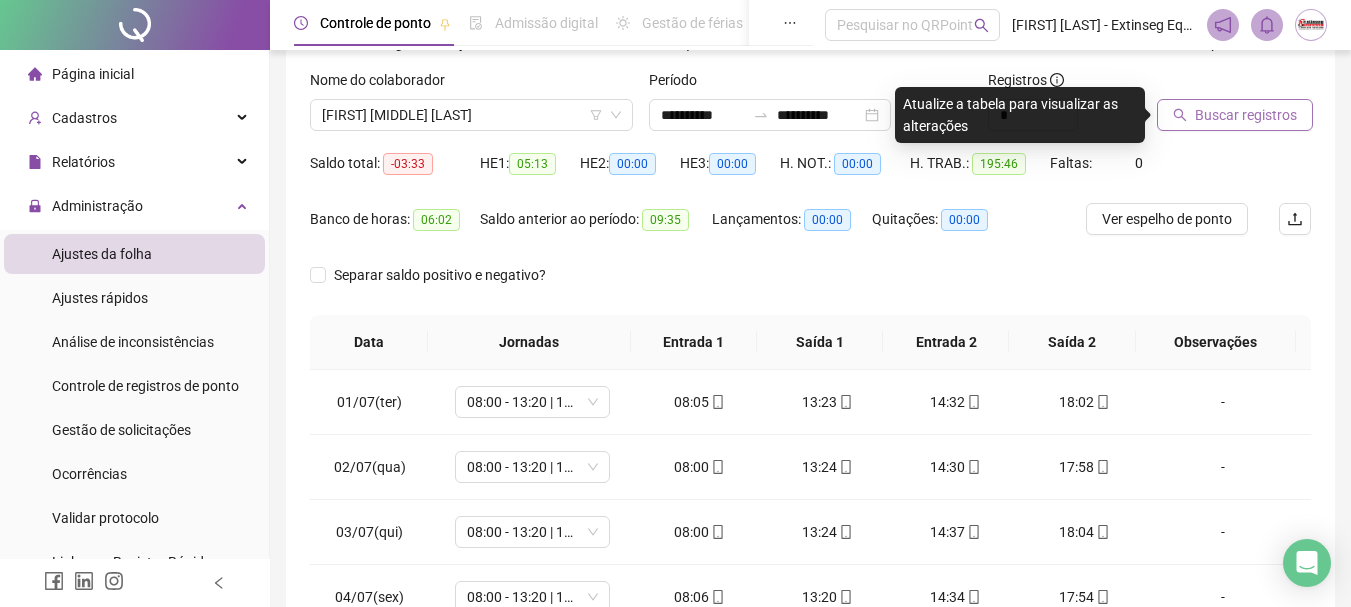 click on "Buscar registros" at bounding box center (1246, 115) 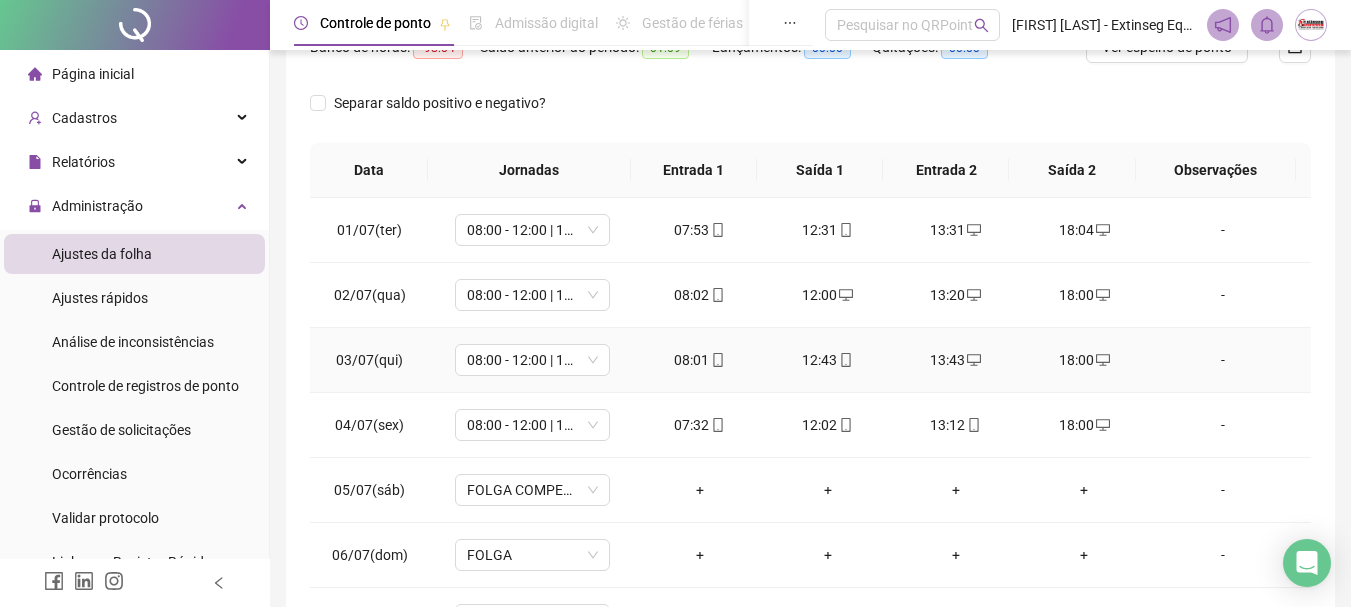 scroll, scrollTop: 415, scrollLeft: 0, axis: vertical 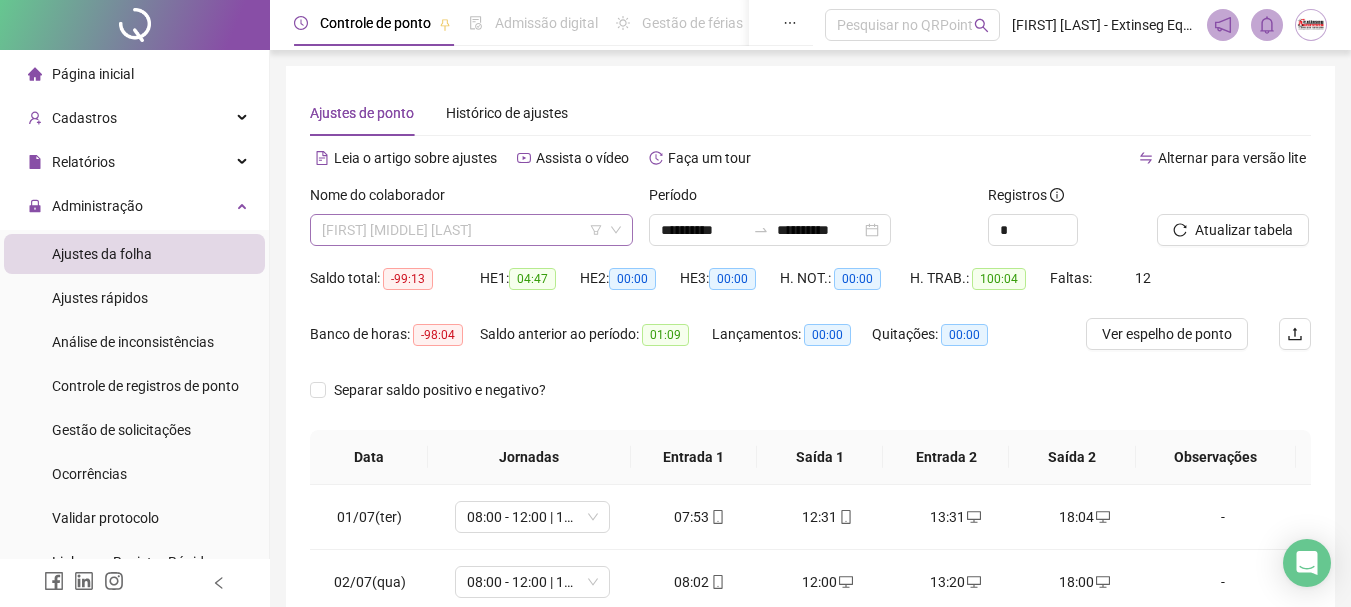 click on "[FIRST] [MIDDLE] [LAST]" at bounding box center [471, 230] 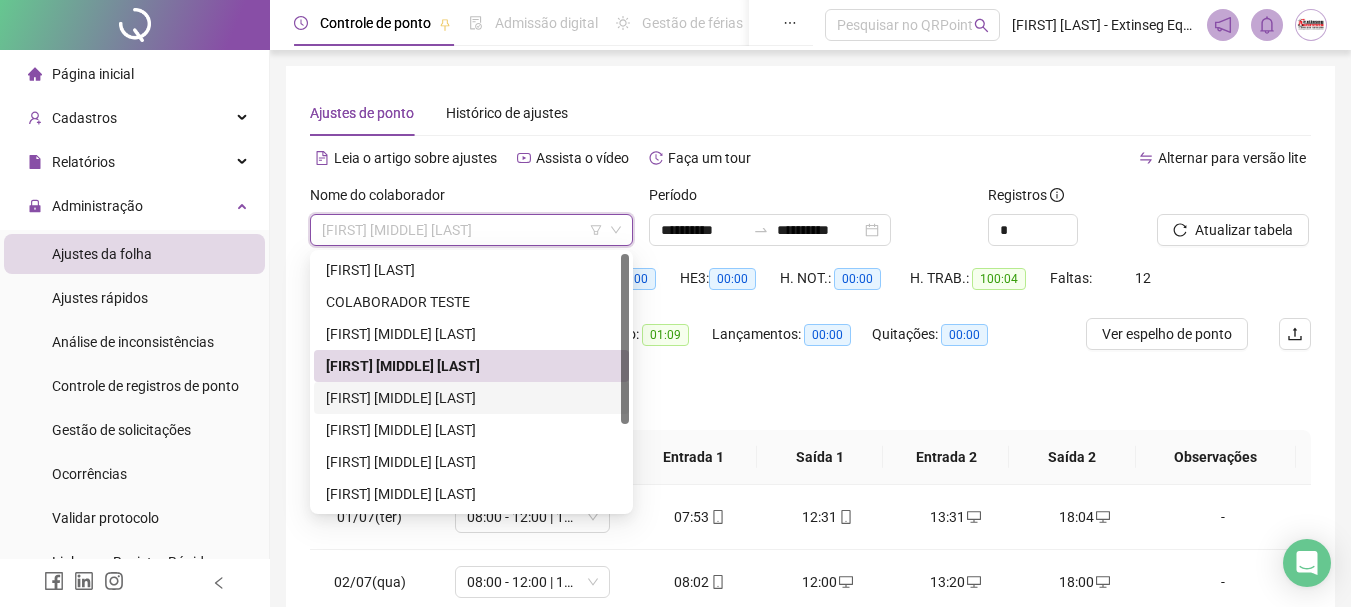 click on "[FIRST] [MIDDLE] [LAST]" at bounding box center (471, 398) 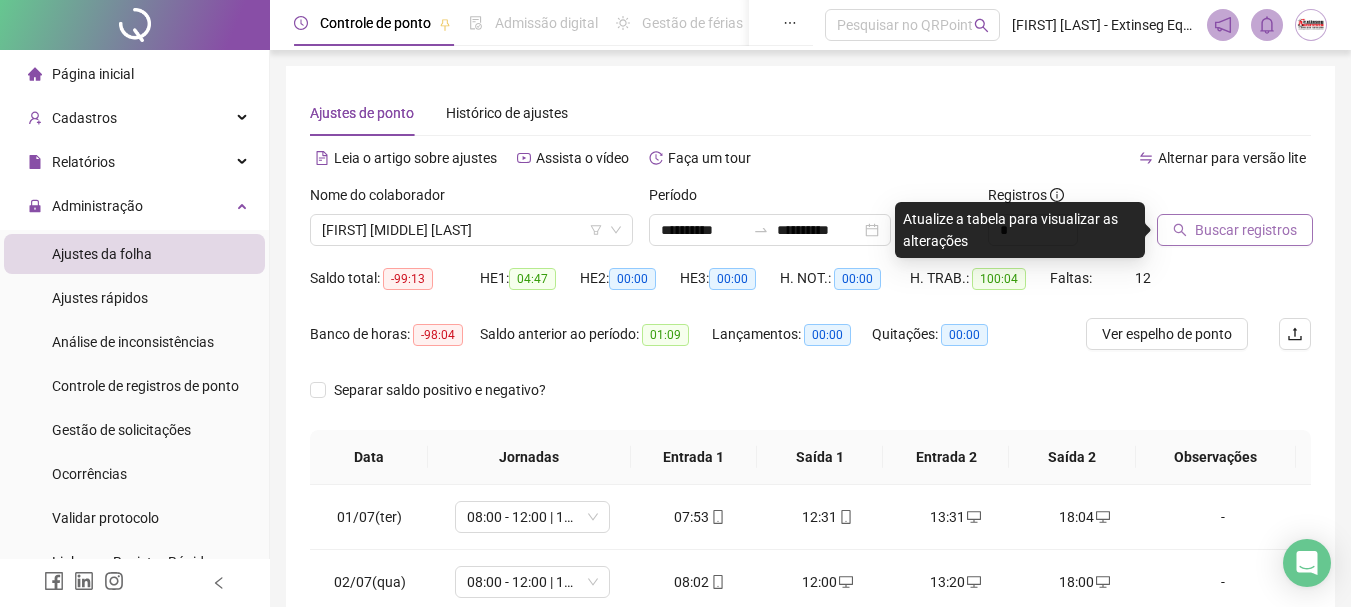 click on "Buscar registros" at bounding box center [1246, 230] 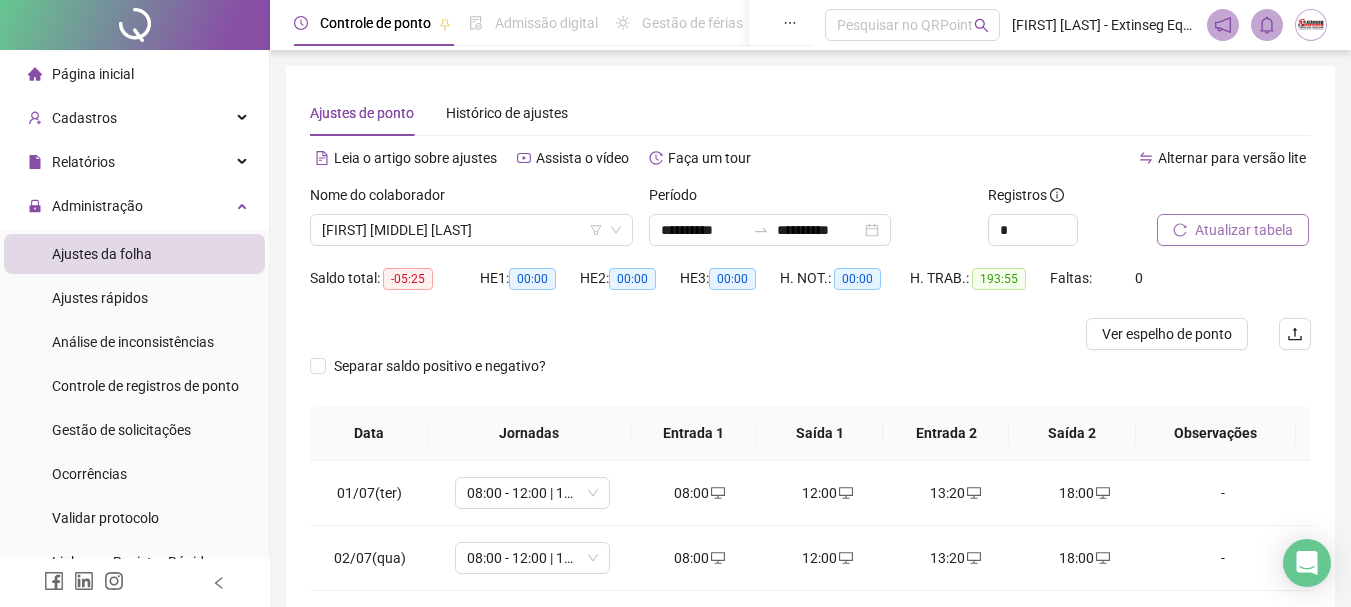 scroll, scrollTop: 200, scrollLeft: 0, axis: vertical 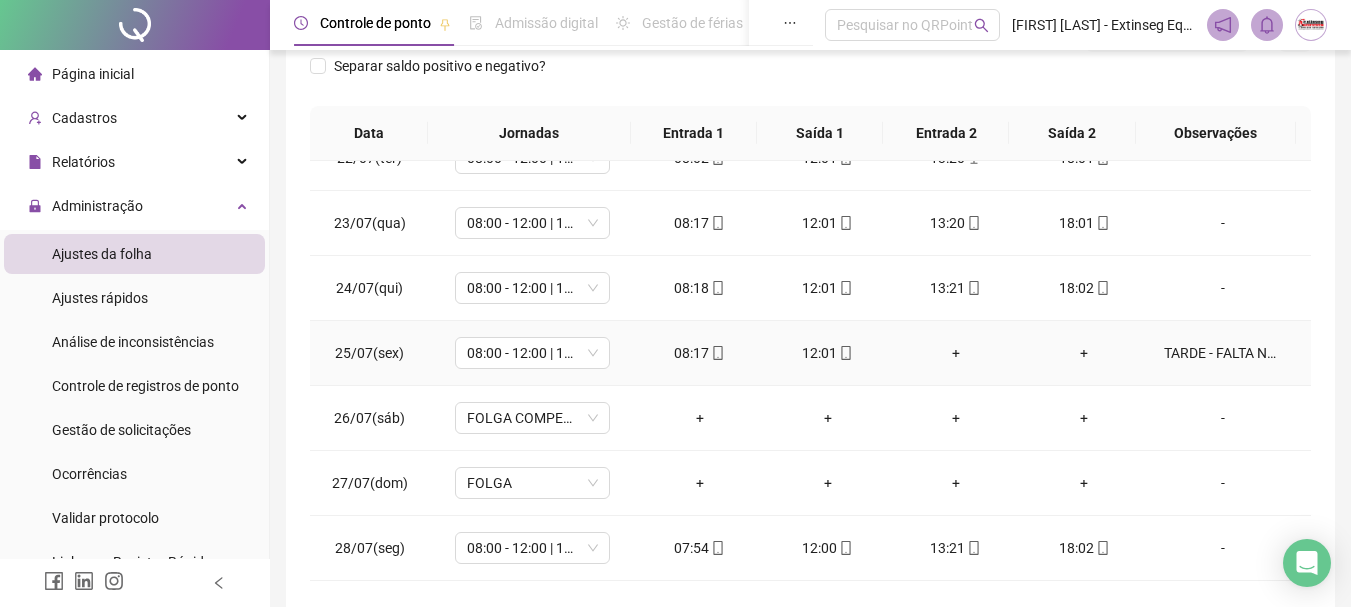 click on "TARDE - FALTA NÃO JUSTIFICADA." at bounding box center (1223, 353) 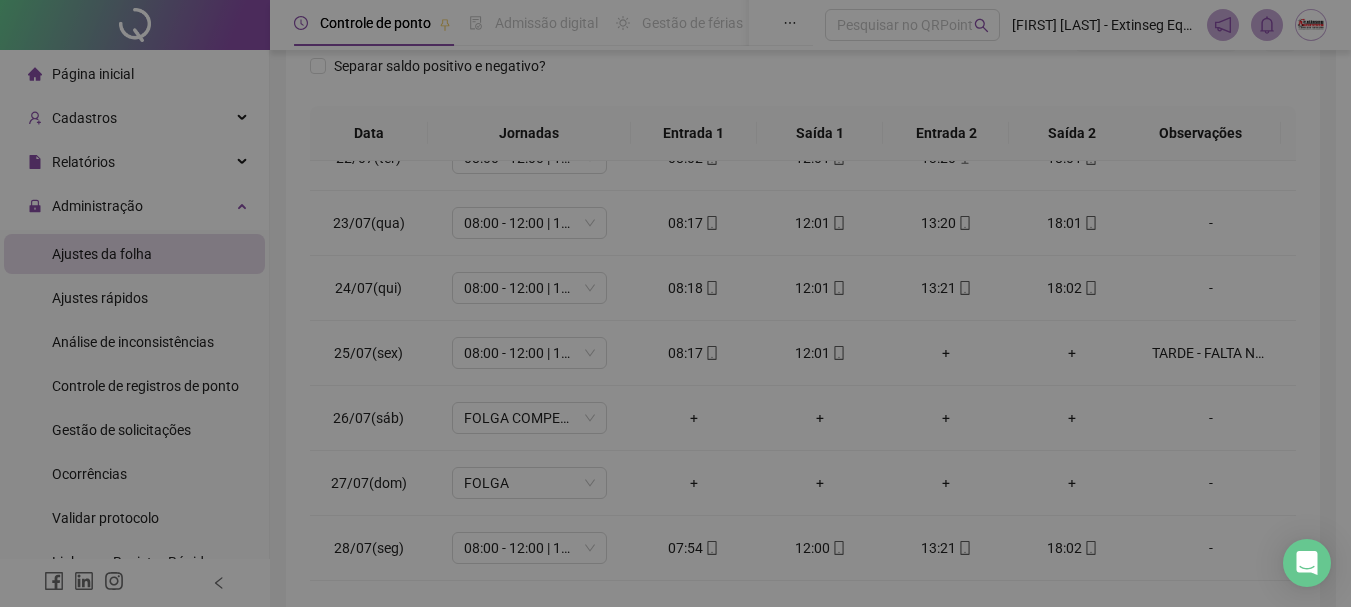 type on "**********" 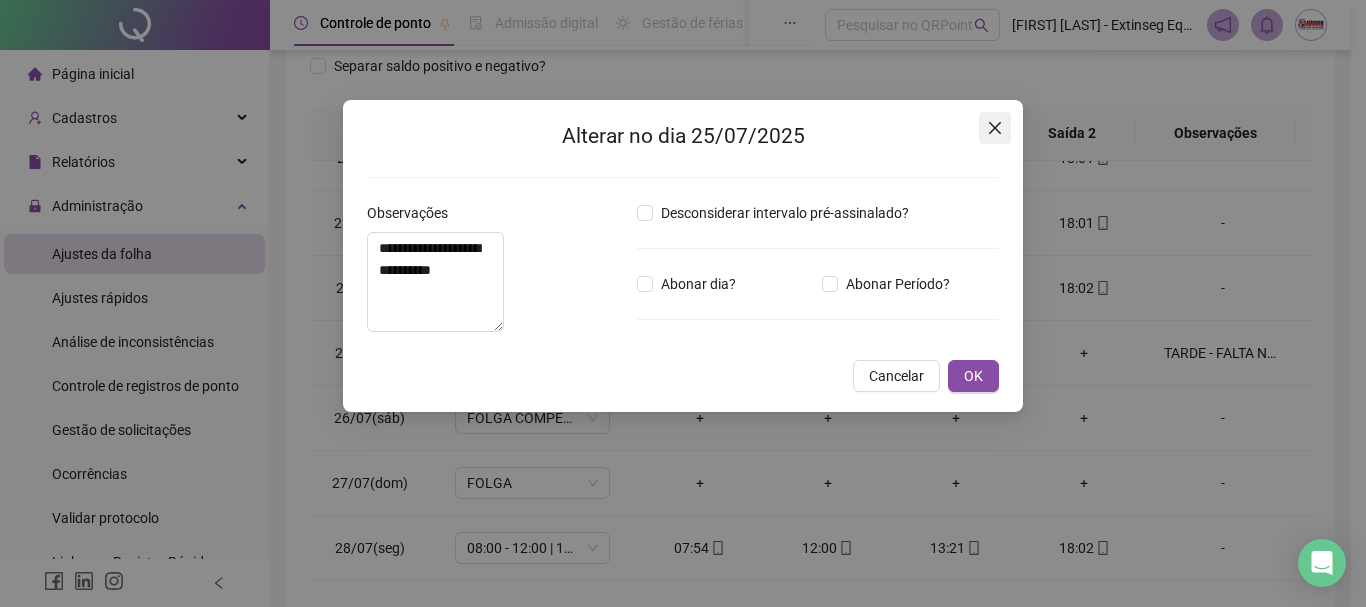 click at bounding box center (995, 128) 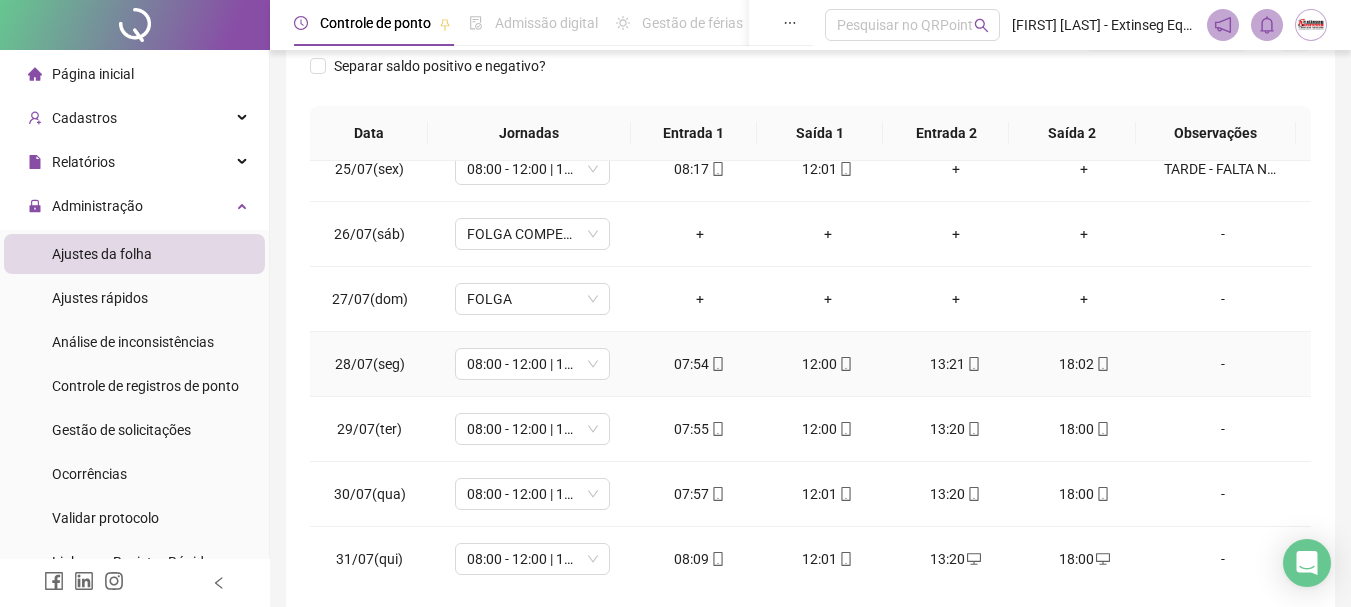 scroll, scrollTop: 1588, scrollLeft: 0, axis: vertical 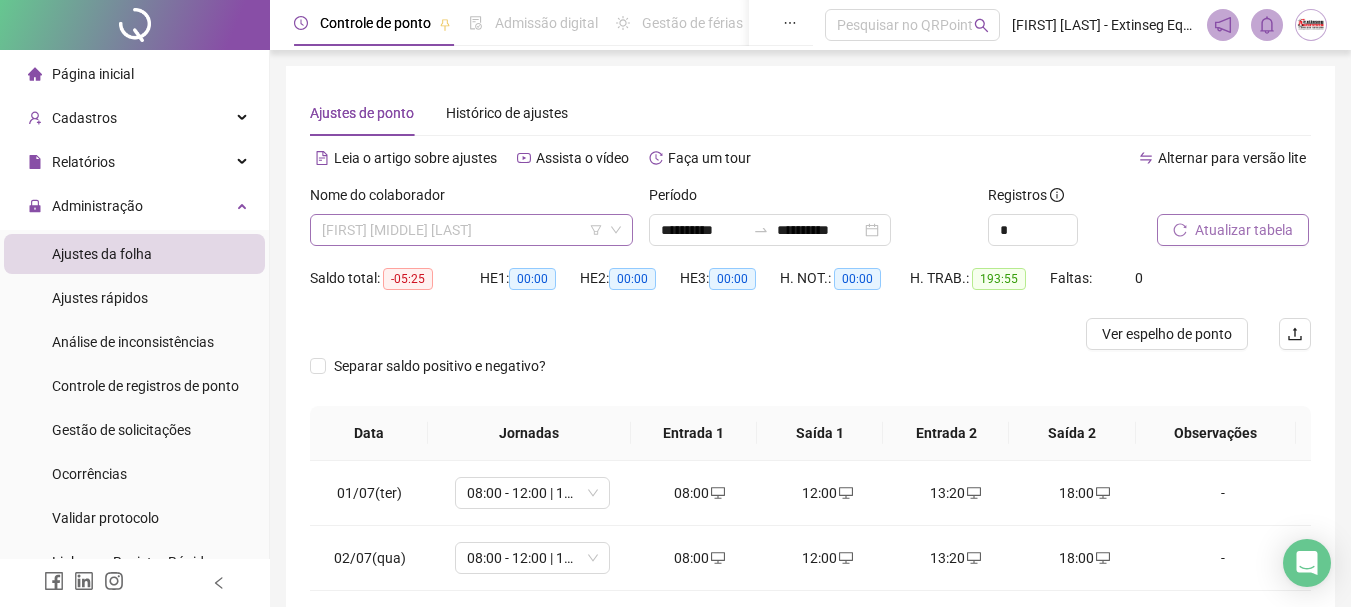 click on "[FIRST] [MIDDLE] [LAST]" at bounding box center (471, 230) 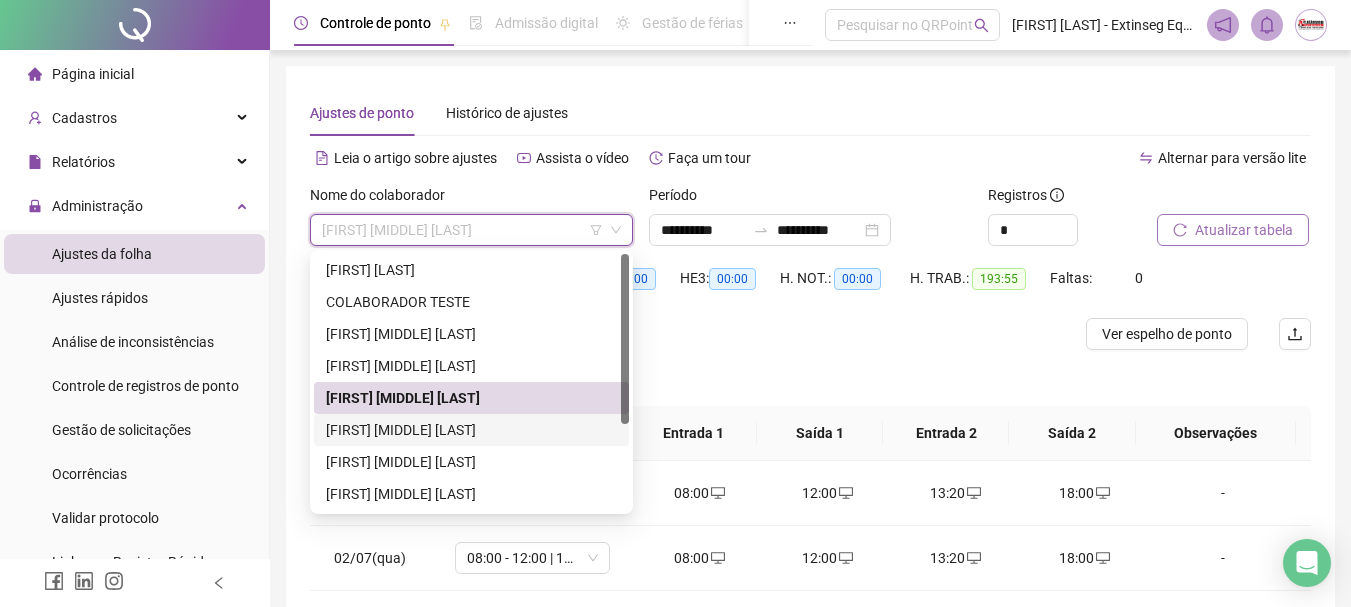click on "[FIRST] [MIDDLE] [LAST]" at bounding box center [471, 430] 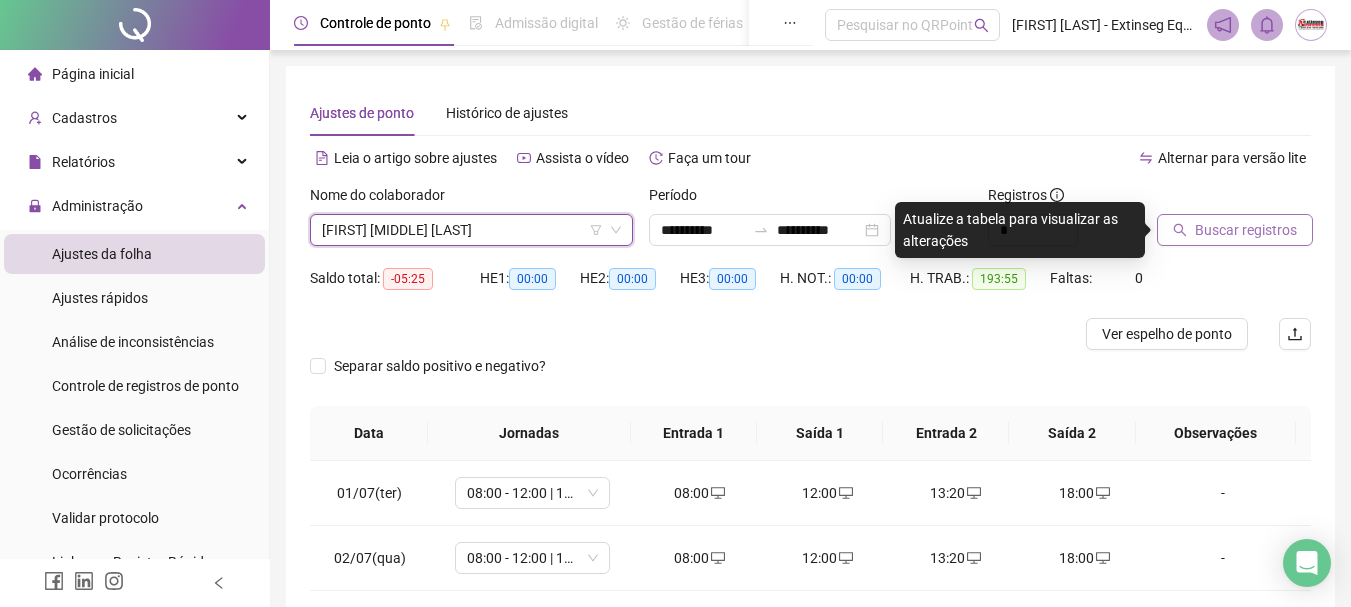 click on "Buscar registros" at bounding box center (1246, 230) 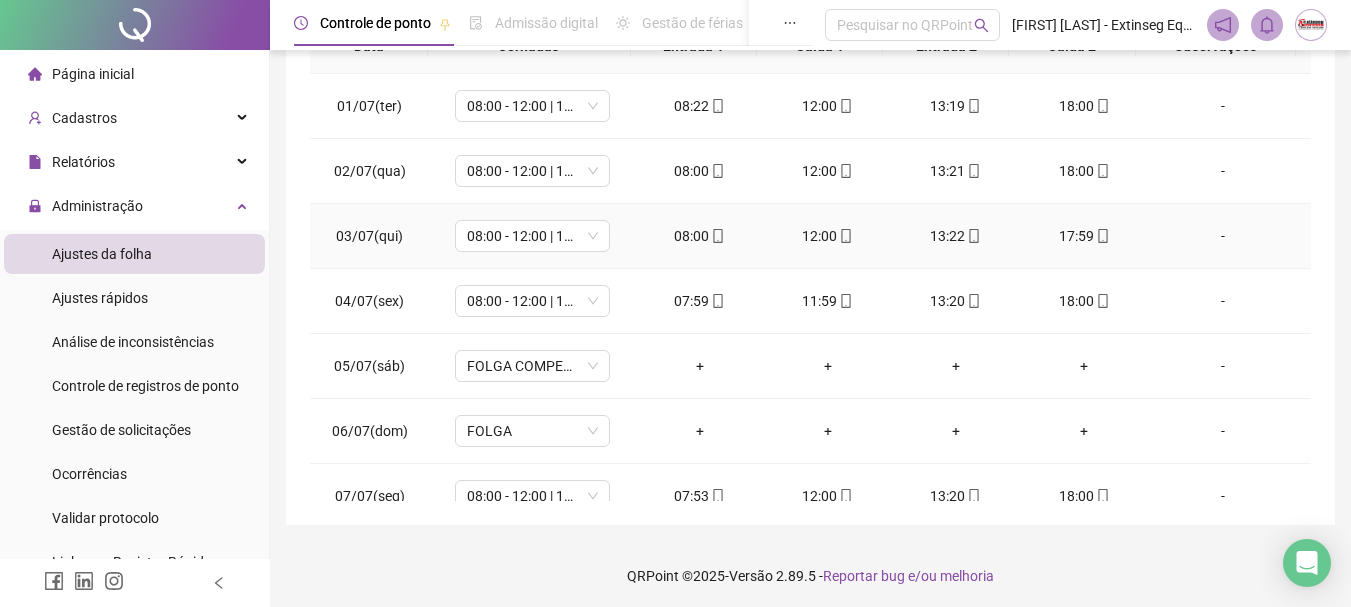 scroll, scrollTop: 391, scrollLeft: 0, axis: vertical 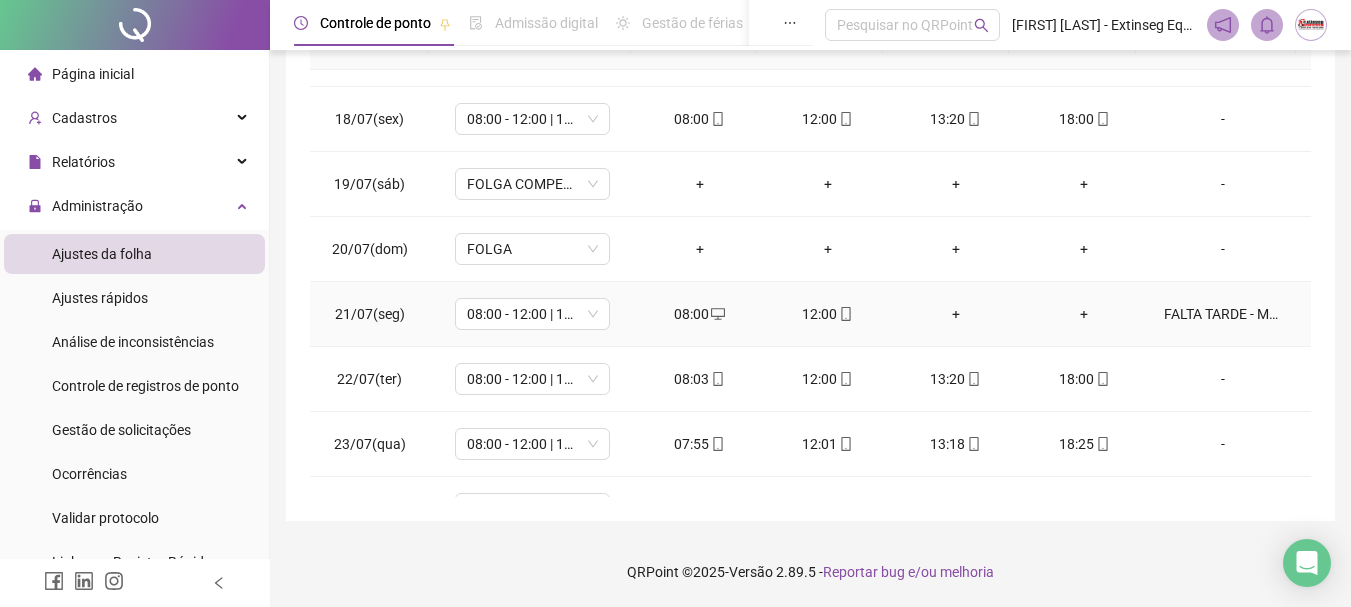 click on "FALTA TARDE - MOTO NO MECÂNICO" at bounding box center [1223, 314] 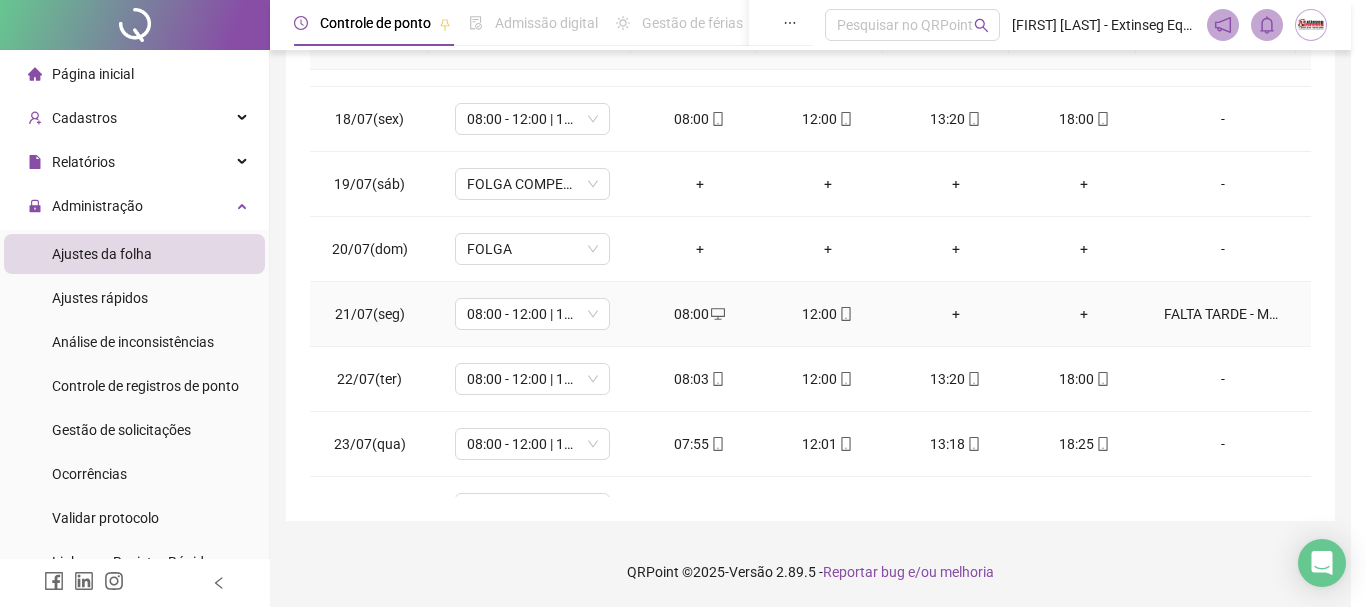 type on "**********" 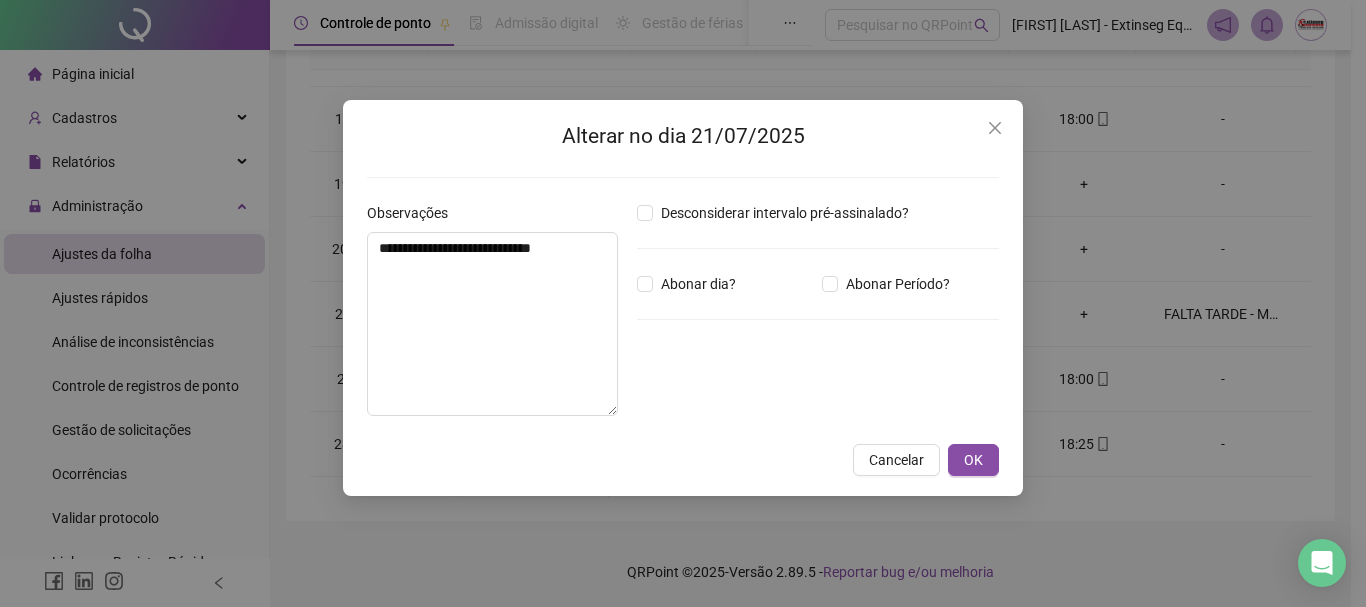 click on "**********" at bounding box center [683, 303] 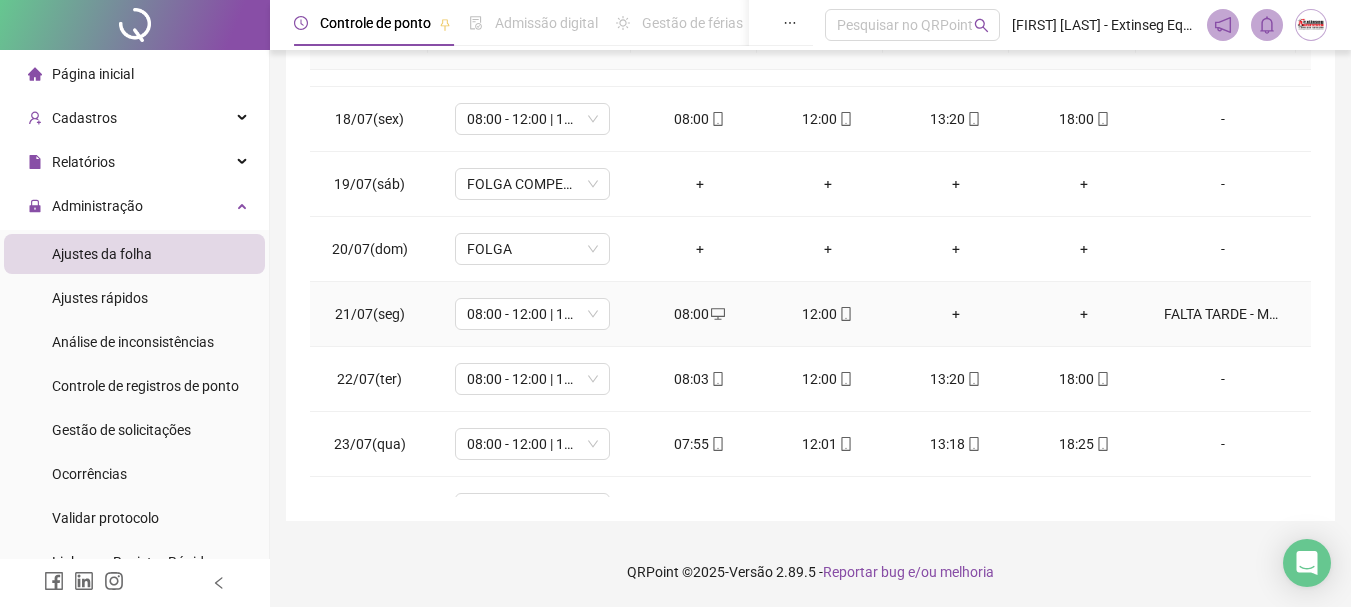 click on "FALTA TARDE - MOTO NO MECÂNICO" at bounding box center [1223, 314] 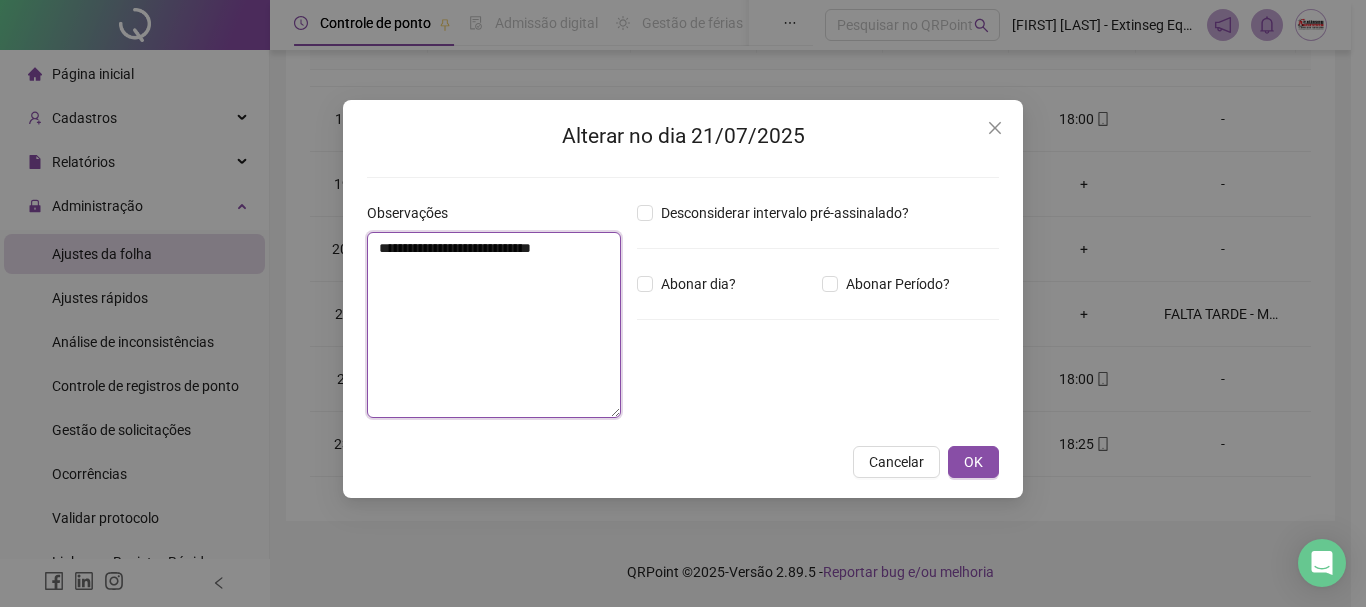 drag, startPoint x: 420, startPoint y: 244, endPoint x: 355, endPoint y: 252, distance: 65.490456 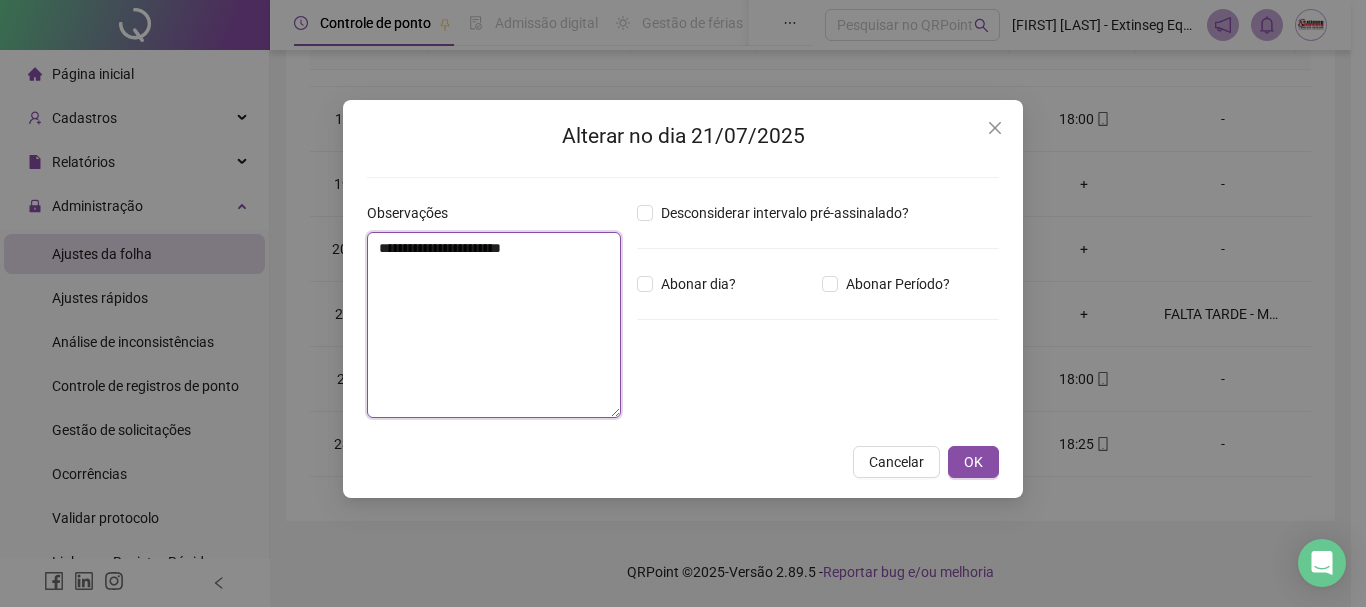 click on "**********" at bounding box center (494, 325) 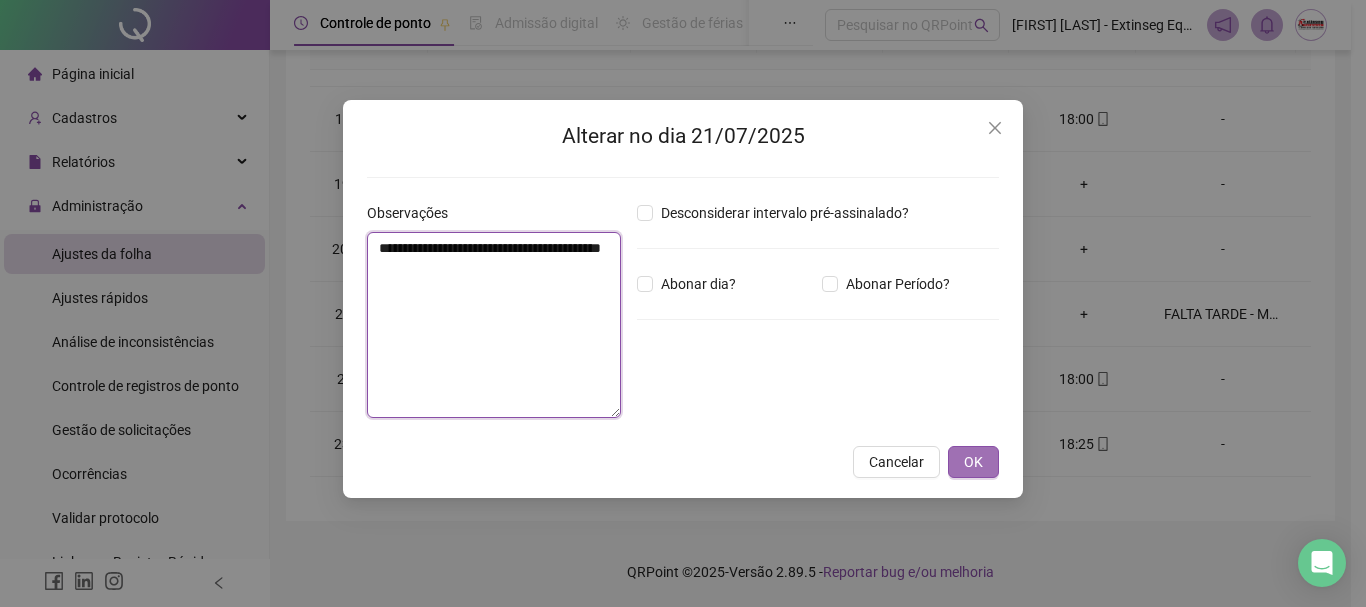 type on "**********" 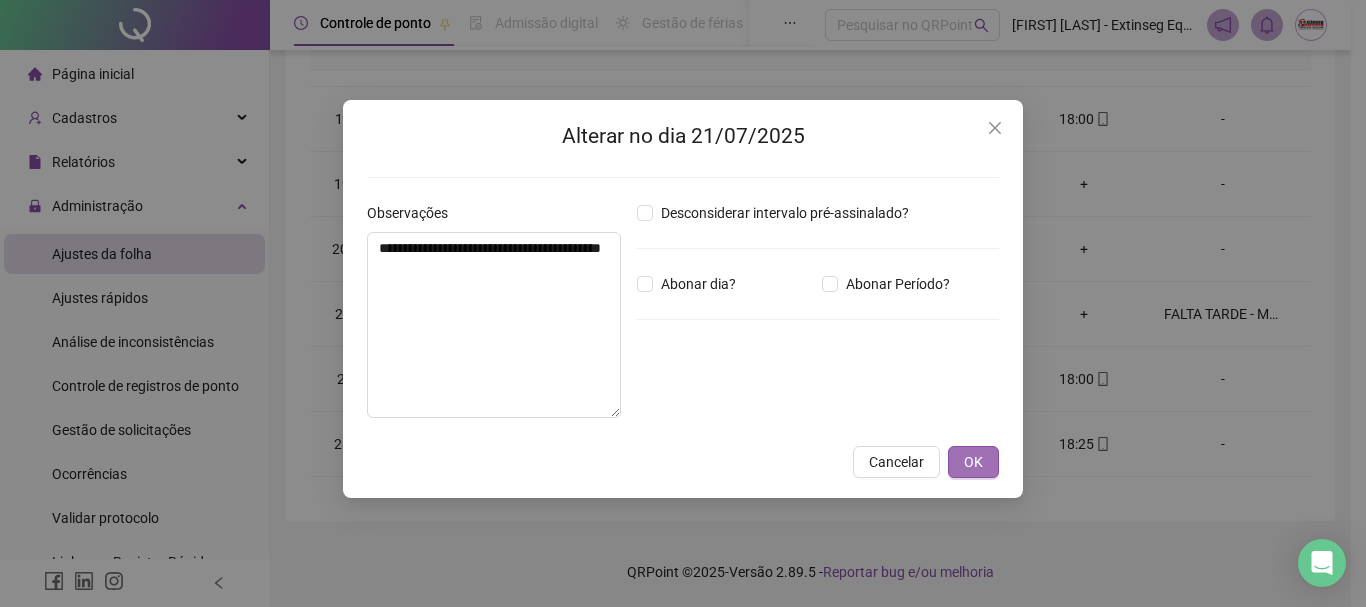 click on "OK" at bounding box center (973, 462) 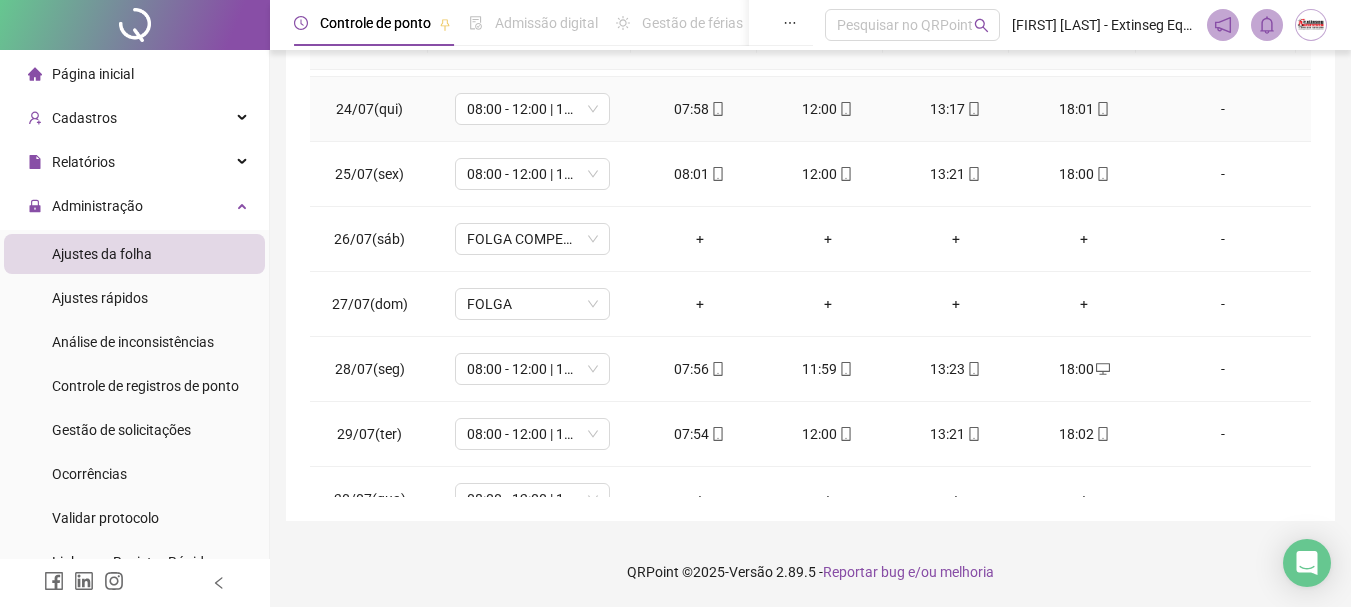 scroll, scrollTop: 1588, scrollLeft: 0, axis: vertical 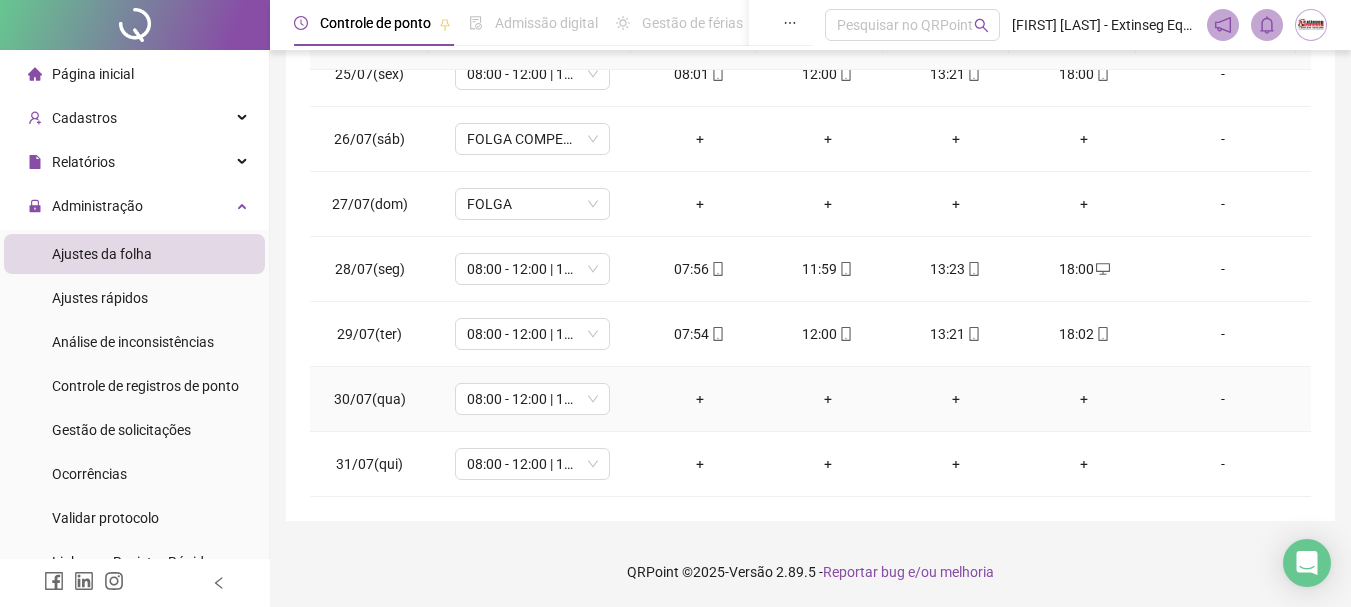 click on "-" at bounding box center (1223, 399) 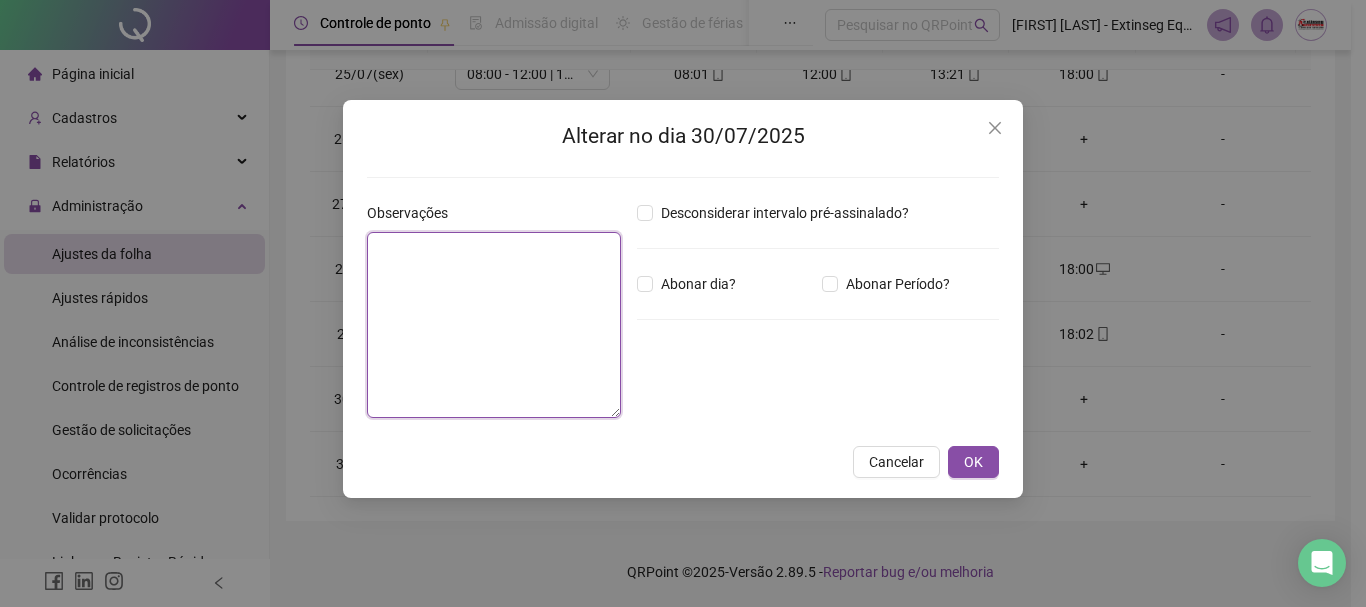 click at bounding box center [494, 325] 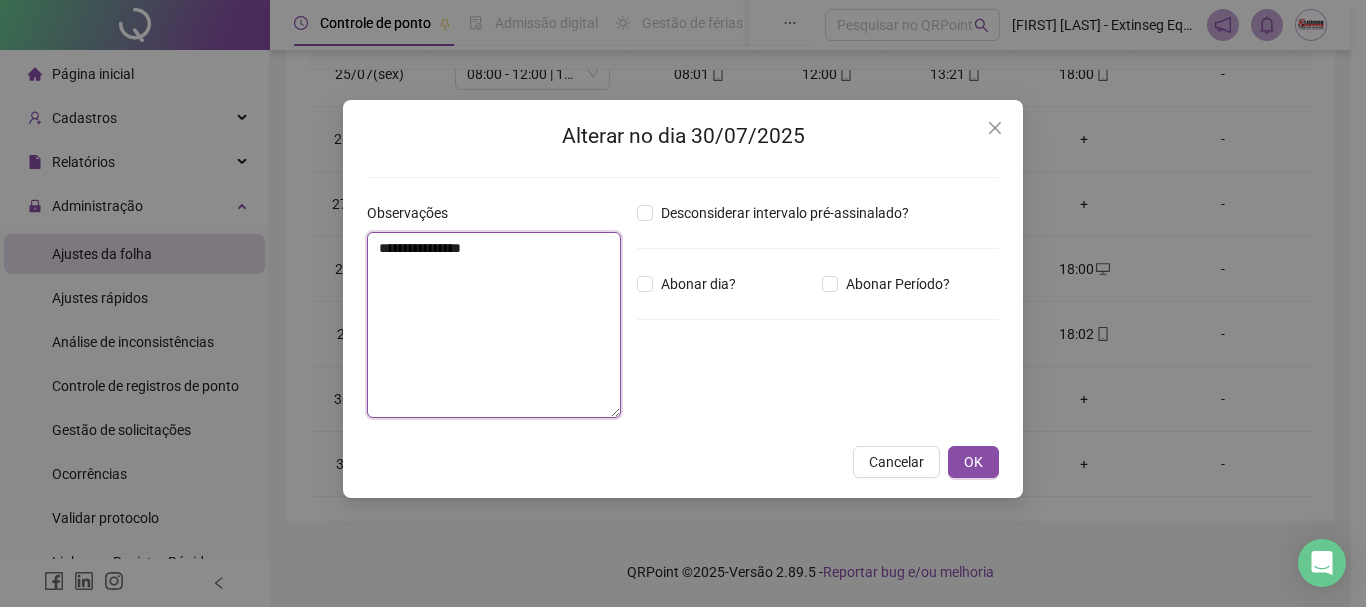 drag, startPoint x: 567, startPoint y: 252, endPoint x: 229, endPoint y: 284, distance: 339.5114 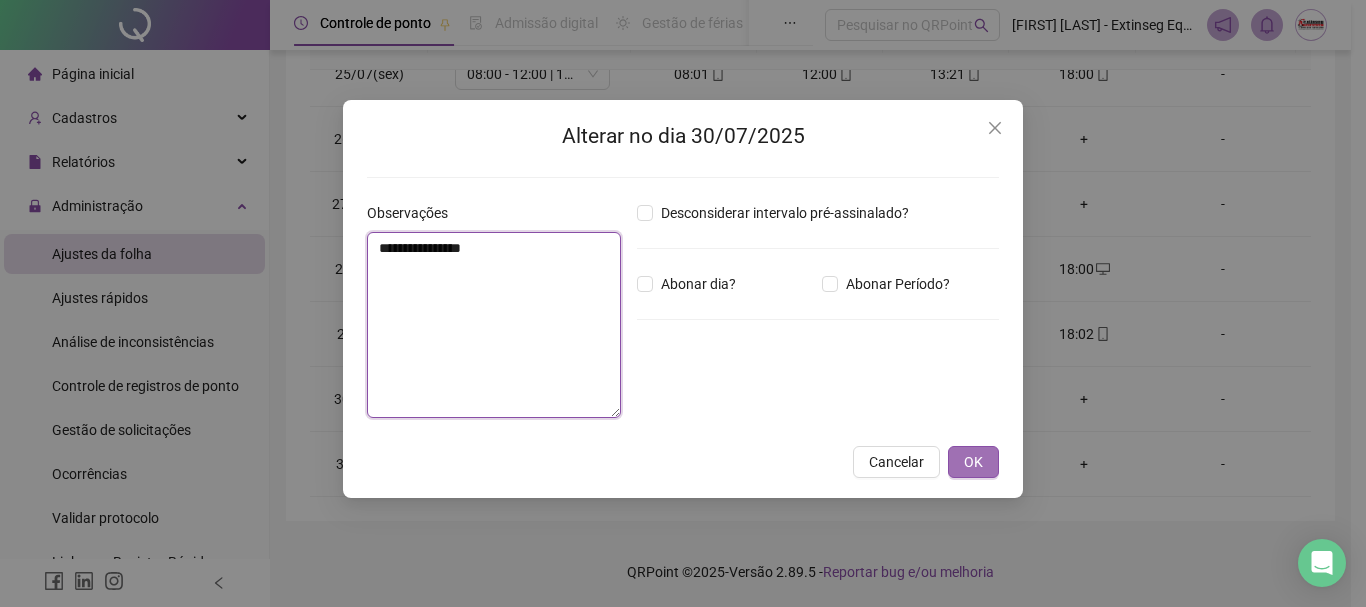 type on "**********" 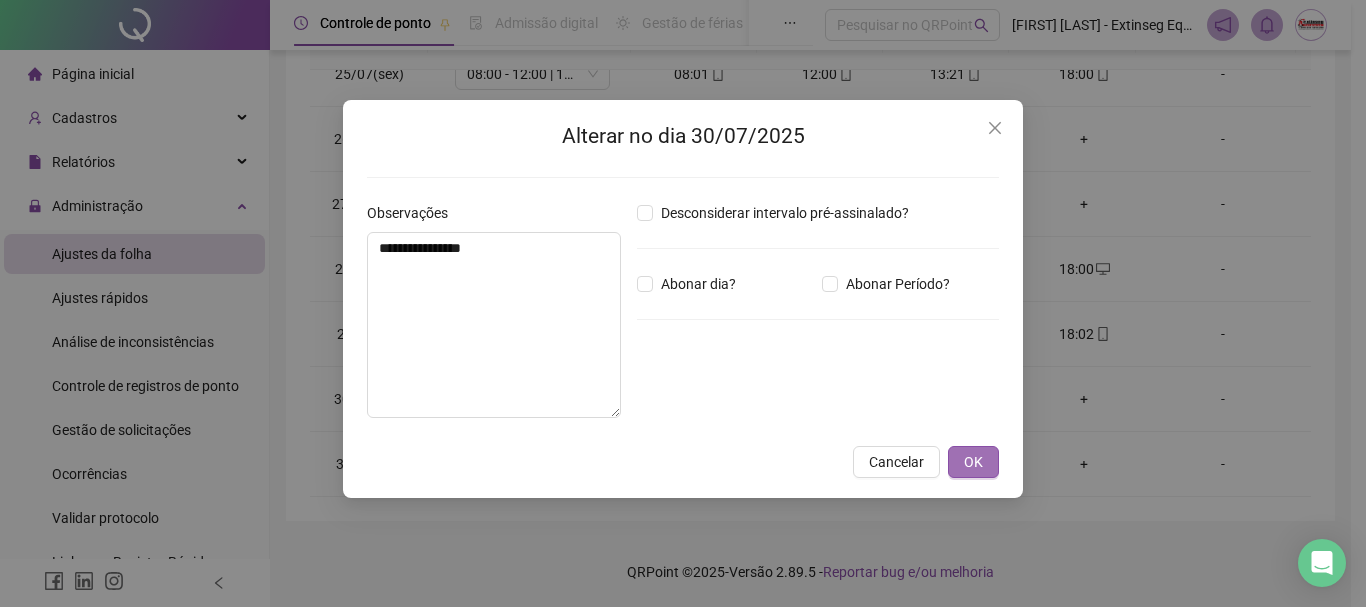 click on "OK" at bounding box center [973, 462] 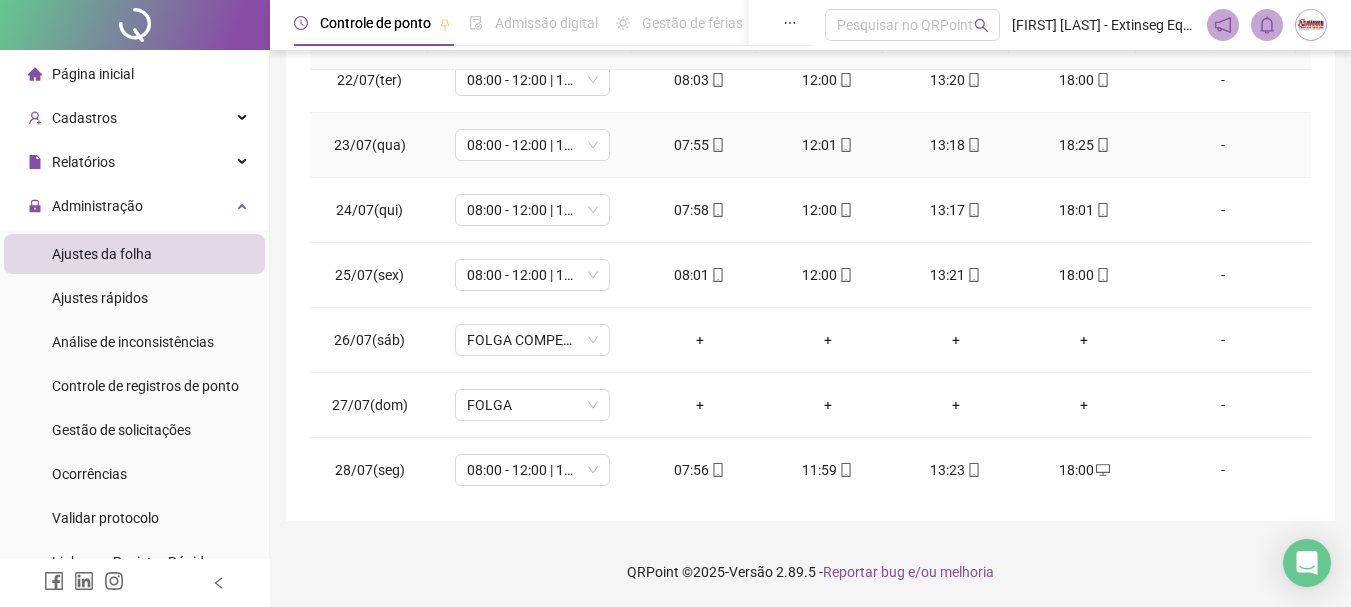 scroll, scrollTop: 1588, scrollLeft: 0, axis: vertical 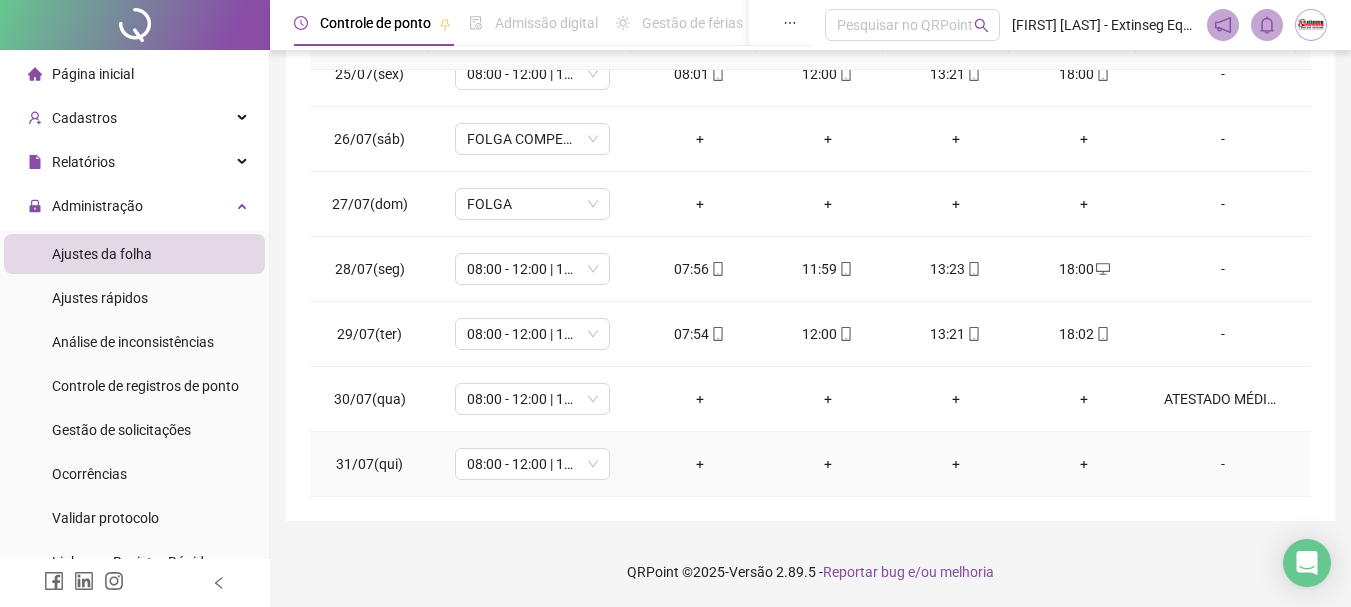 click on "-" at bounding box center (1223, 464) 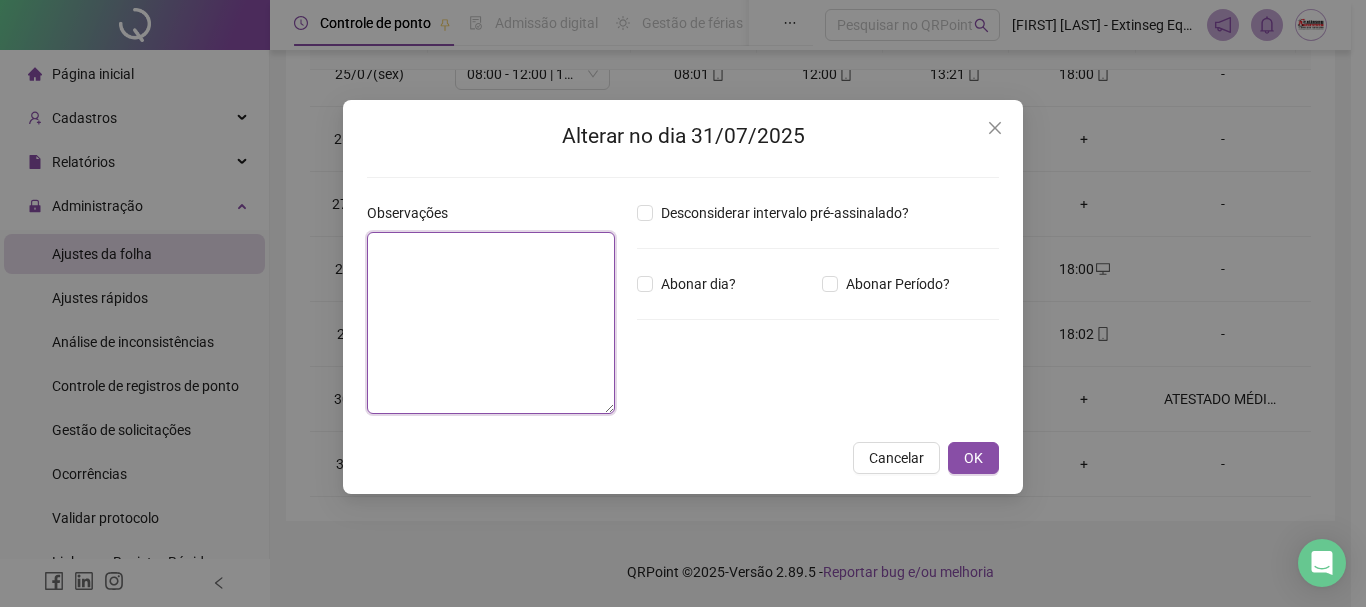 click at bounding box center [491, 323] 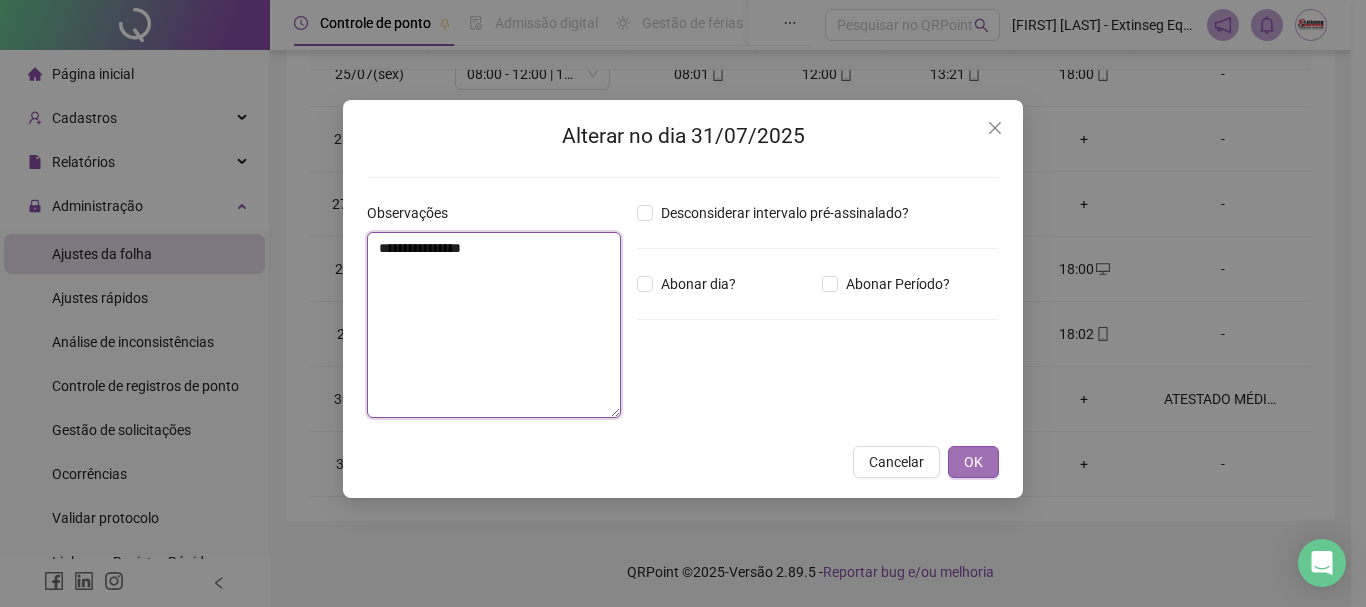 type on "**********" 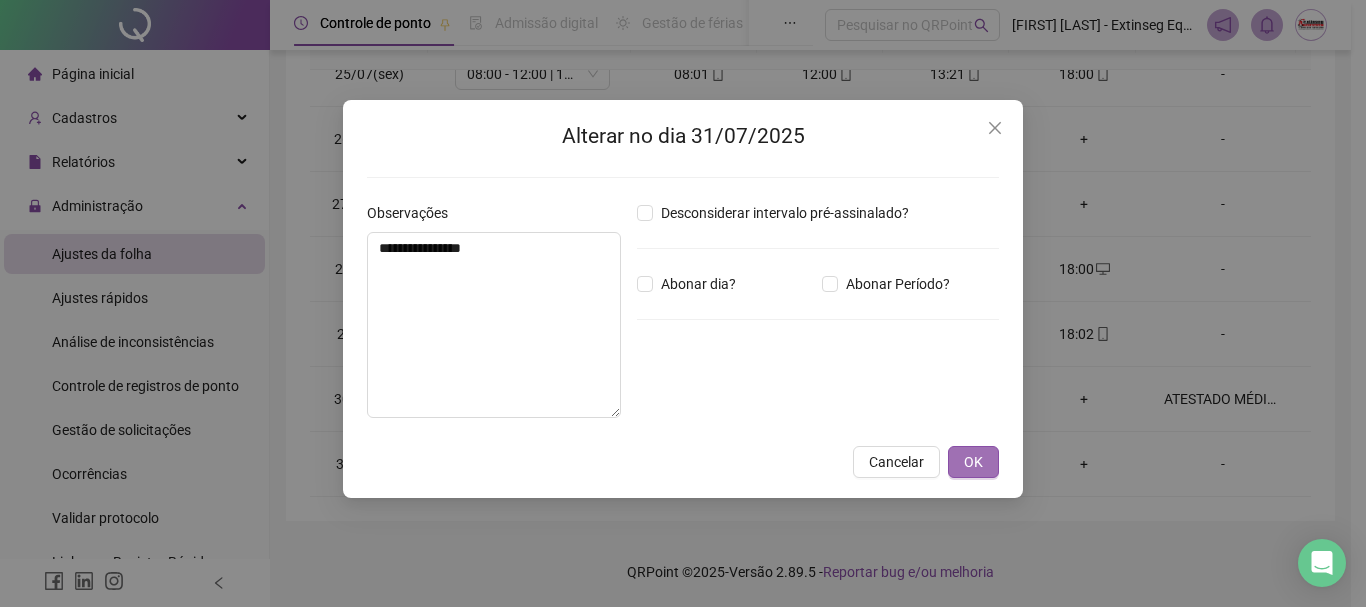 click on "OK" at bounding box center [973, 462] 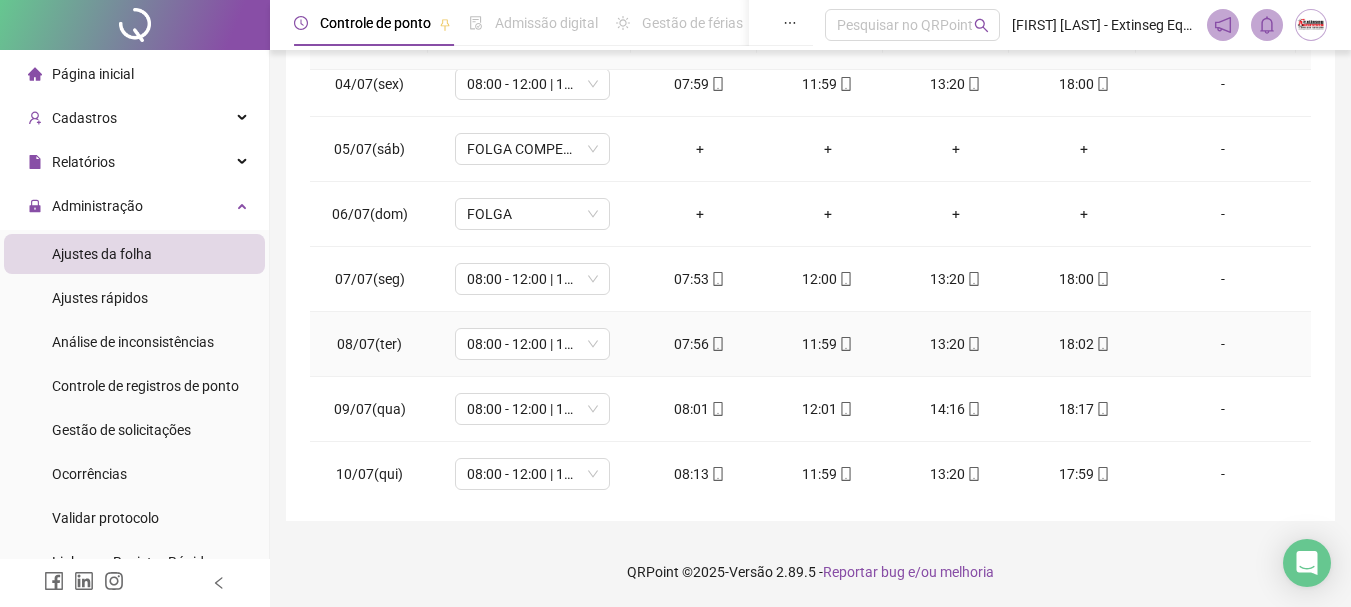 scroll, scrollTop: 0, scrollLeft: 0, axis: both 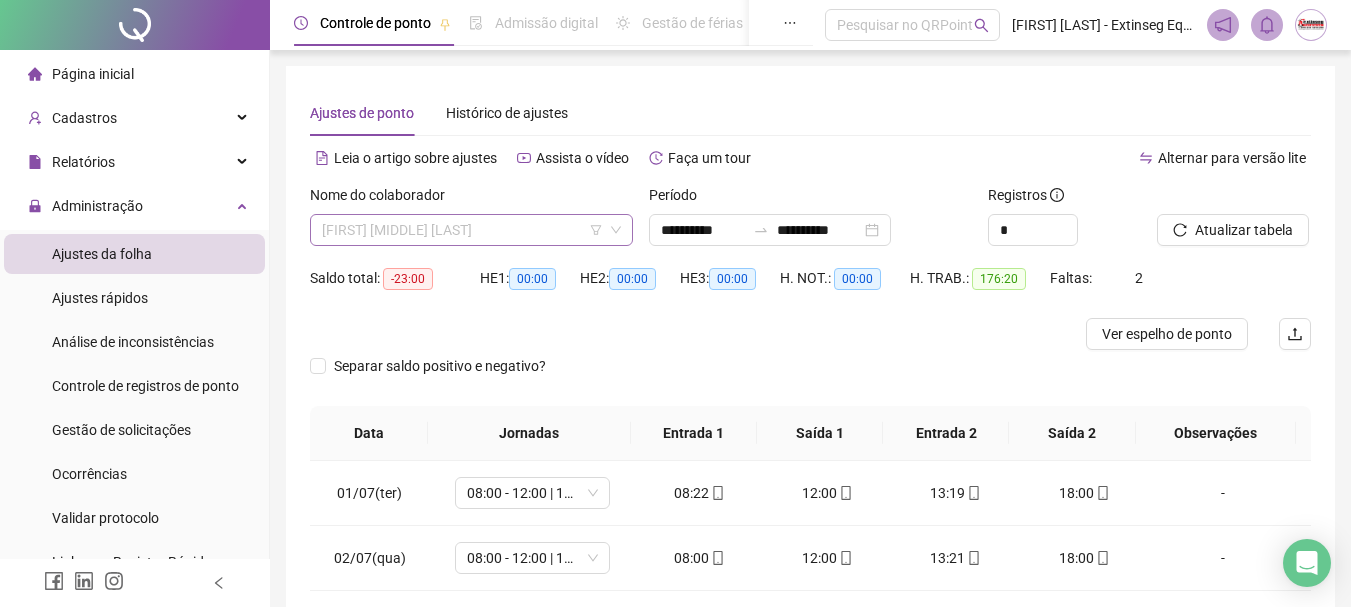click on "[FIRST] [MIDDLE] [LAST]" at bounding box center [471, 230] 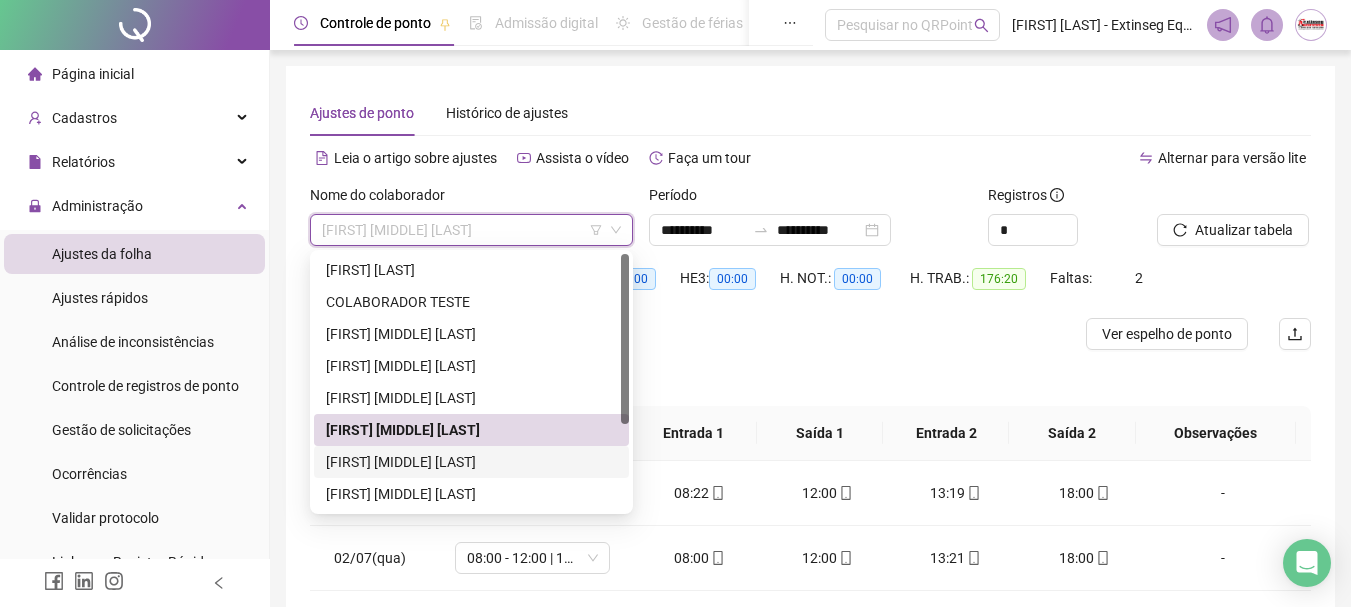 click on "[FIRST] [MIDDLE] [LAST]" at bounding box center [471, 462] 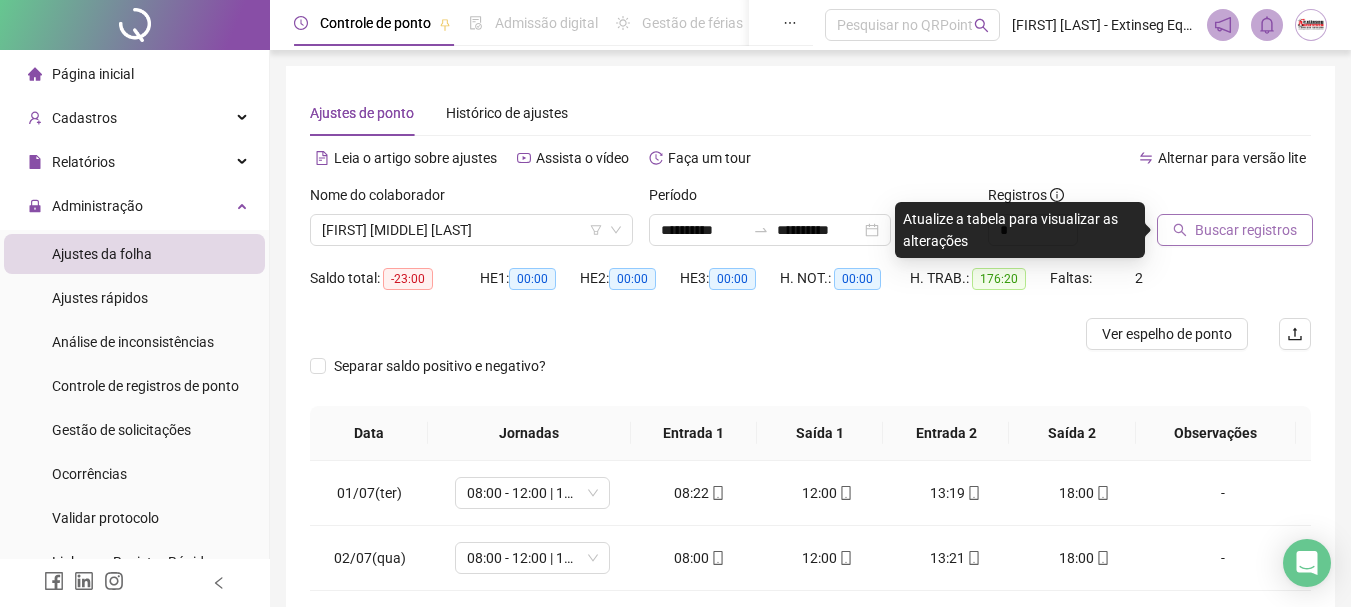 click on "Buscar registros" at bounding box center (1246, 230) 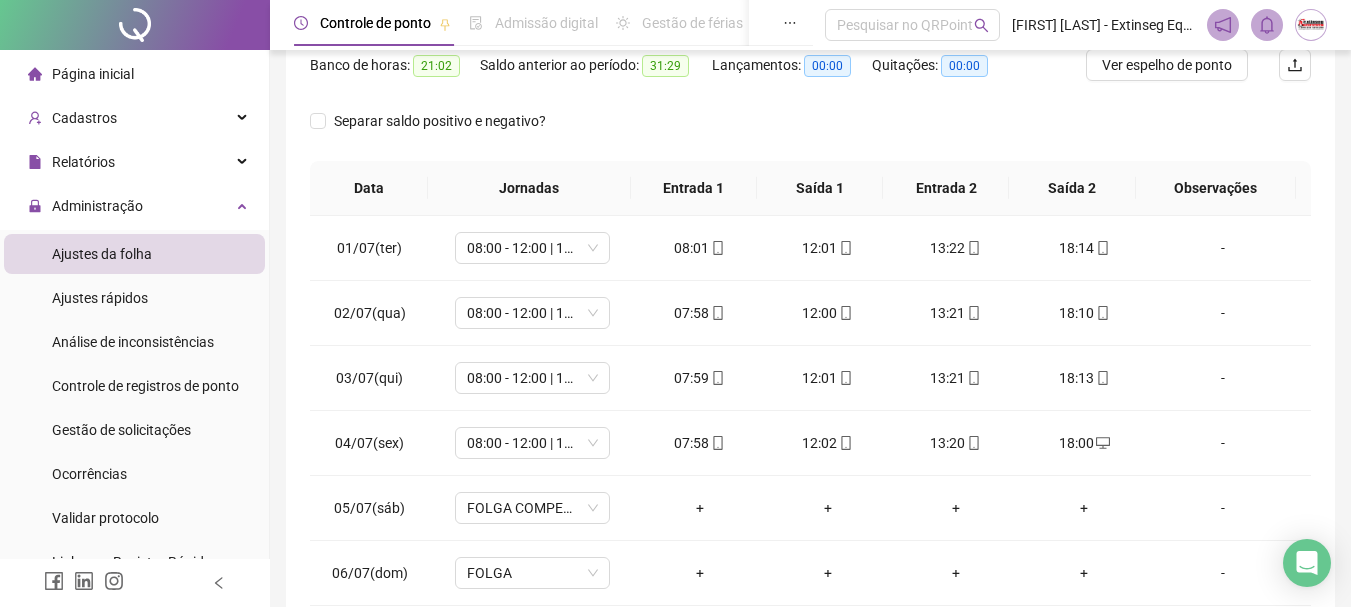 scroll, scrollTop: 400, scrollLeft: 0, axis: vertical 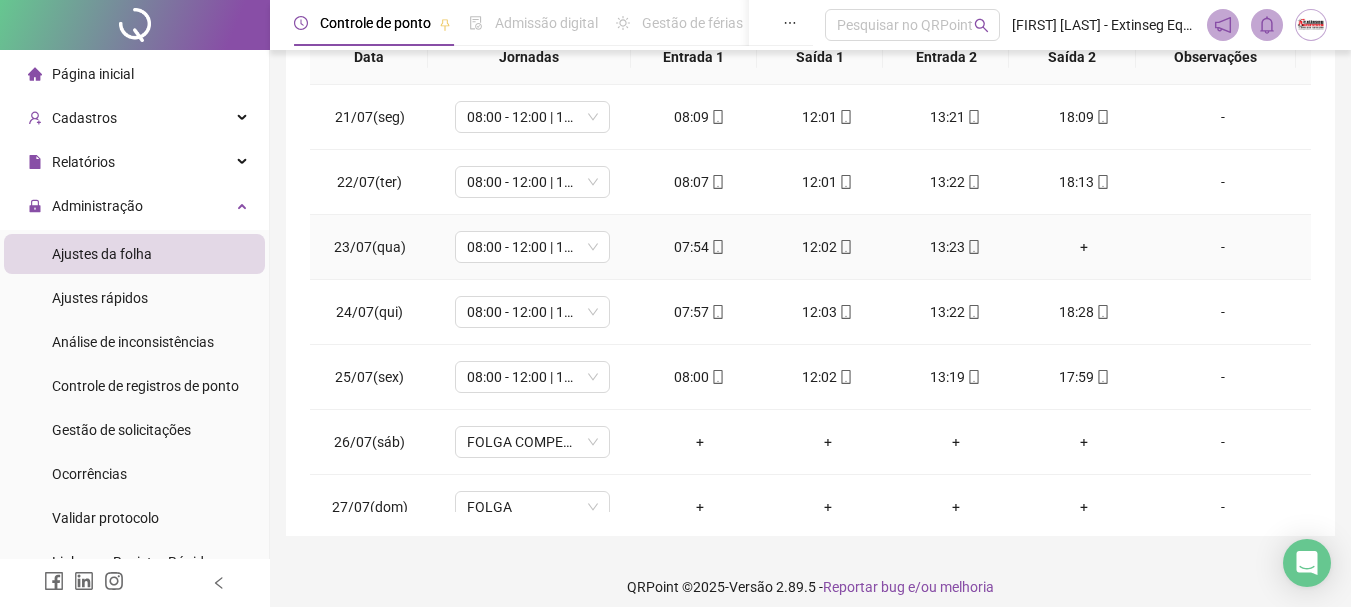 click on "+" at bounding box center (1084, 247) 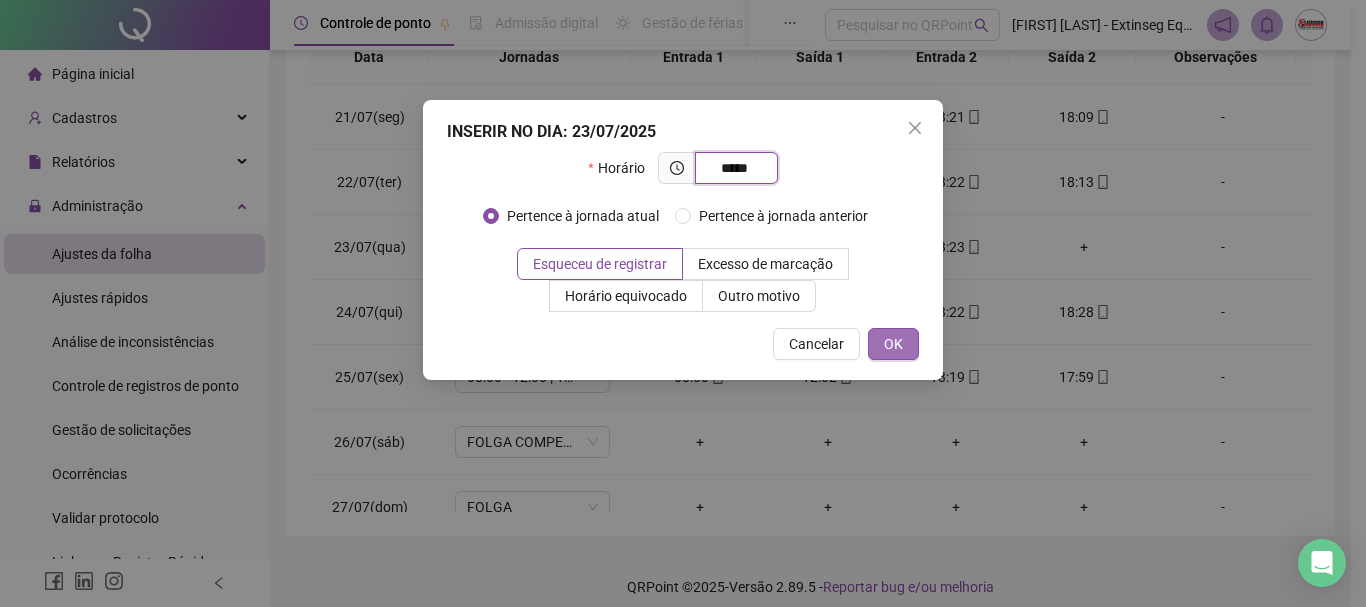 type on "*****" 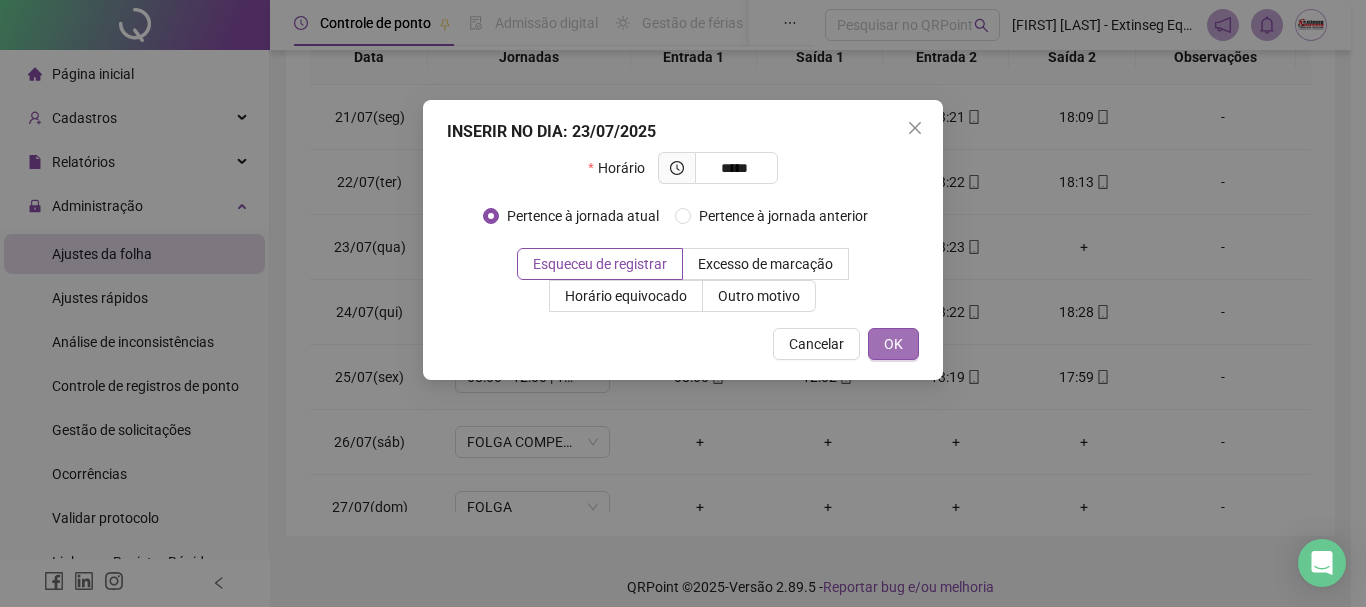 click on "OK" at bounding box center [893, 344] 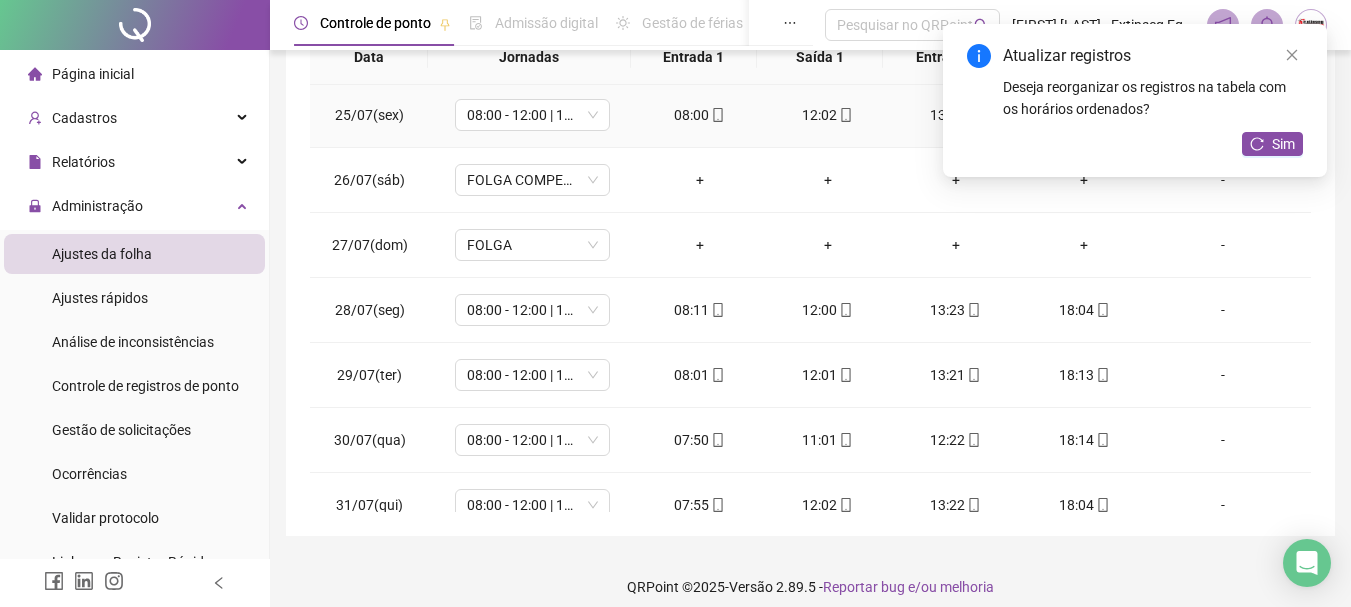 scroll, scrollTop: 1588, scrollLeft: 0, axis: vertical 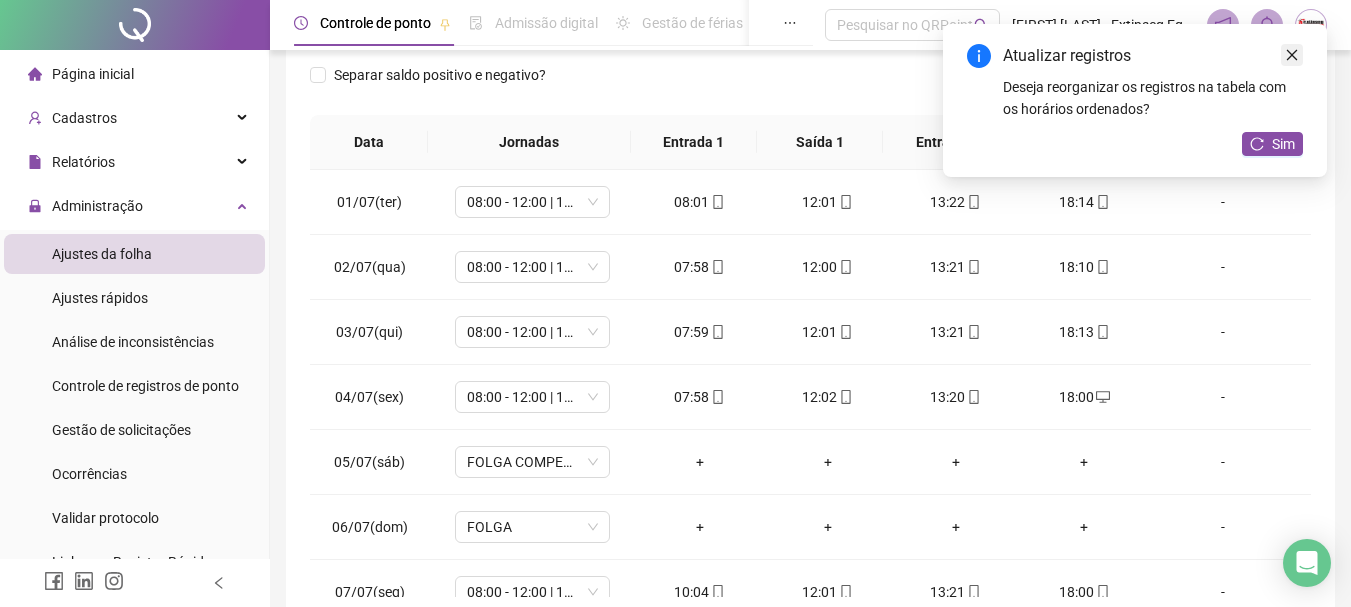 click 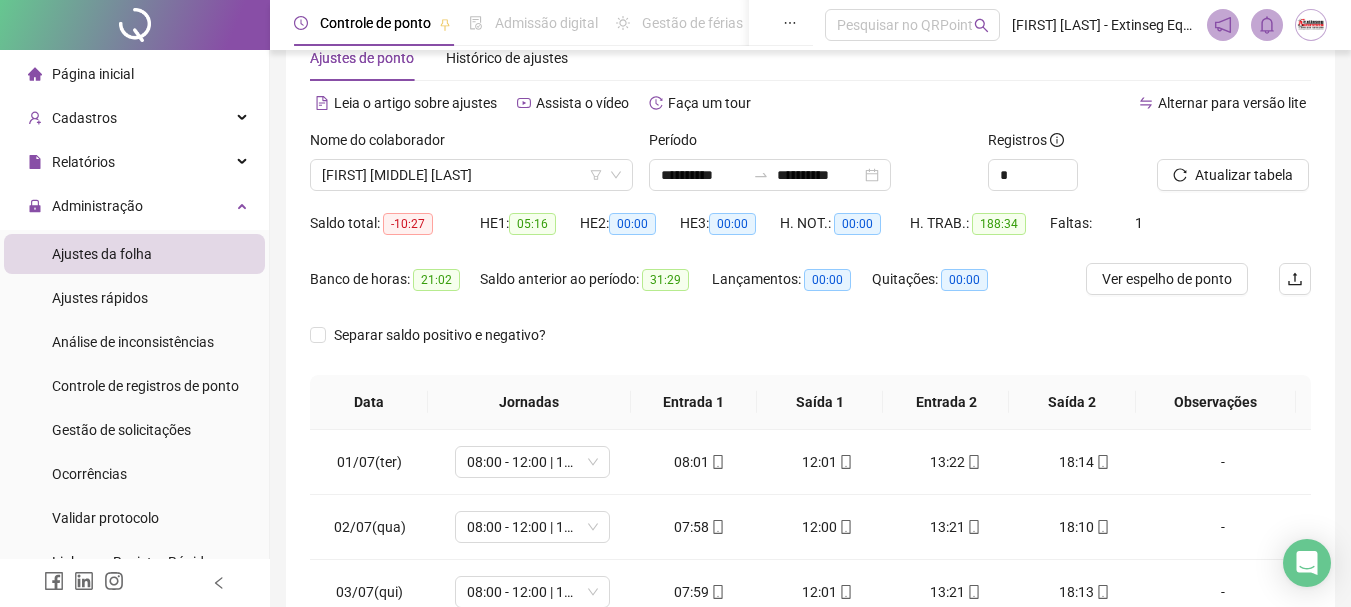 scroll, scrollTop: 0, scrollLeft: 0, axis: both 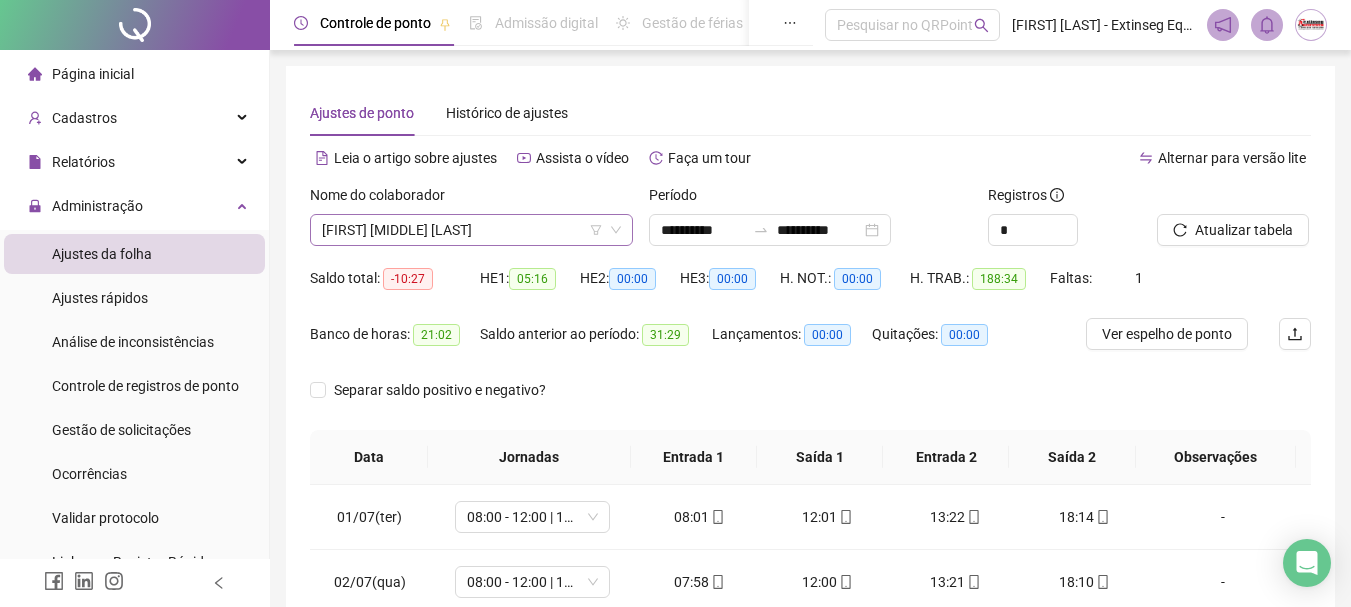 click on "[FIRST] [MIDDLE] [LAST]" at bounding box center [471, 230] 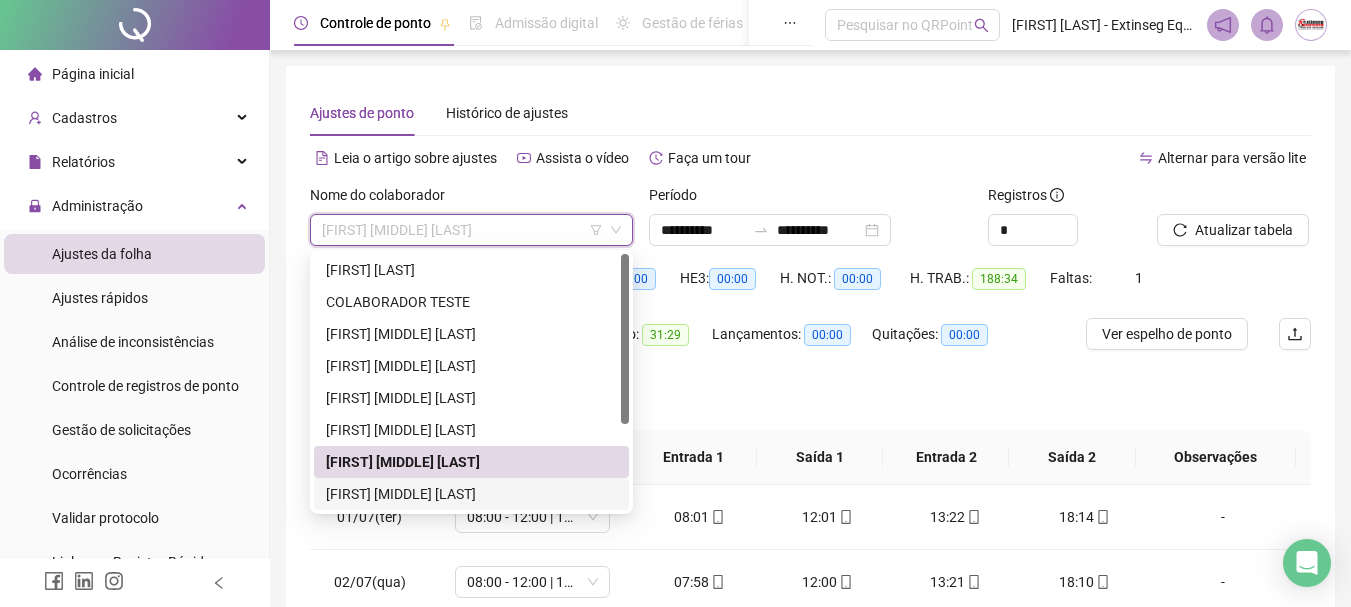 click on "[FIRST] [MIDDLE] [LAST]" at bounding box center [471, 494] 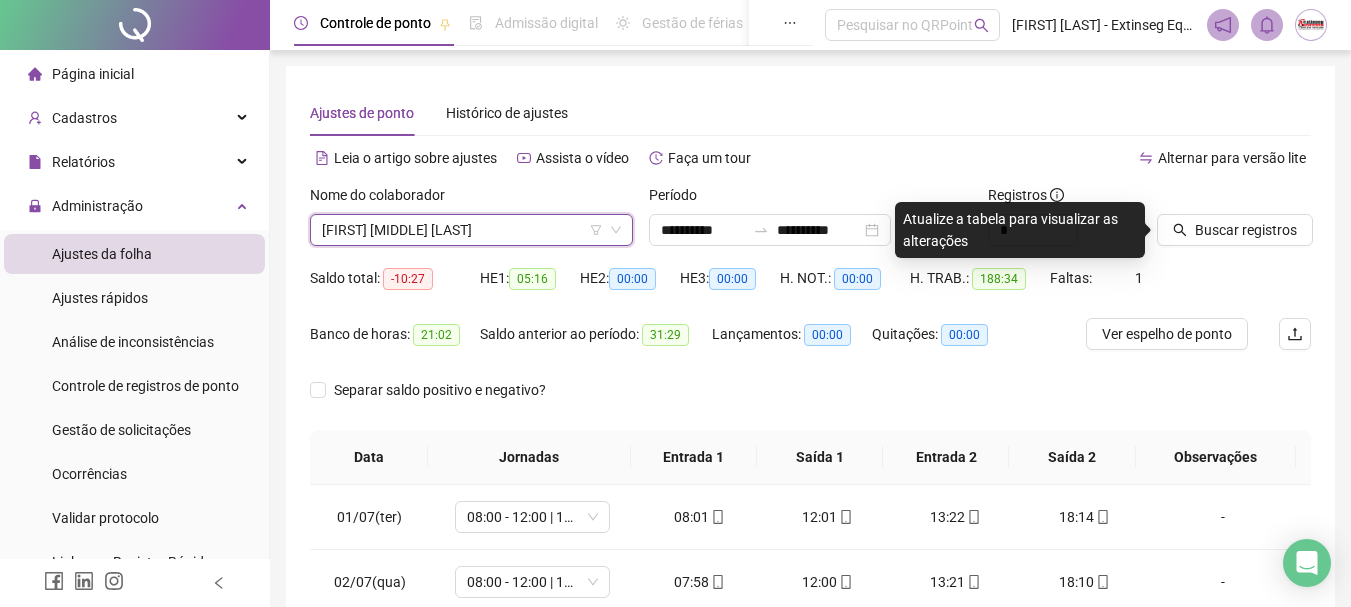 click at bounding box center (1209, 199) 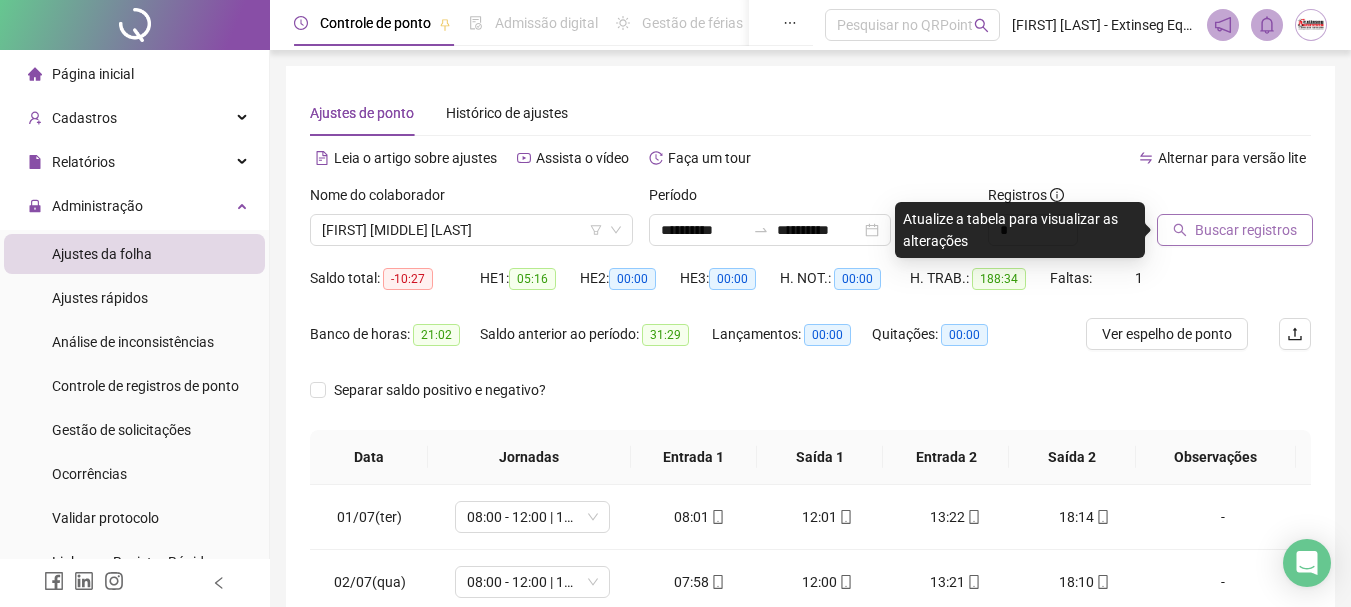 click on "Buscar registros" at bounding box center [1246, 230] 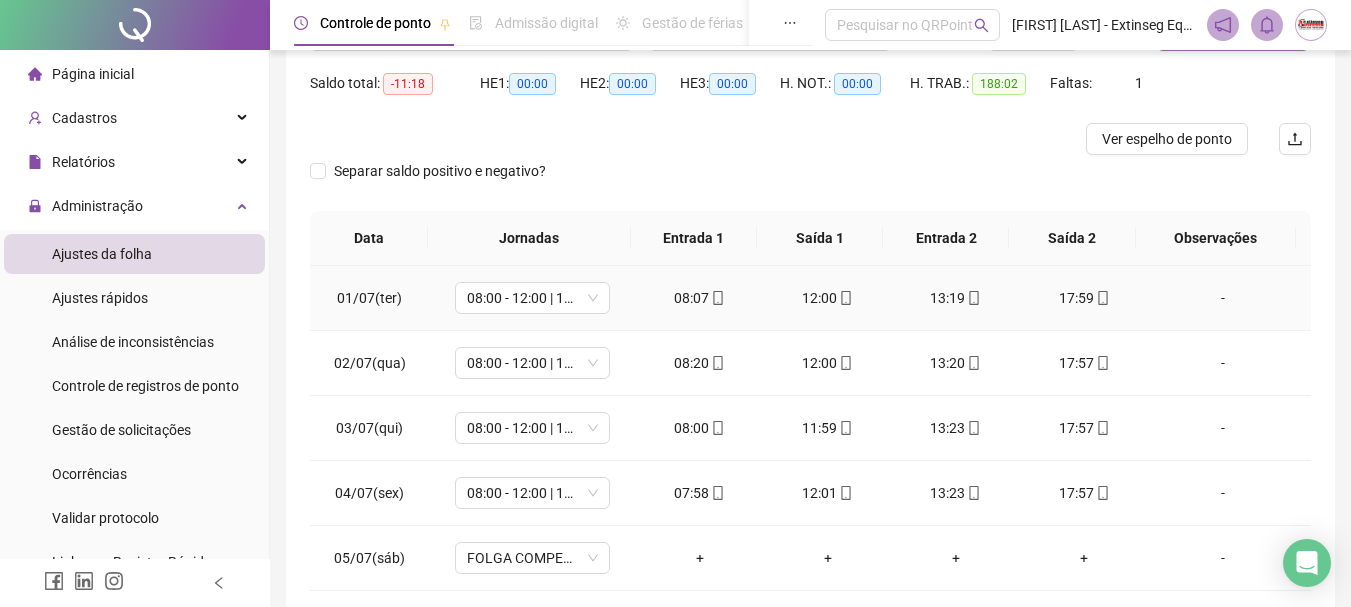 scroll, scrollTop: 200, scrollLeft: 0, axis: vertical 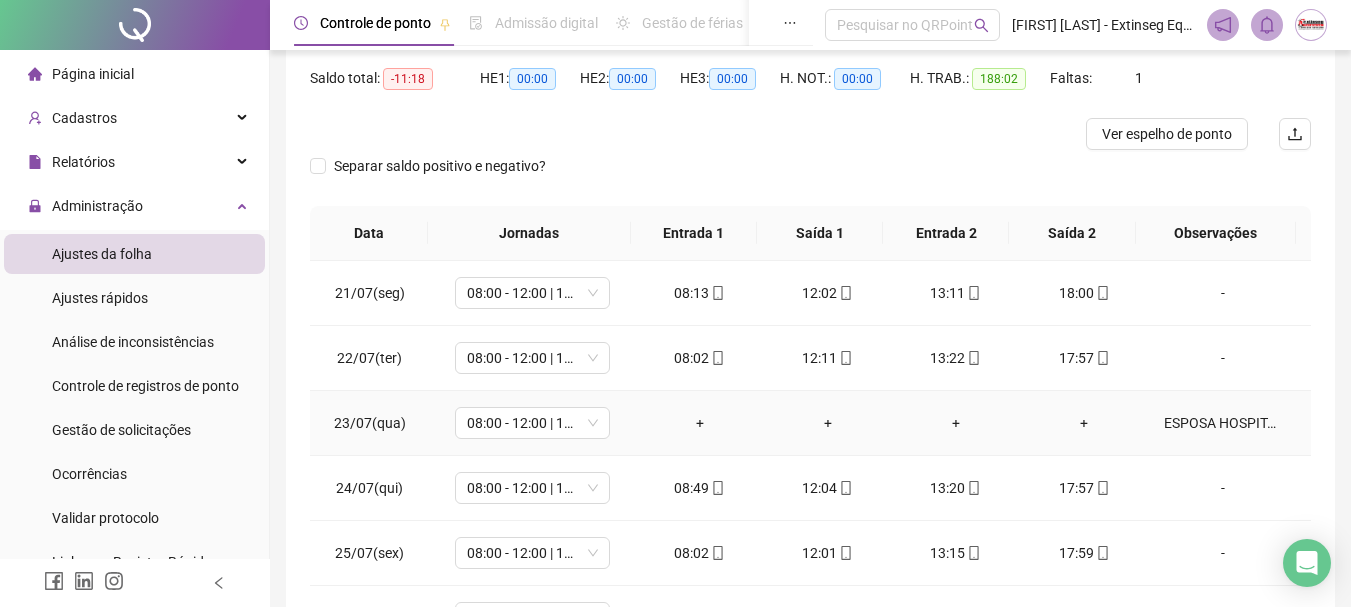 click on "ESPOSA HOSPITALIZADA" at bounding box center (1223, 423) 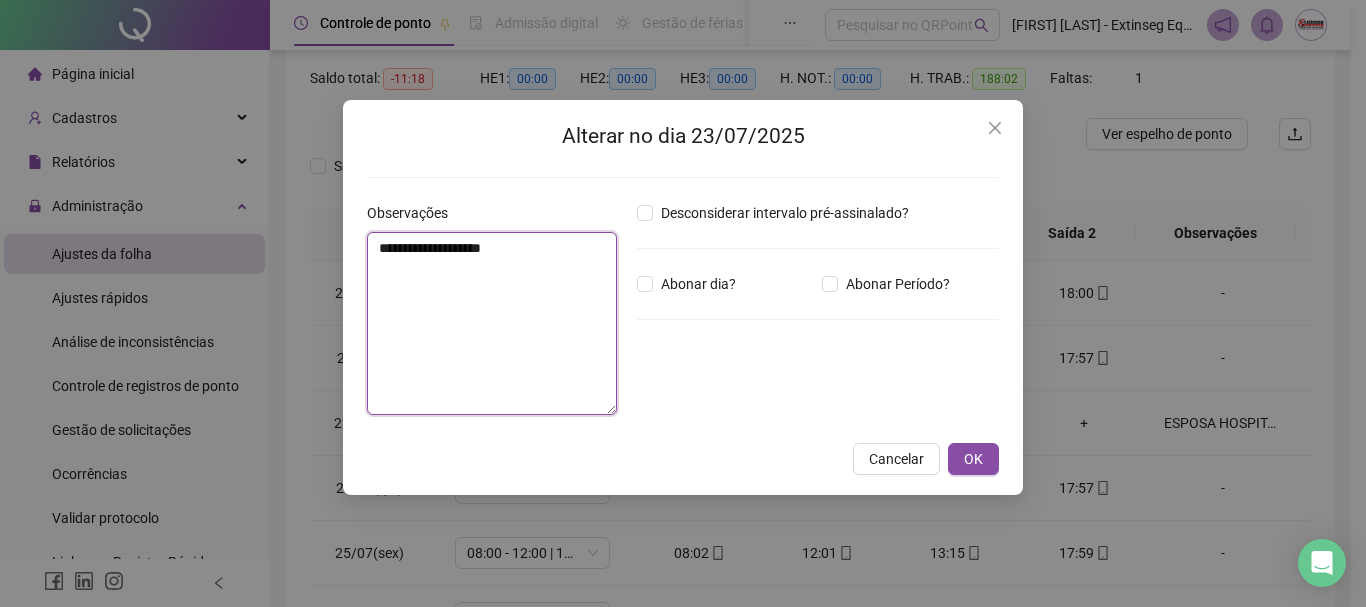click on "**********" at bounding box center [492, 323] 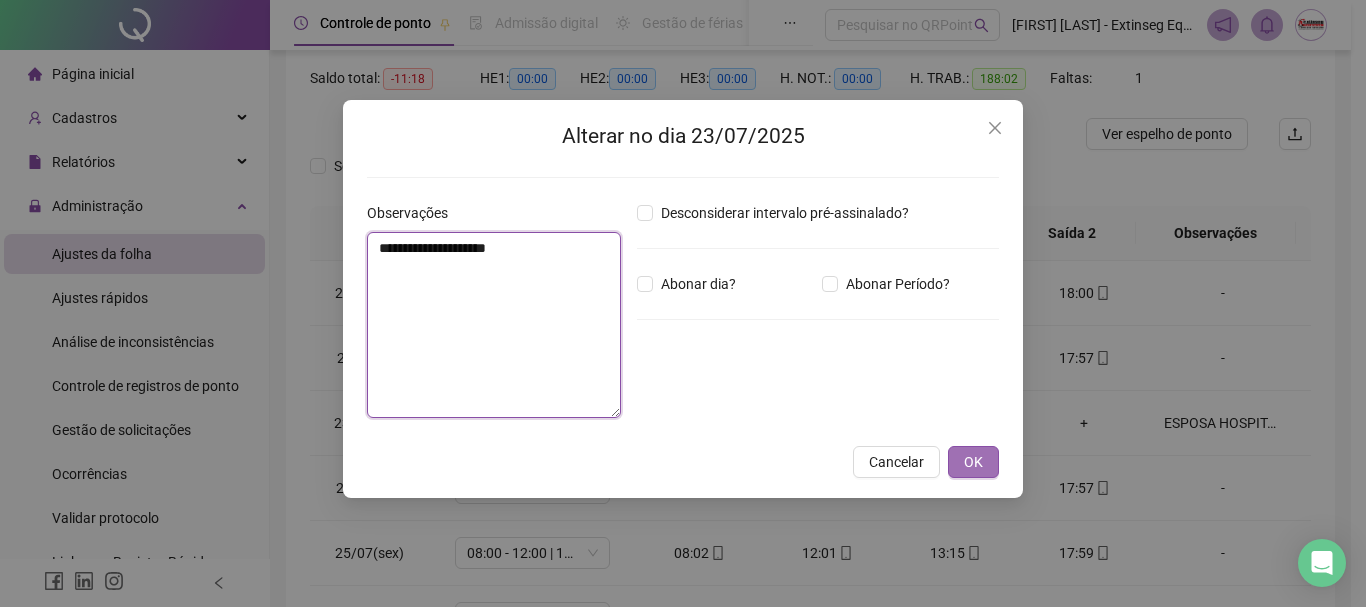 type on "**********" 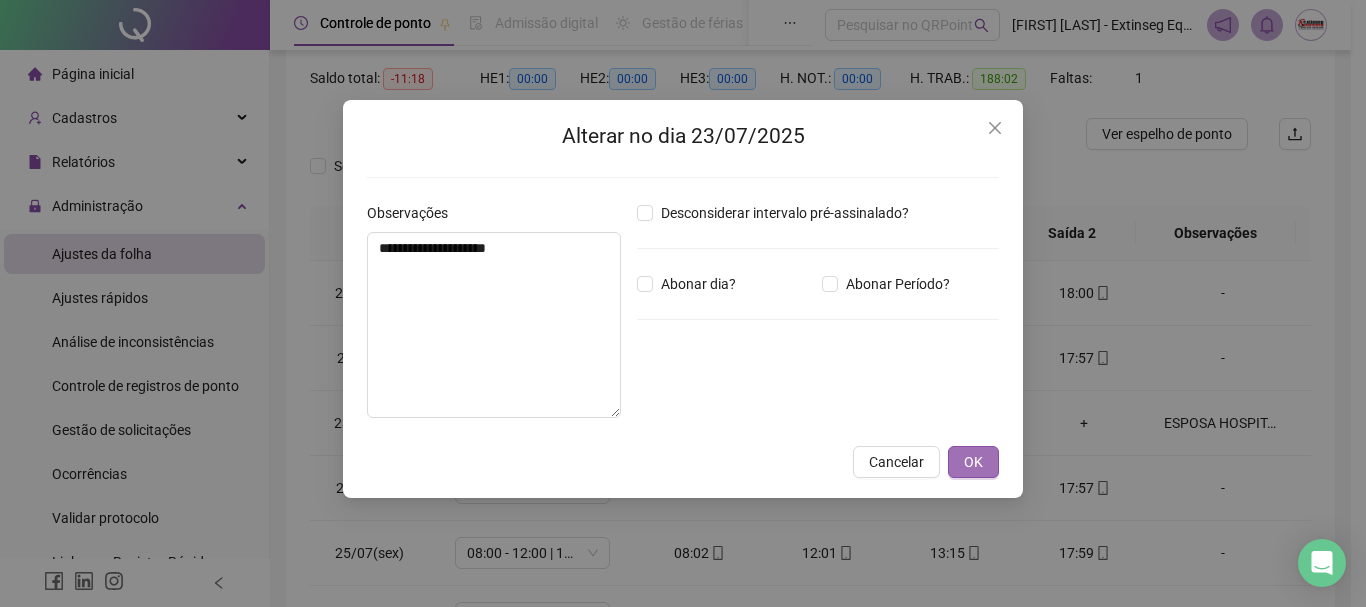 click on "OK" at bounding box center [973, 462] 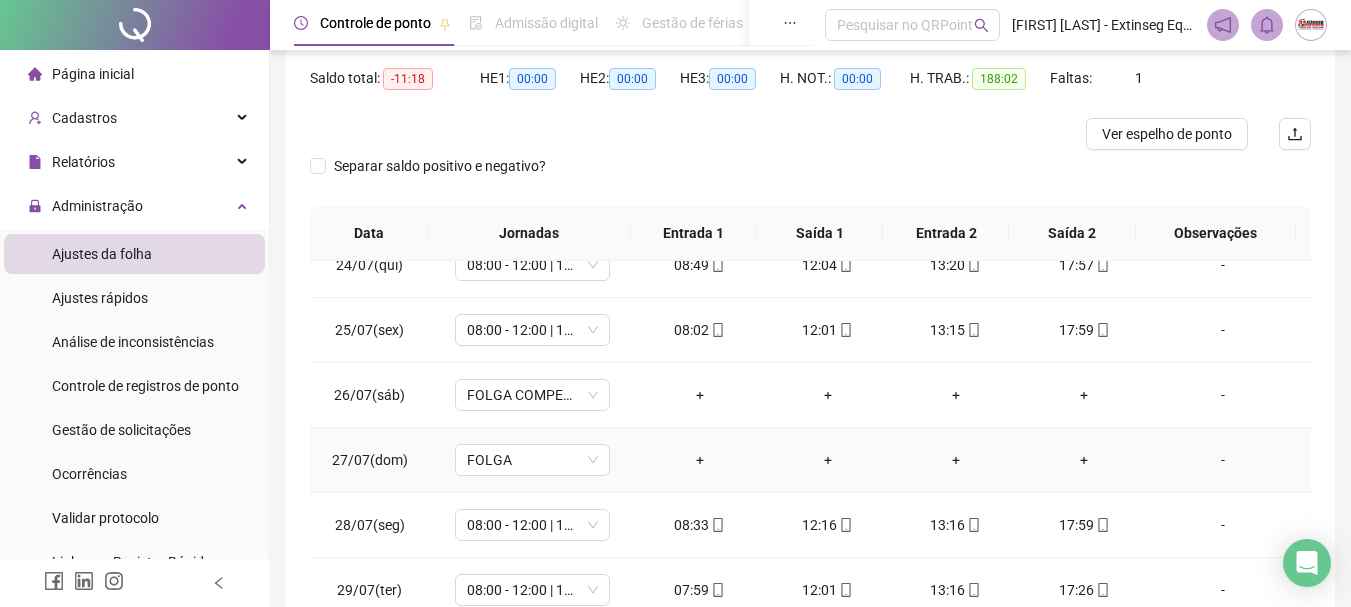 scroll, scrollTop: 1588, scrollLeft: 0, axis: vertical 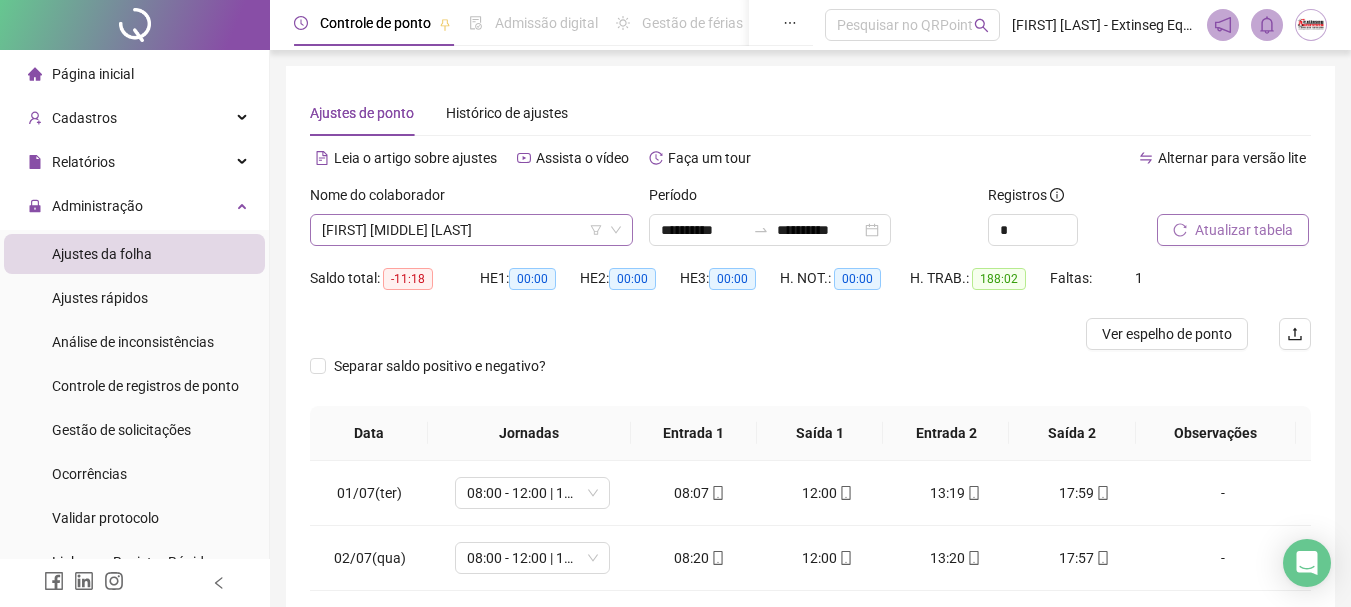 click on "[FIRST] [MIDDLE] [LAST]" at bounding box center [471, 230] 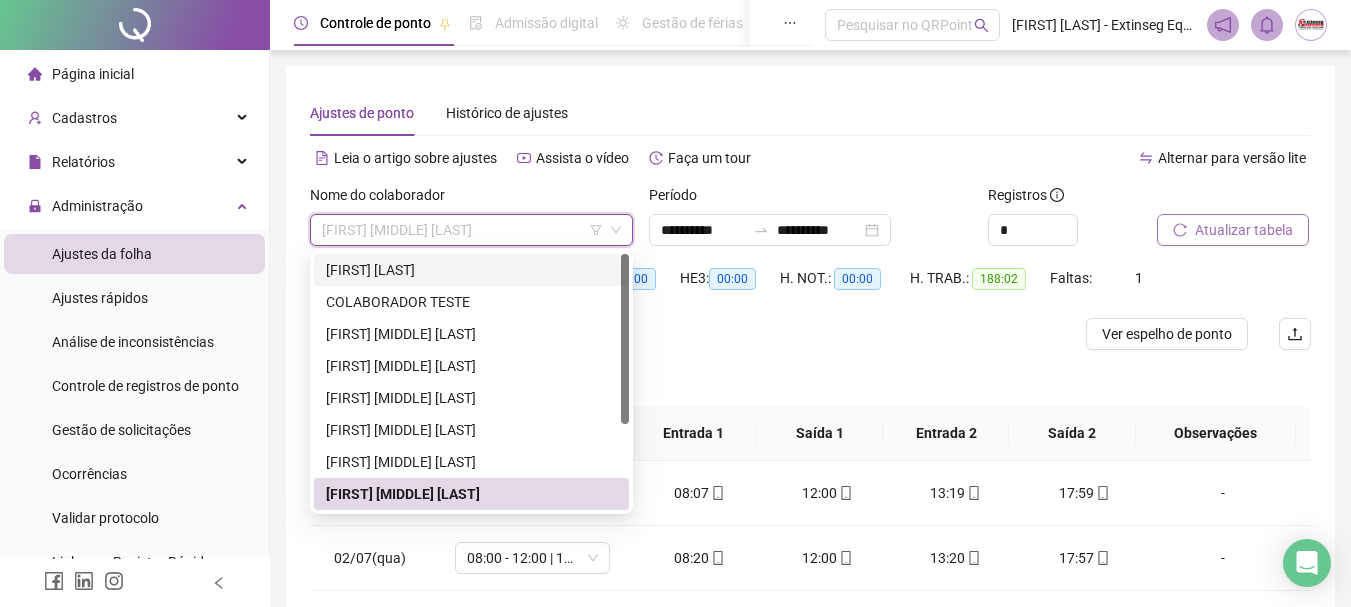 scroll, scrollTop: 100, scrollLeft: 0, axis: vertical 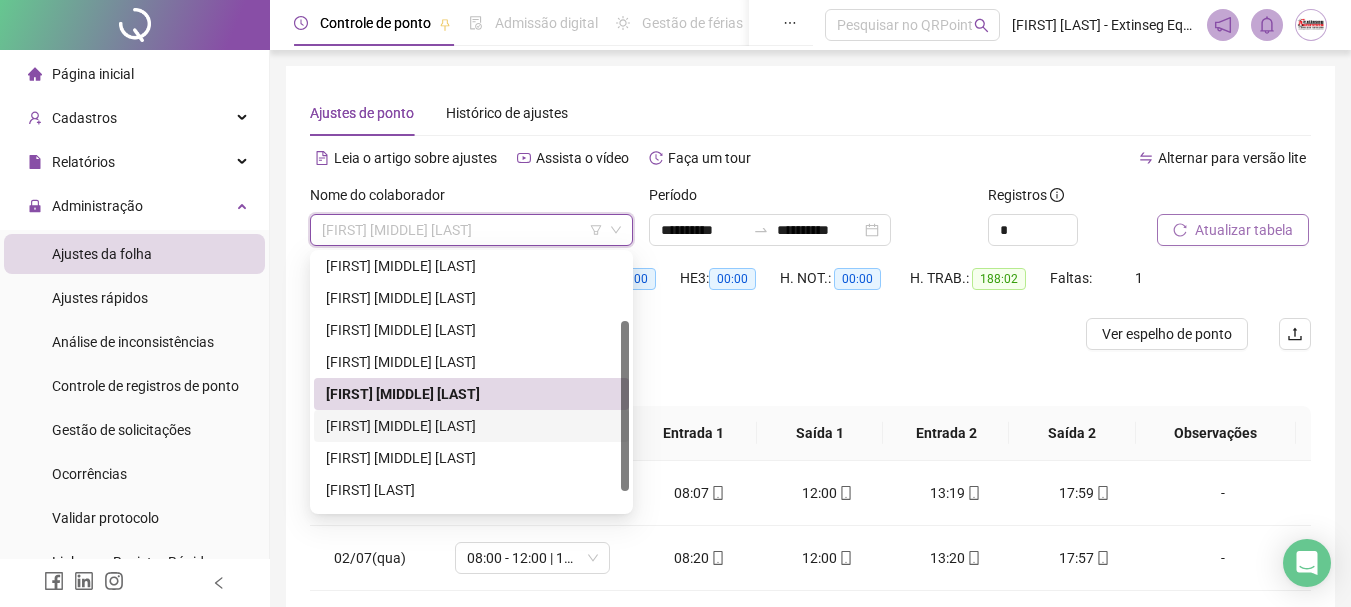 click on "[FIRST] [MIDDLE] [LAST]" at bounding box center [471, 426] 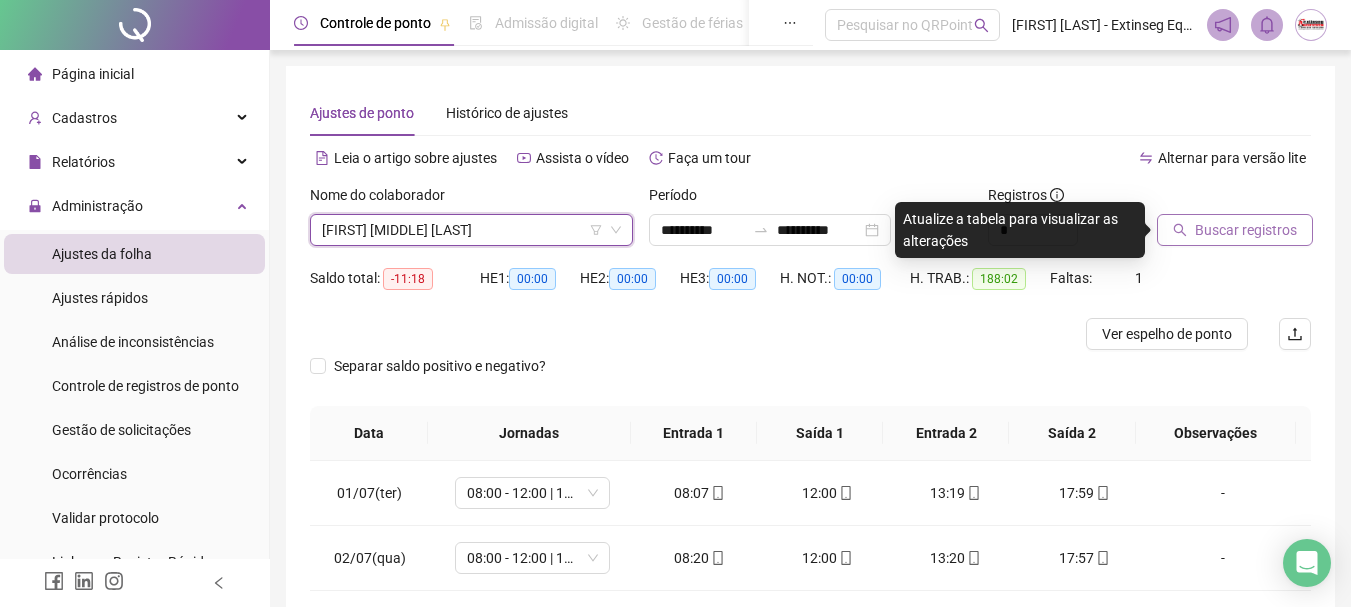 click on "Buscar registros" at bounding box center (1246, 230) 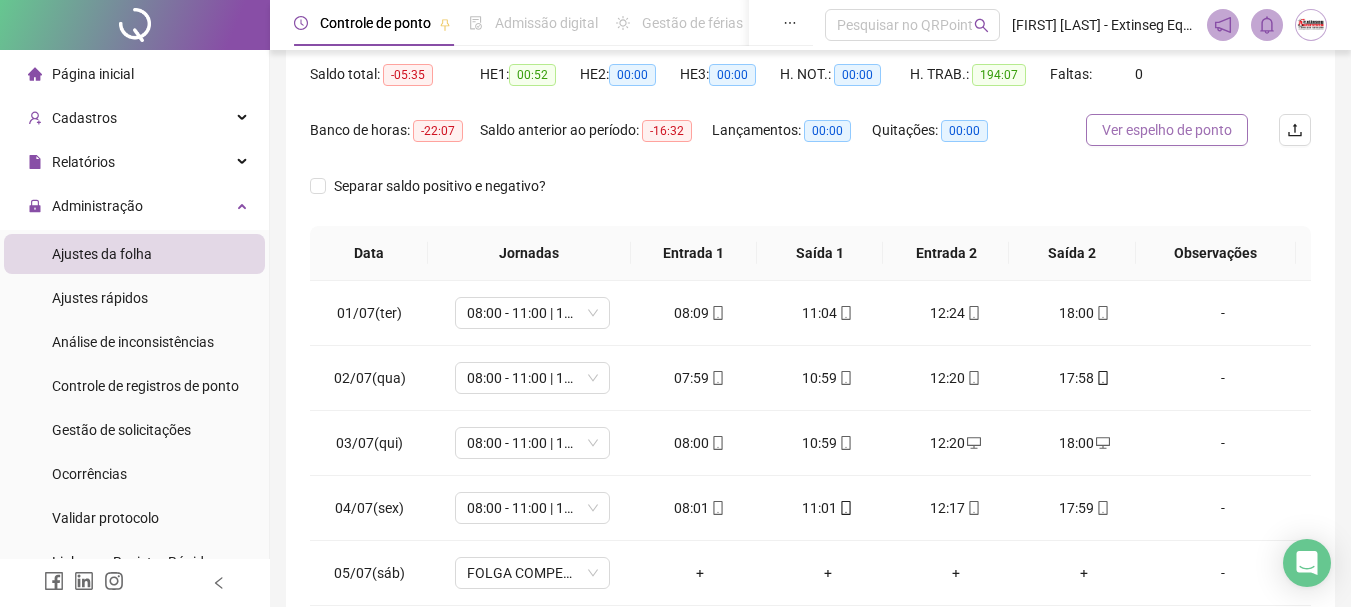 scroll, scrollTop: 300, scrollLeft: 0, axis: vertical 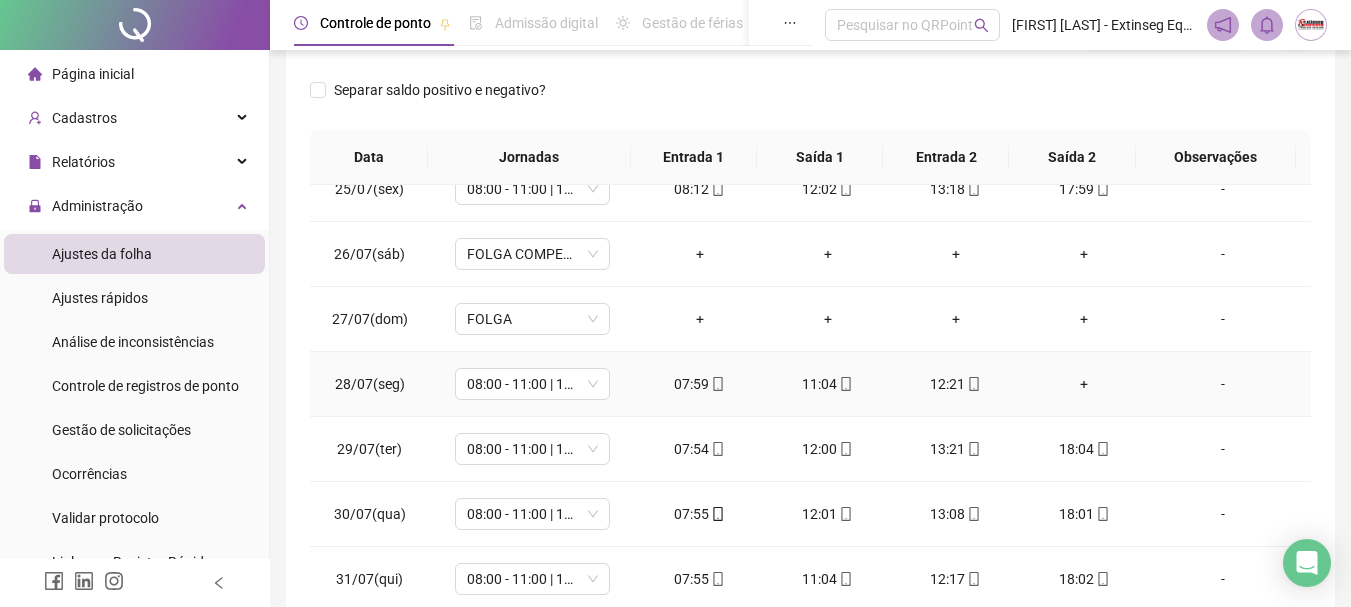 click on "+" at bounding box center [1084, 384] 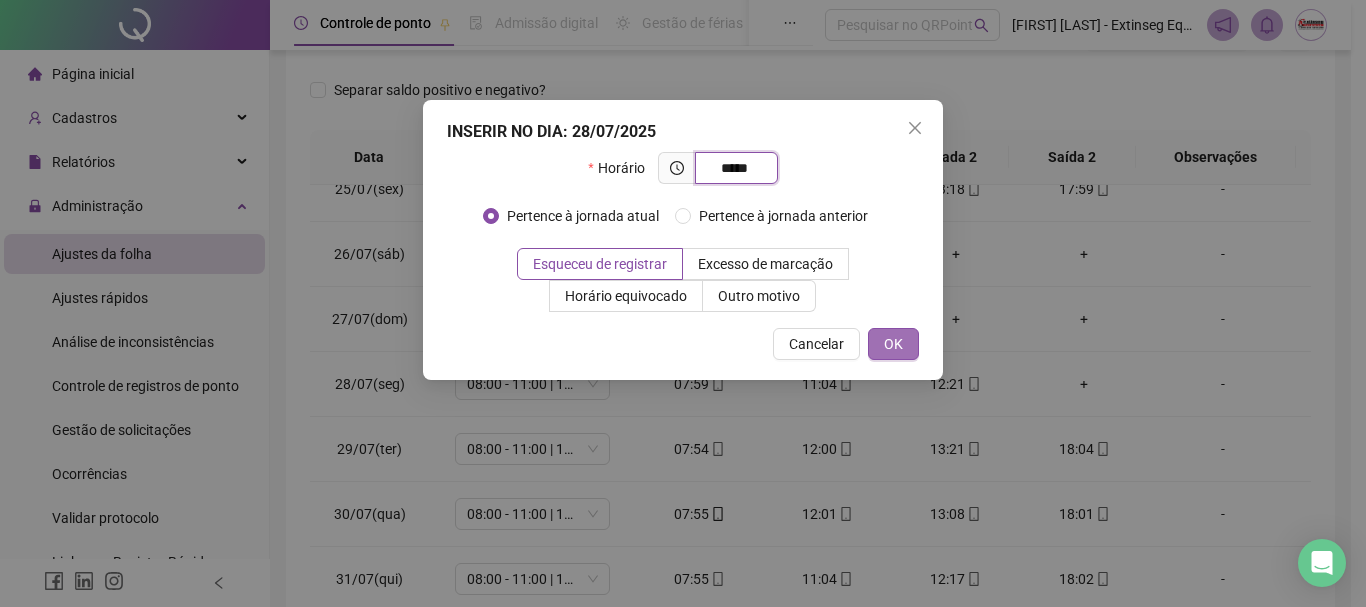 type on "*****" 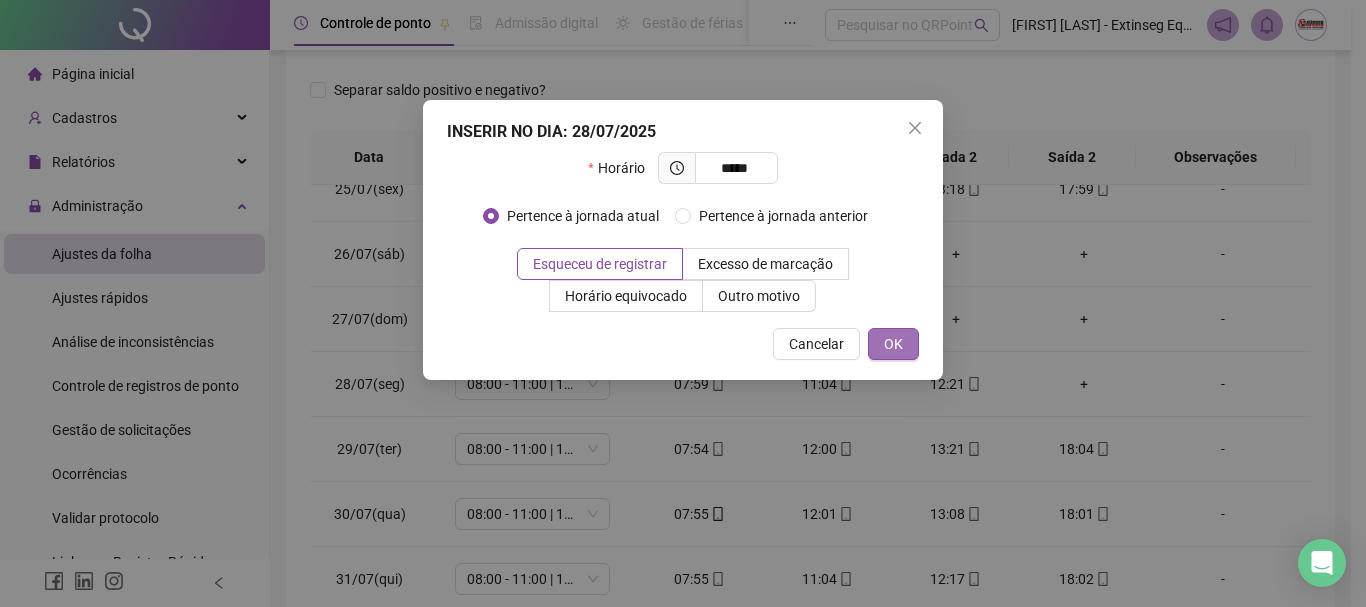 click on "OK" at bounding box center [893, 344] 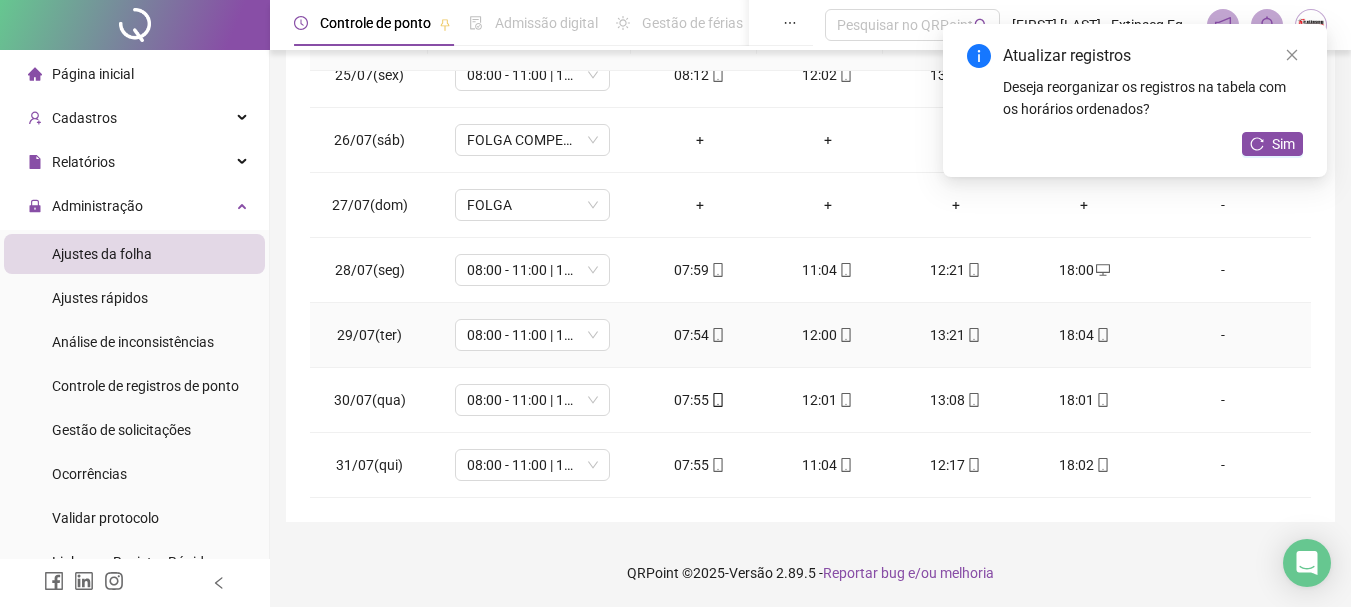scroll, scrollTop: 415, scrollLeft: 0, axis: vertical 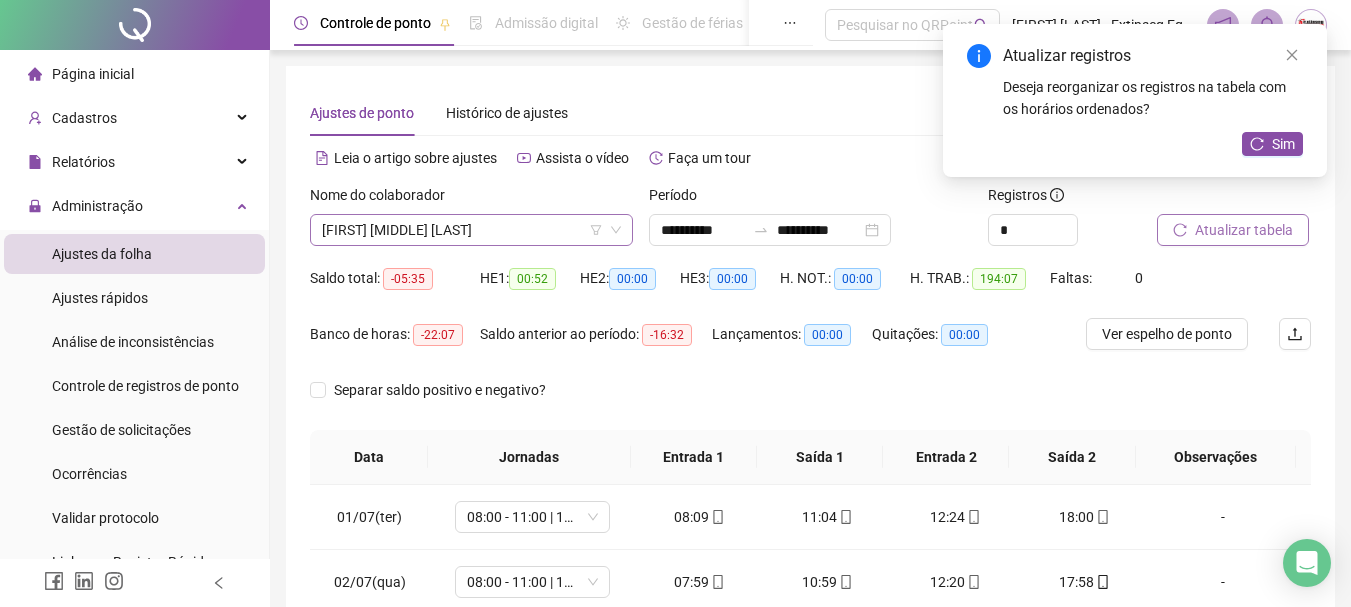click on "[FIRST] [MIDDLE] [LAST]" at bounding box center [471, 230] 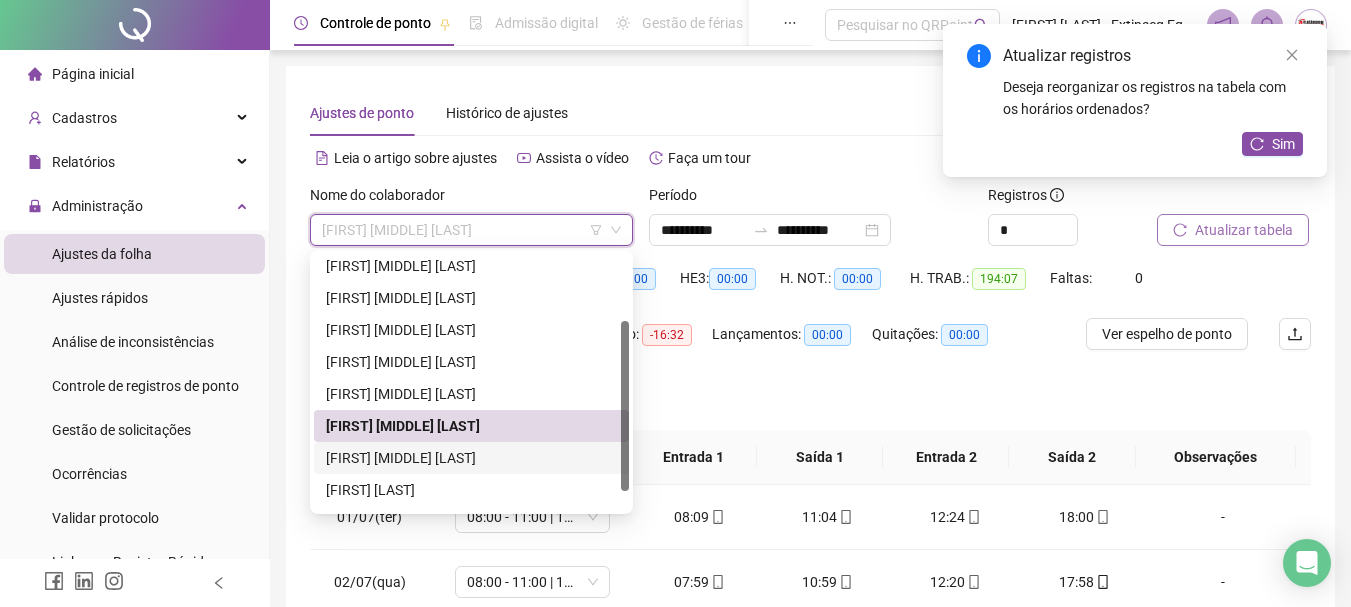 click on "[FIRST] [MIDDLE] [LAST]" at bounding box center [471, 458] 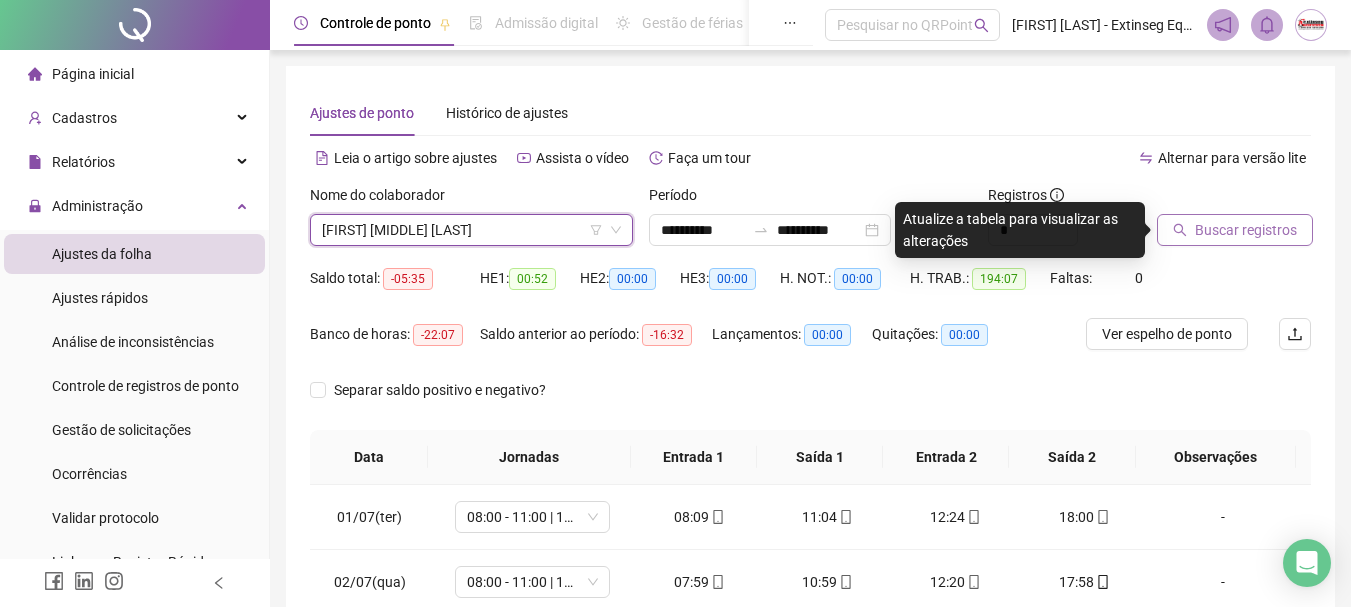 click on "Buscar registros" at bounding box center (1246, 230) 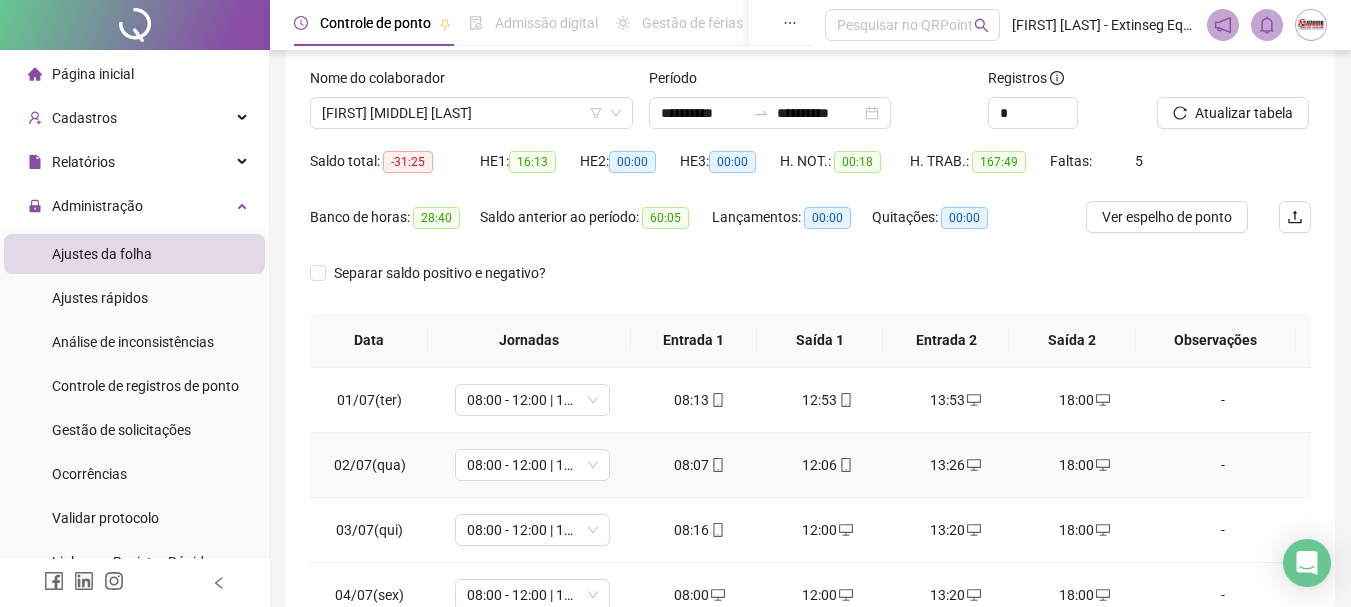 scroll, scrollTop: 300, scrollLeft: 0, axis: vertical 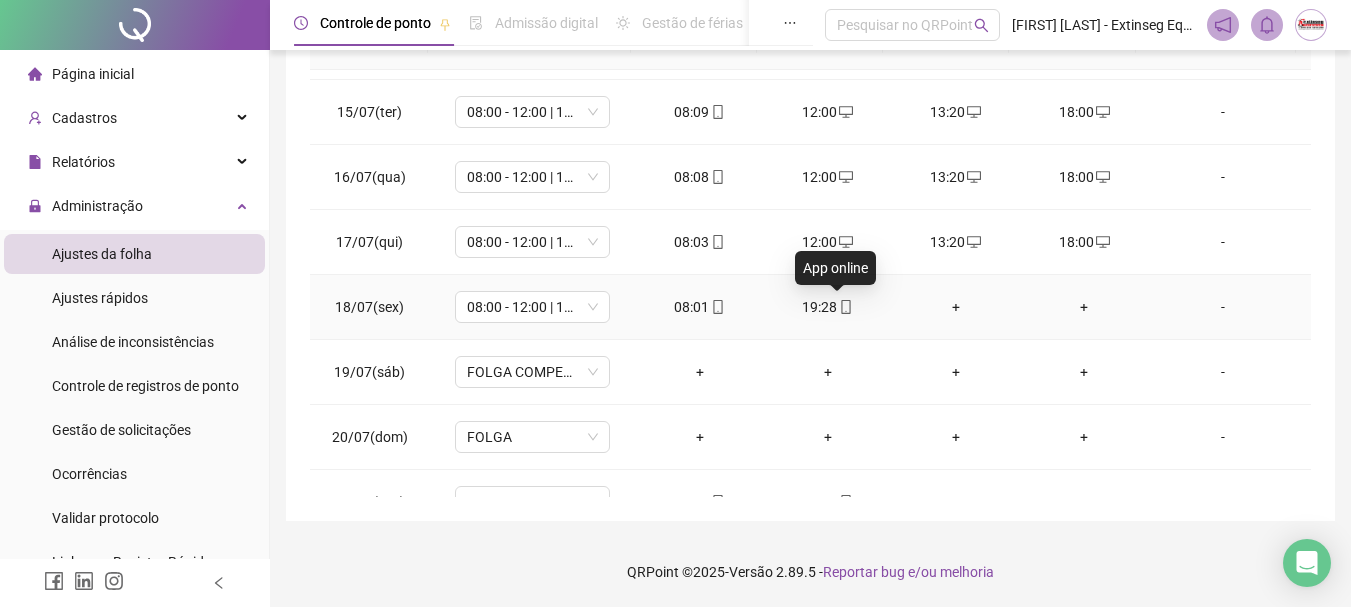 click 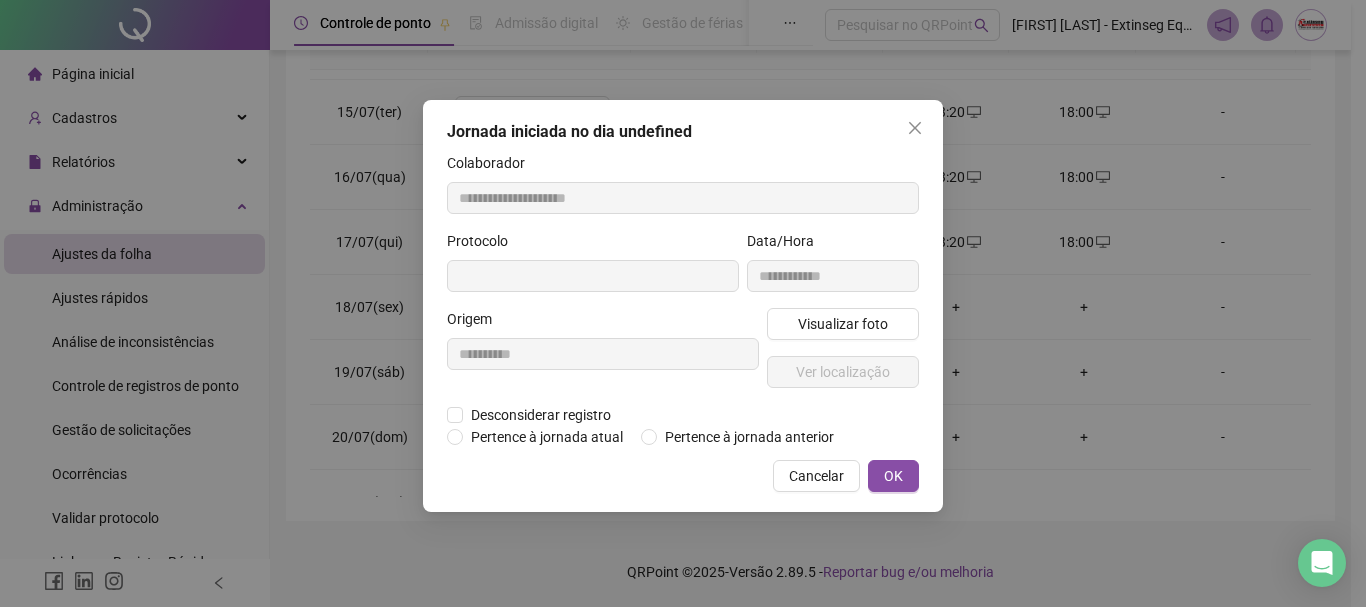 type on "**********" 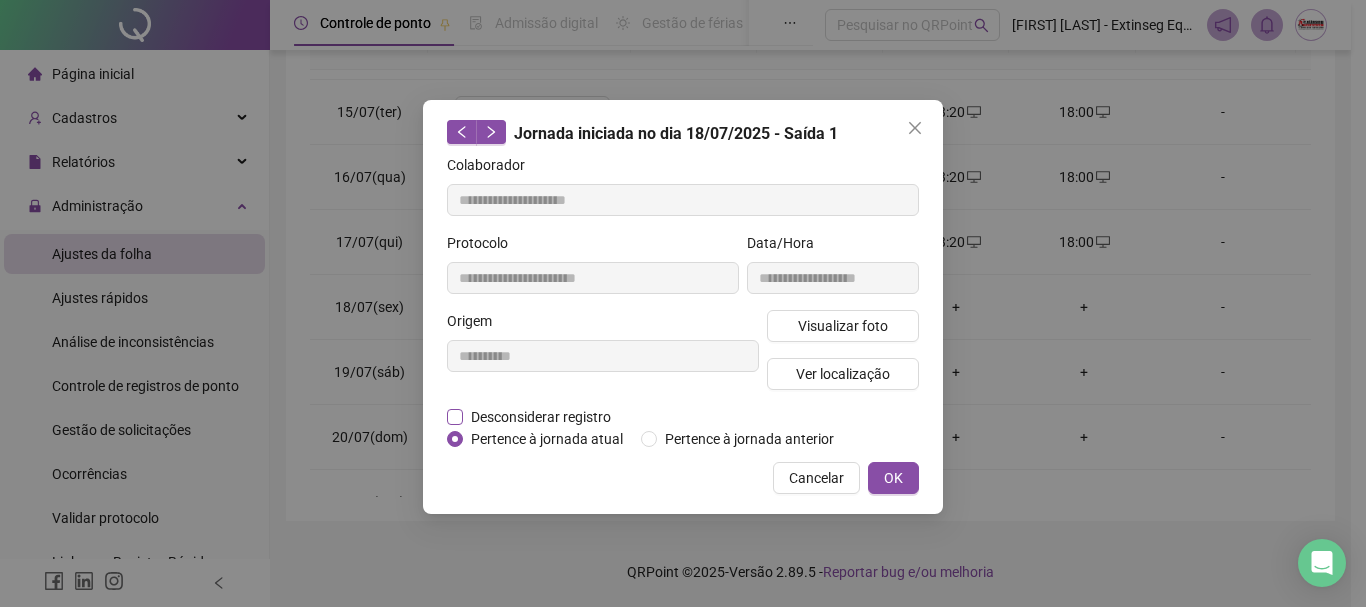 click on "Desconsiderar registro" at bounding box center [541, 417] 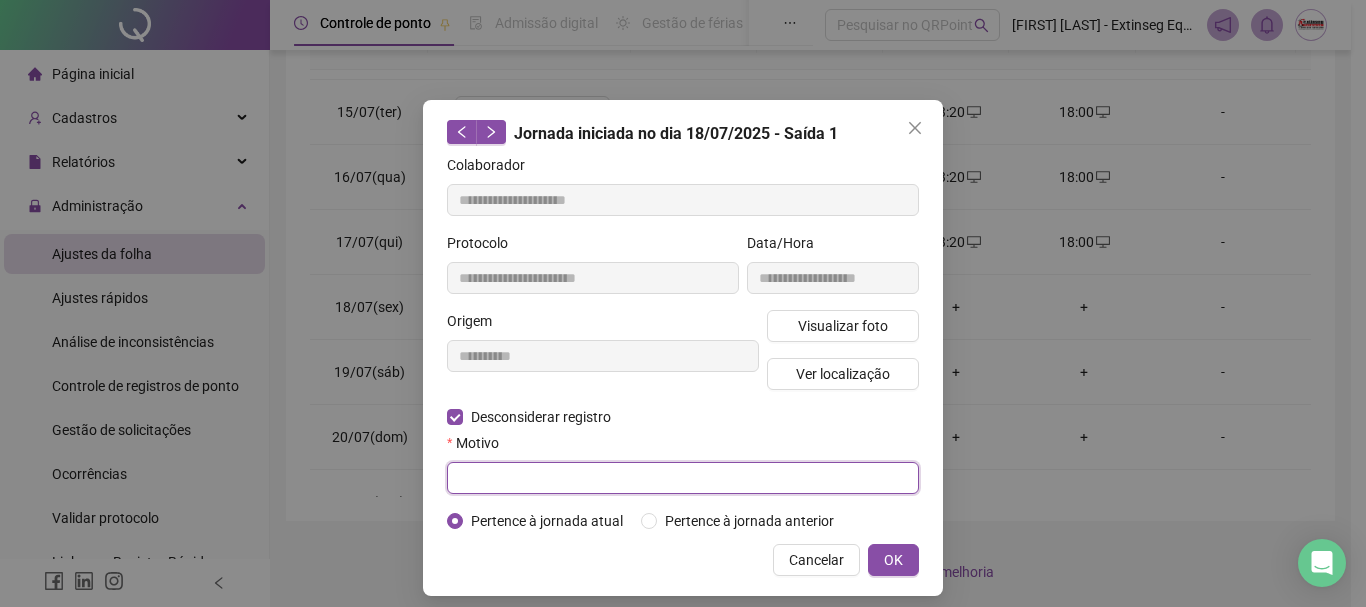 click at bounding box center (683, 478) 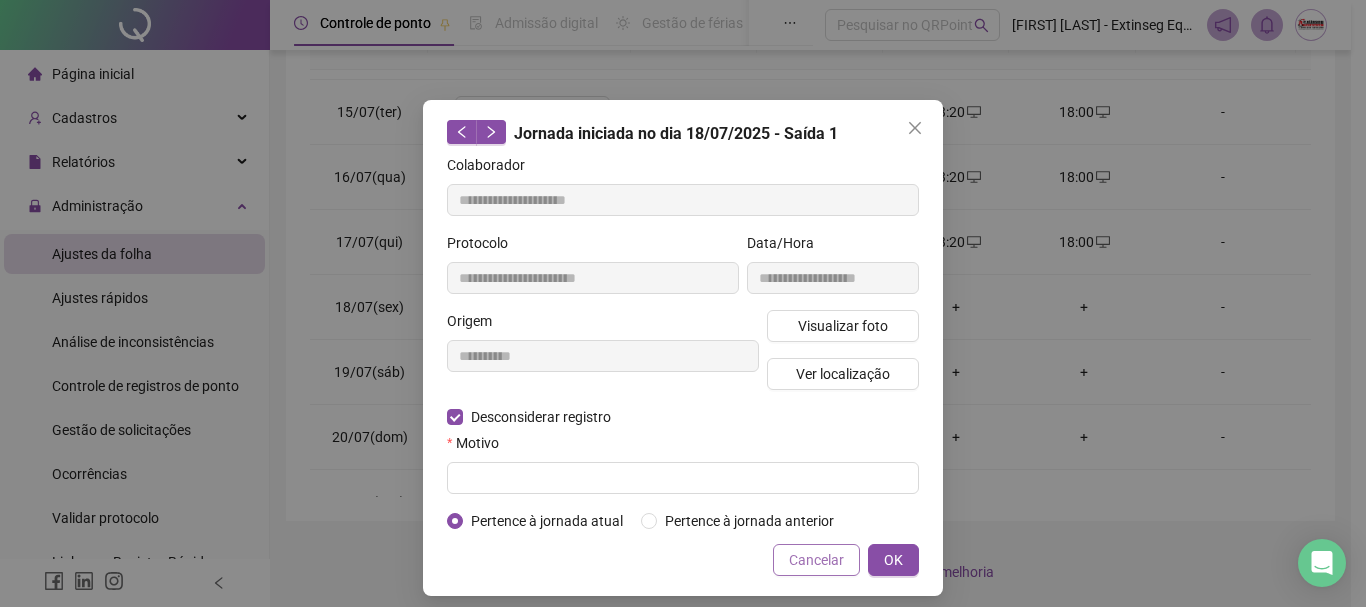 click on "Cancelar" at bounding box center [816, 560] 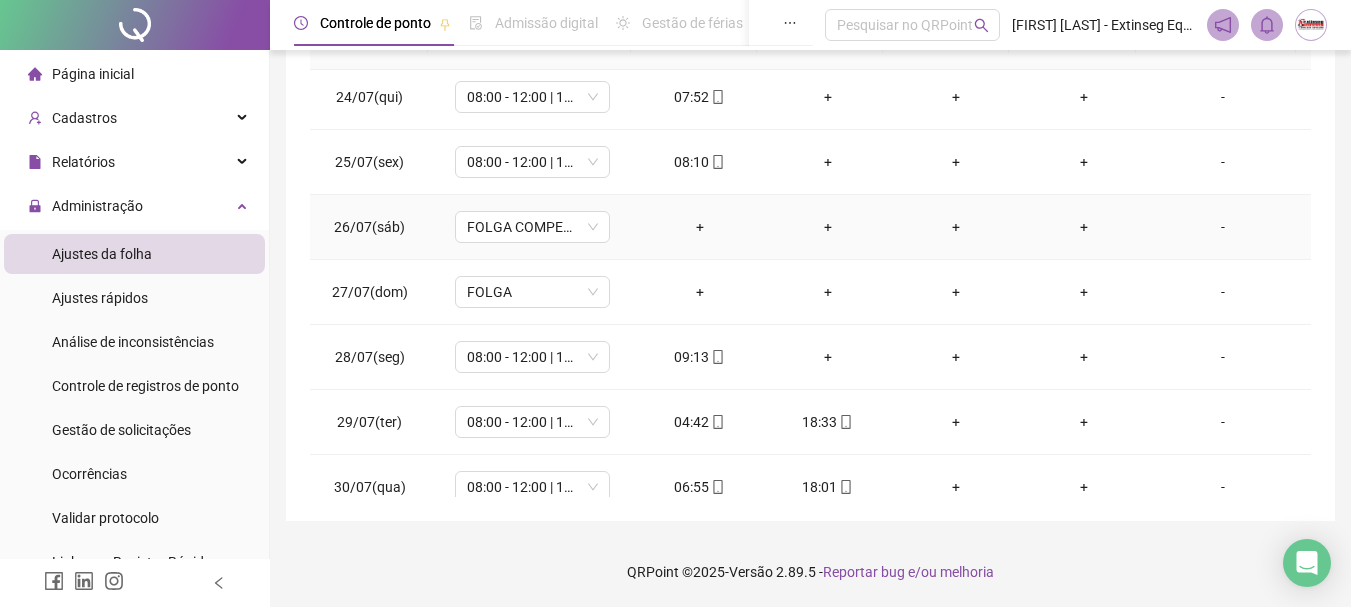 scroll, scrollTop: 1588, scrollLeft: 0, axis: vertical 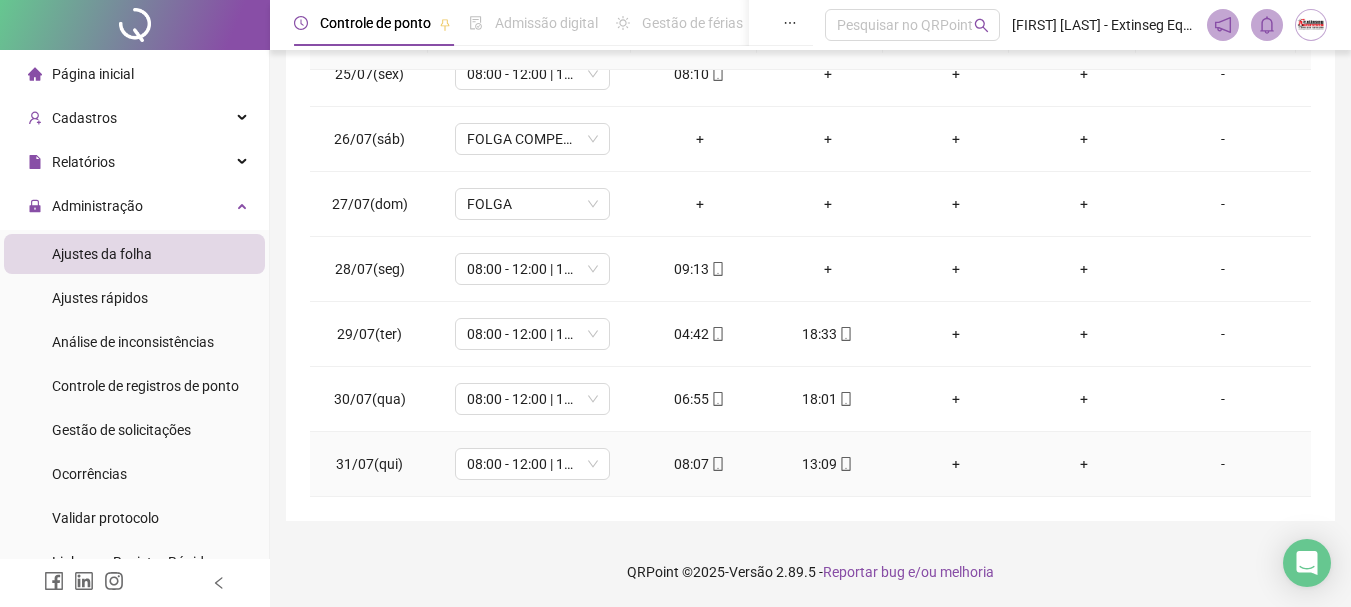 click on "+" at bounding box center [956, 464] 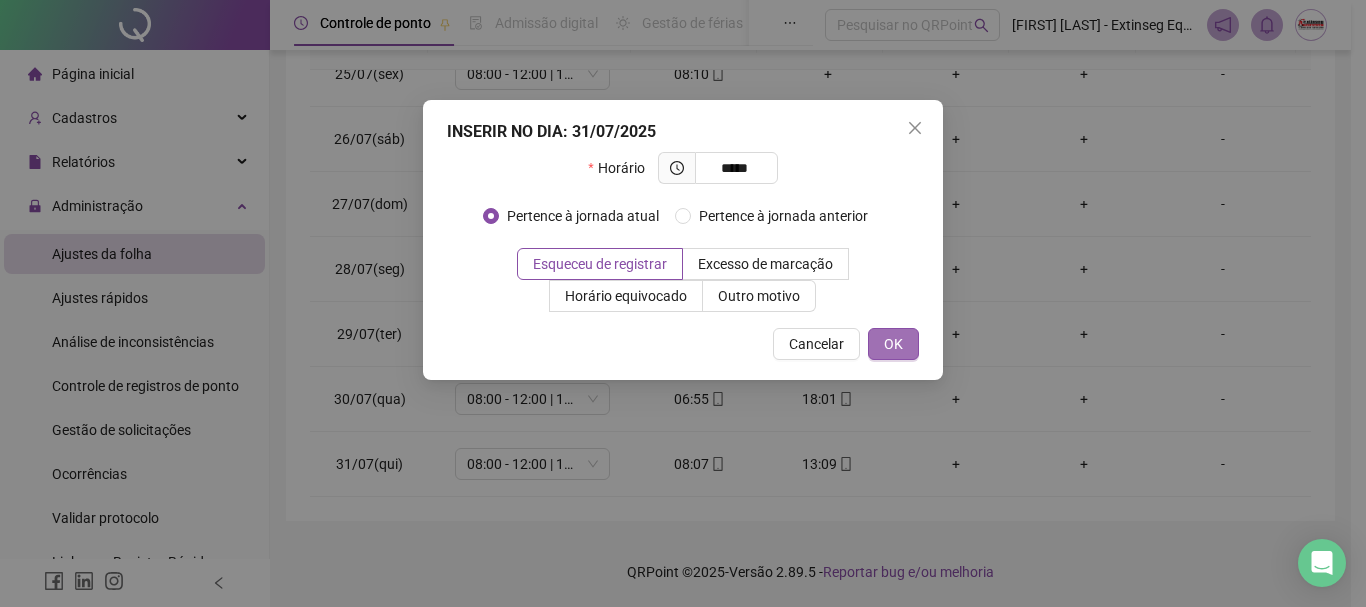 type on "*****" 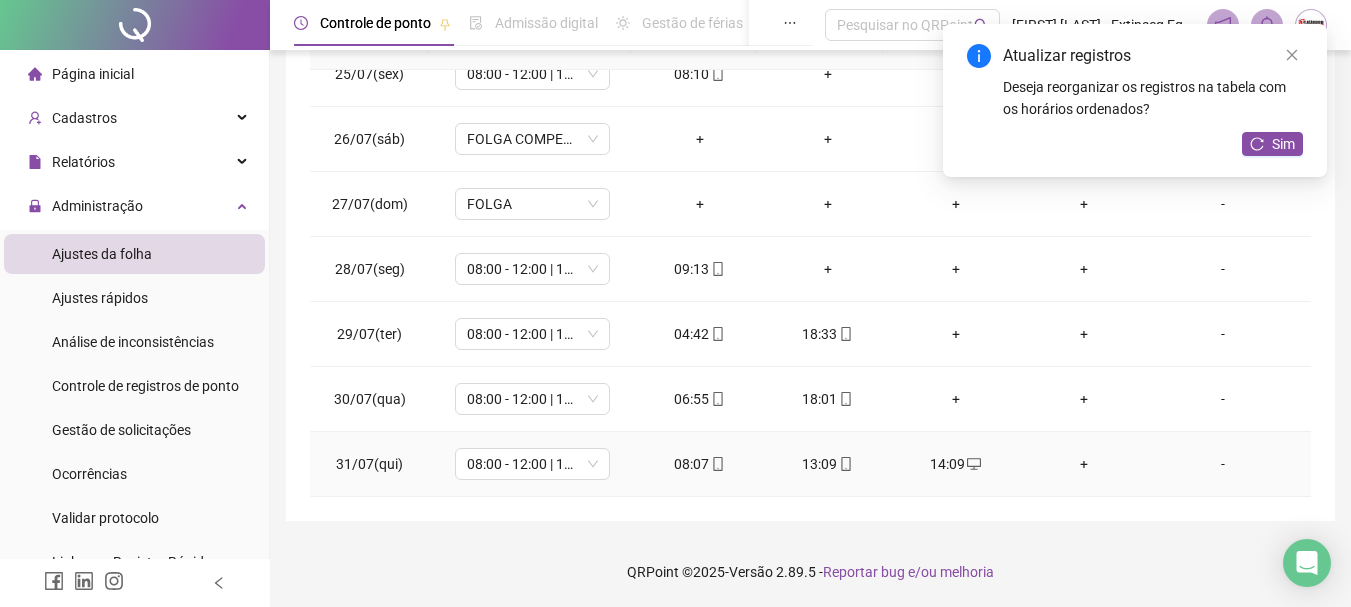 click on "+" at bounding box center [1084, 464] 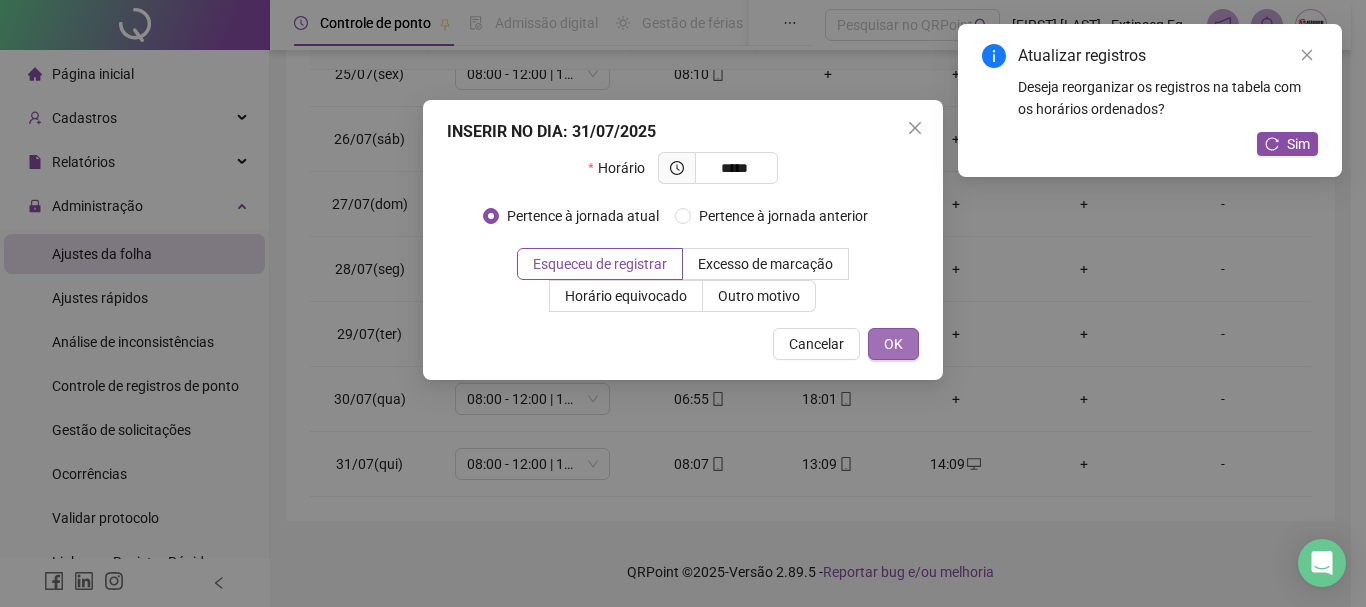 type on "*****" 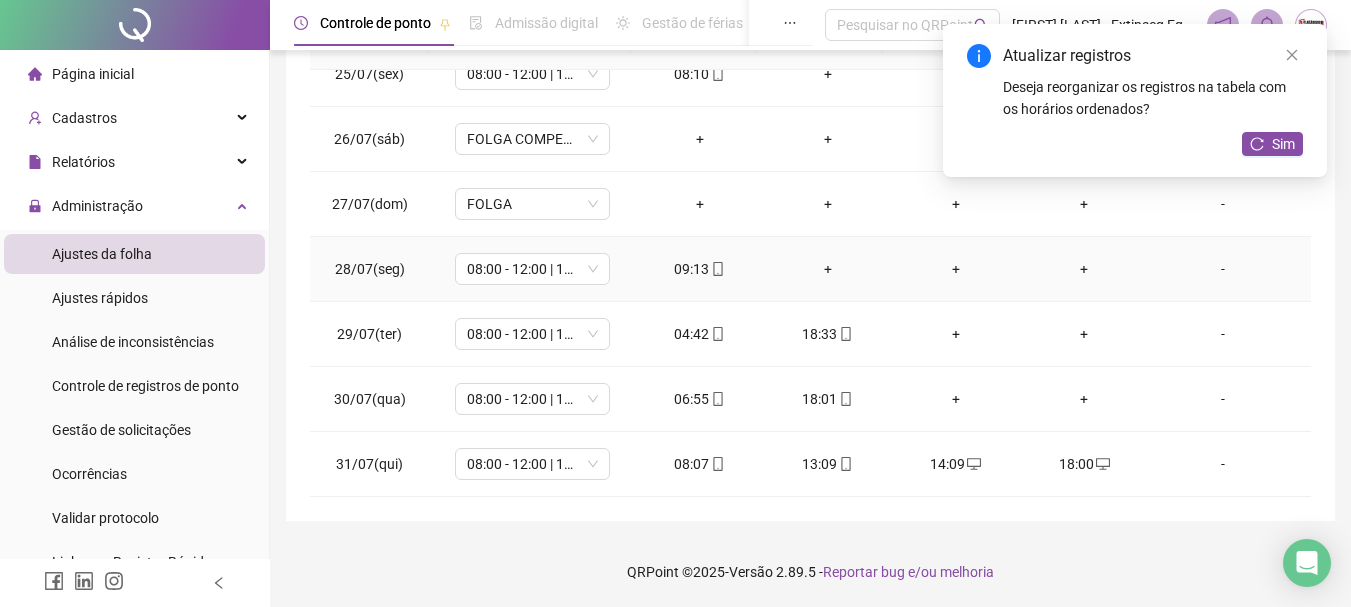 click on "+" at bounding box center [828, 269] 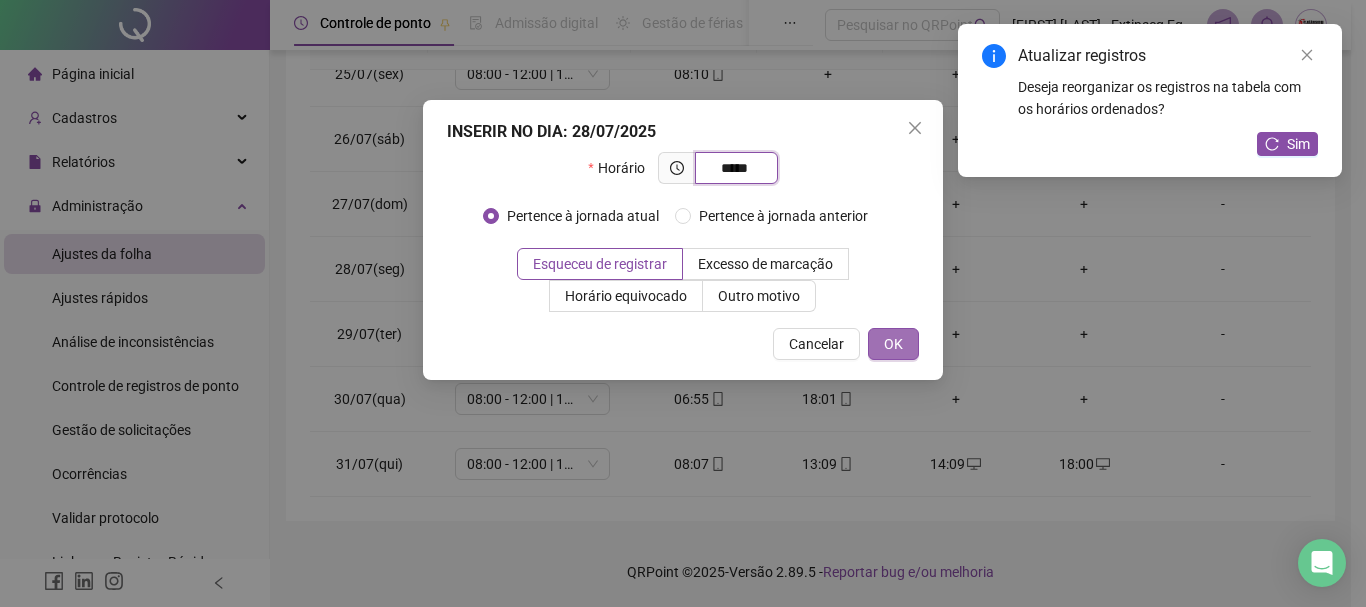 type on "*****" 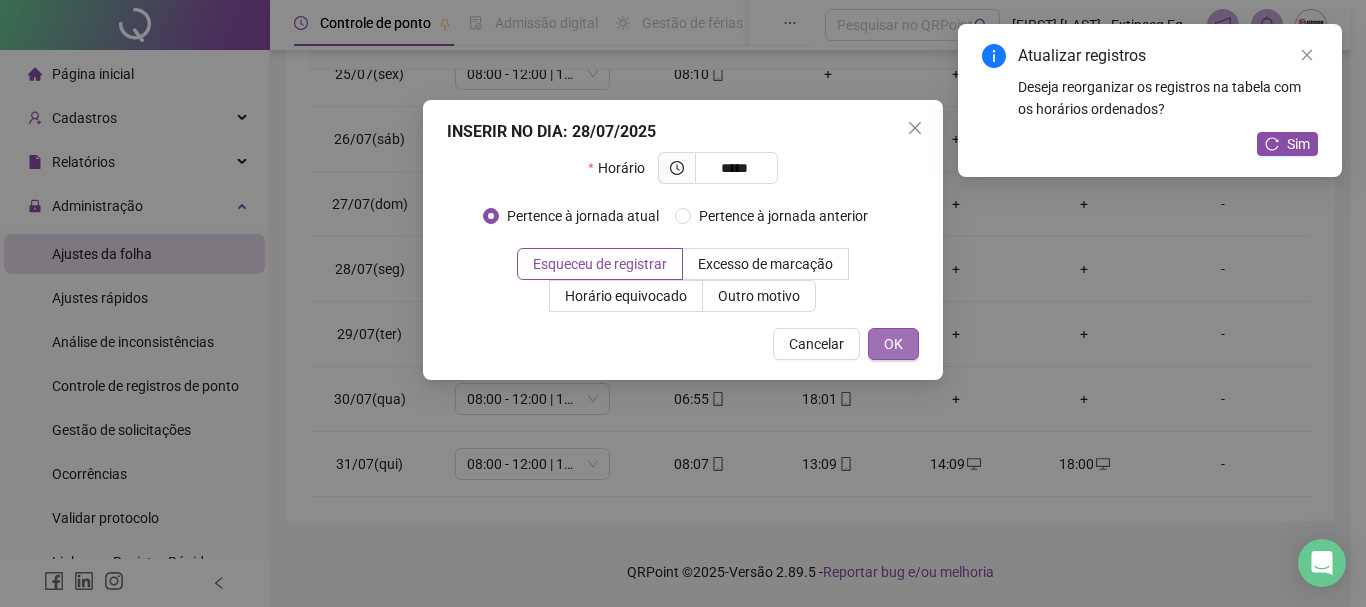 click on "OK" at bounding box center [893, 344] 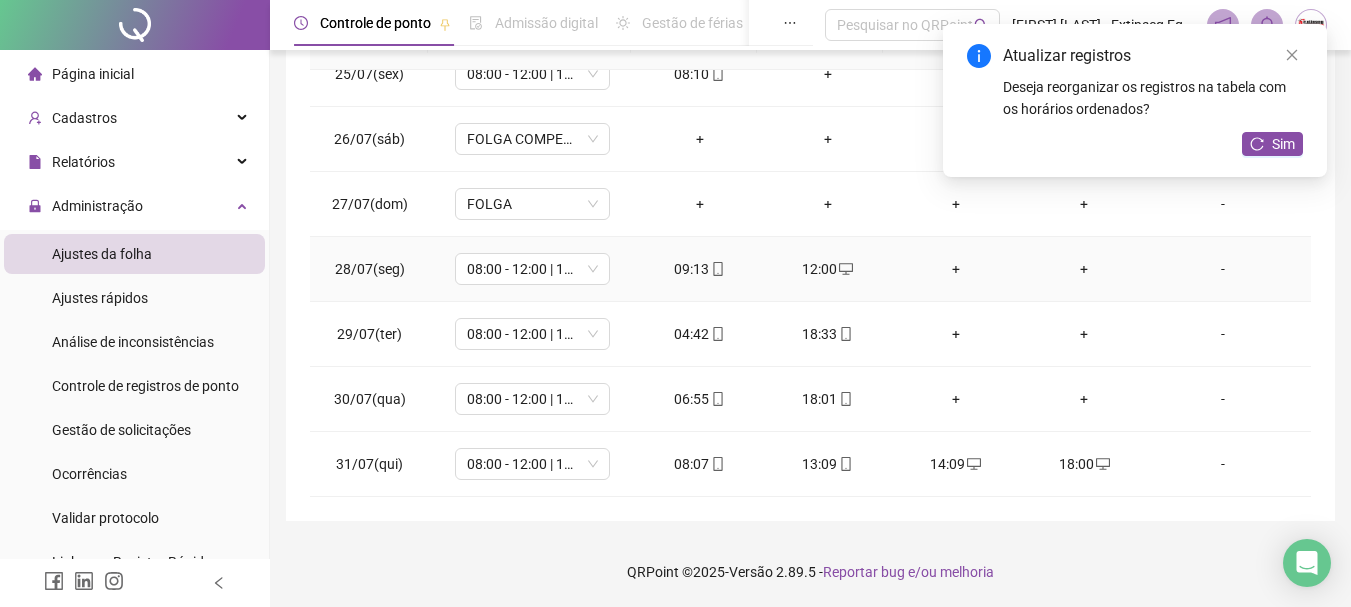 click on "+" at bounding box center (956, 269) 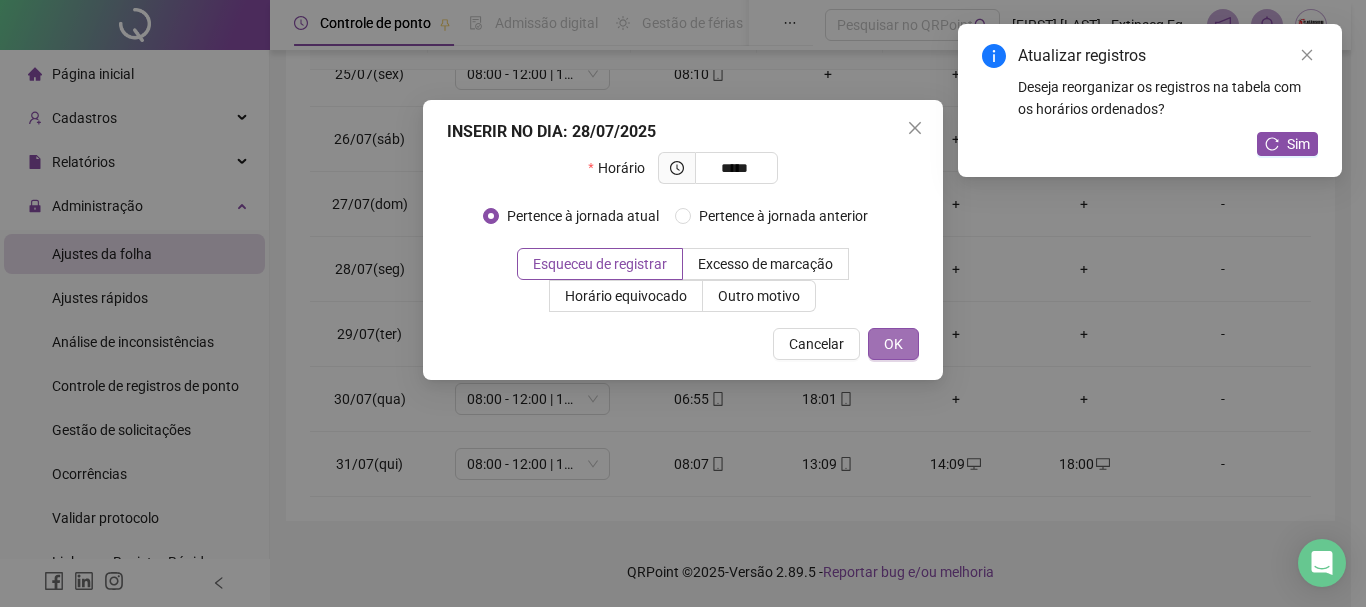type on "*****" 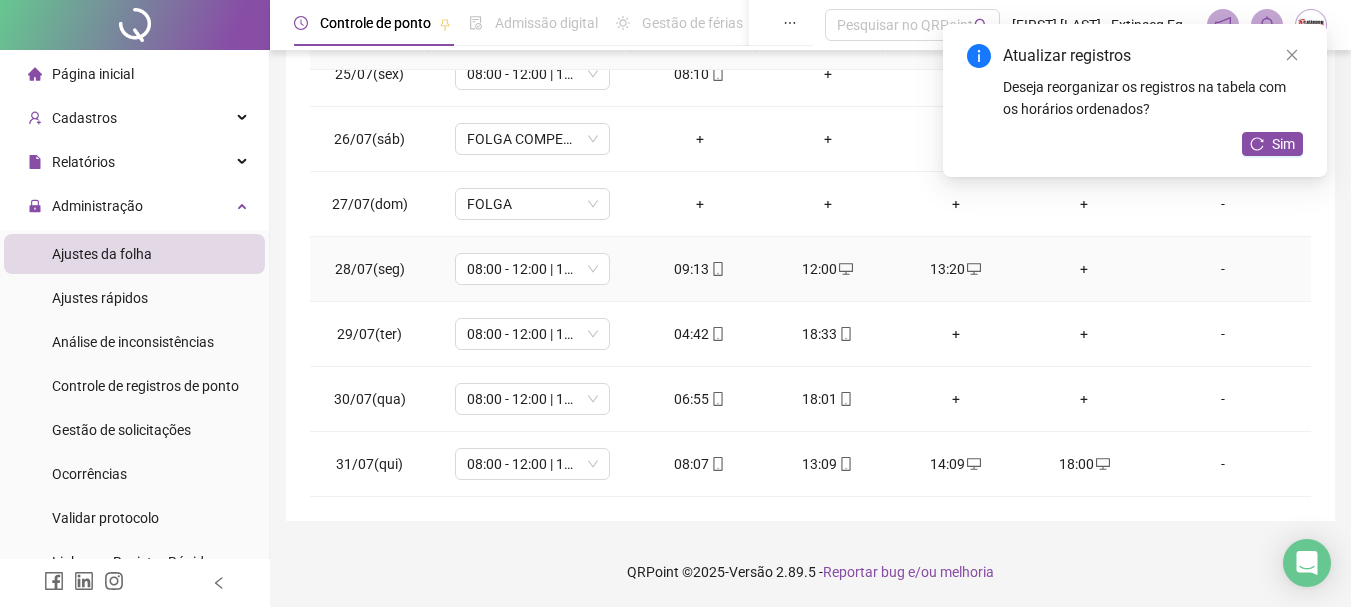 click on "+" at bounding box center [1084, 269] 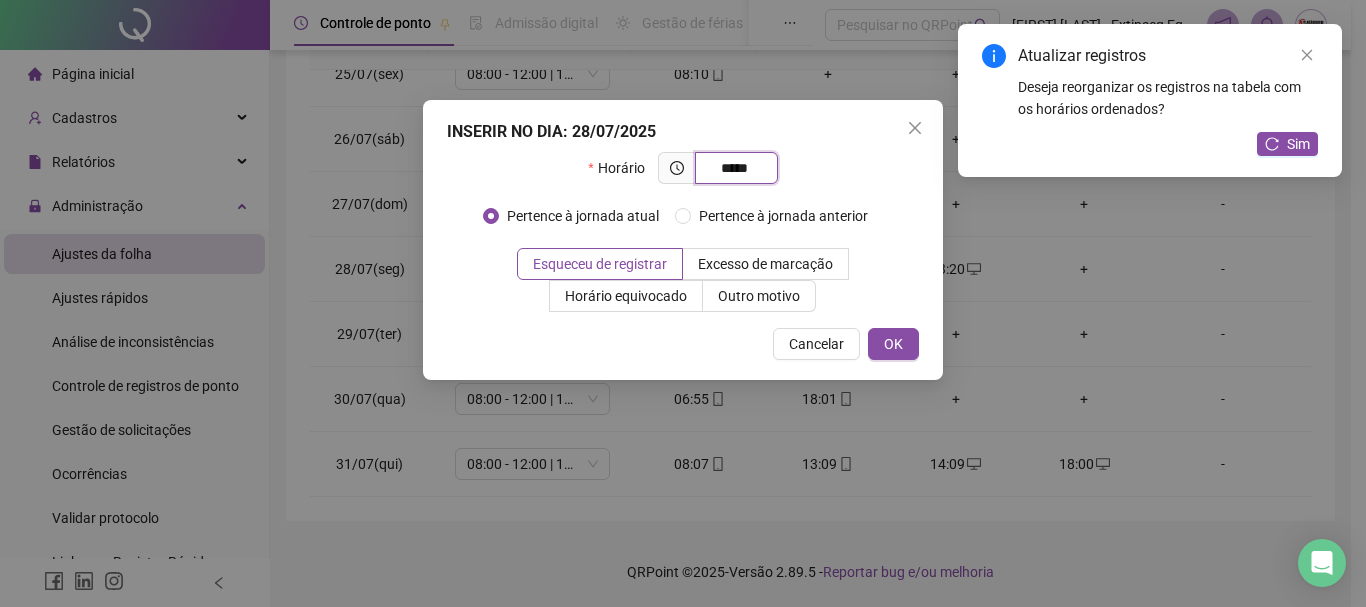 type on "*****" 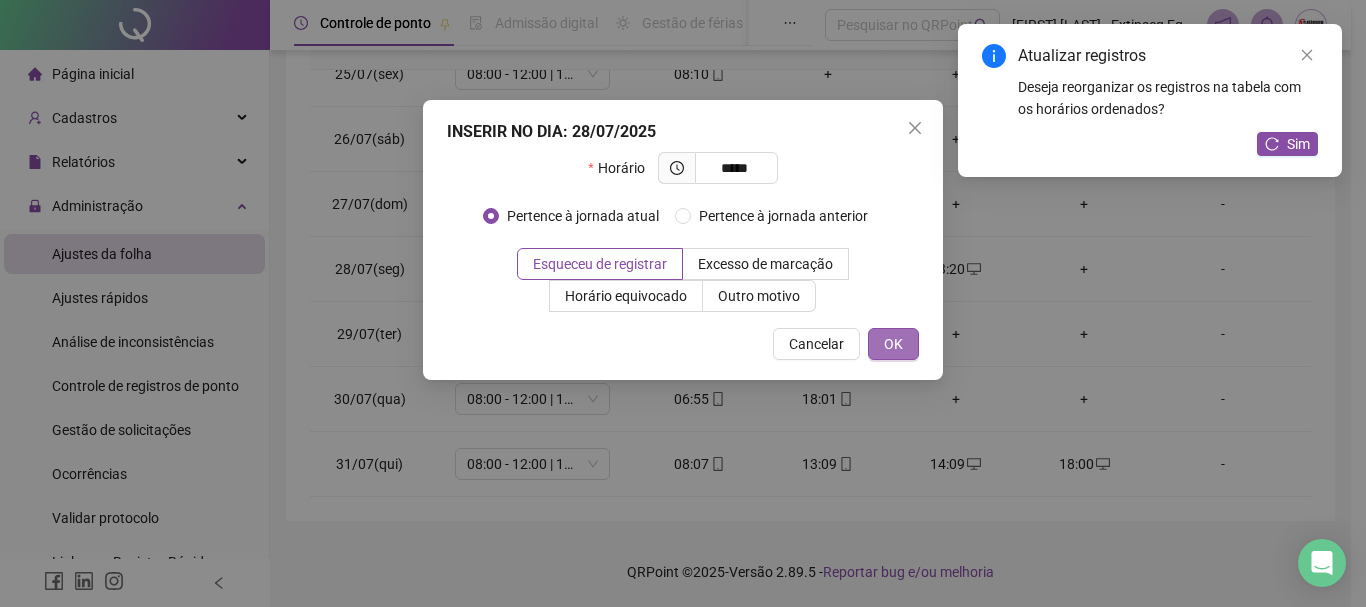 click on "INSERIR NO DIA :   28/07/2025 Horário ***** Pertence à jornada atual Pertence à jornada anterior Esqueceu de registrar Excesso de marcação Horário equivocado Outro motivo Motivo Cancelar OK" at bounding box center [683, 240] 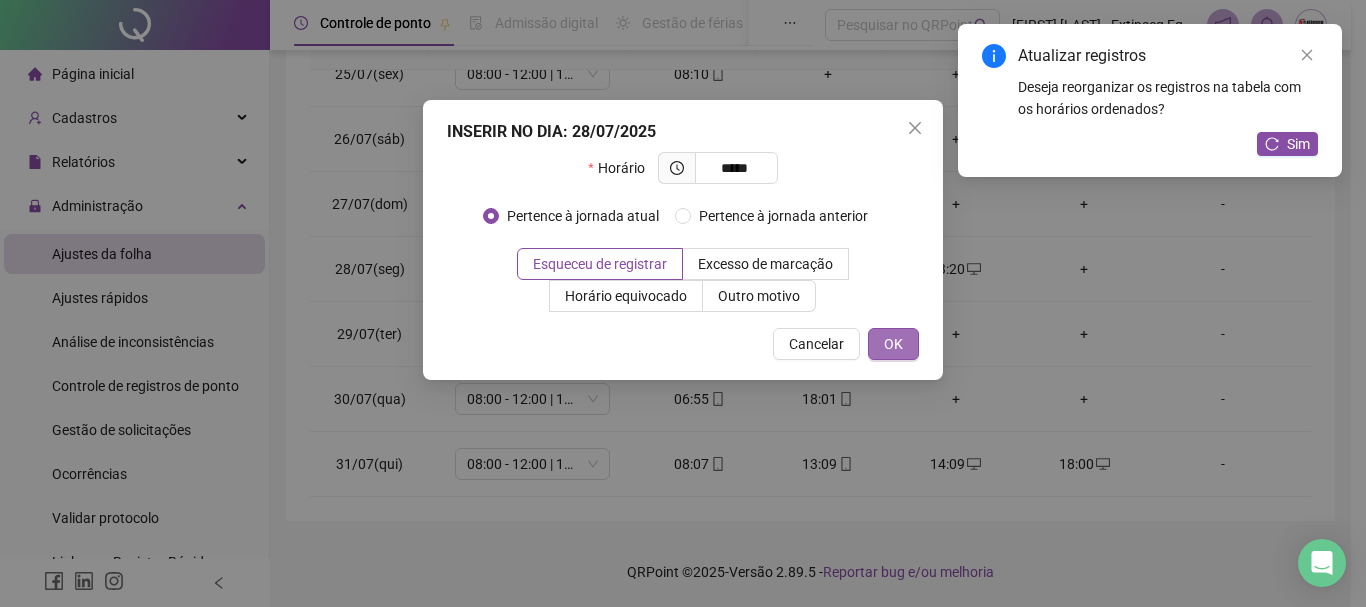 click on "OK" at bounding box center (893, 344) 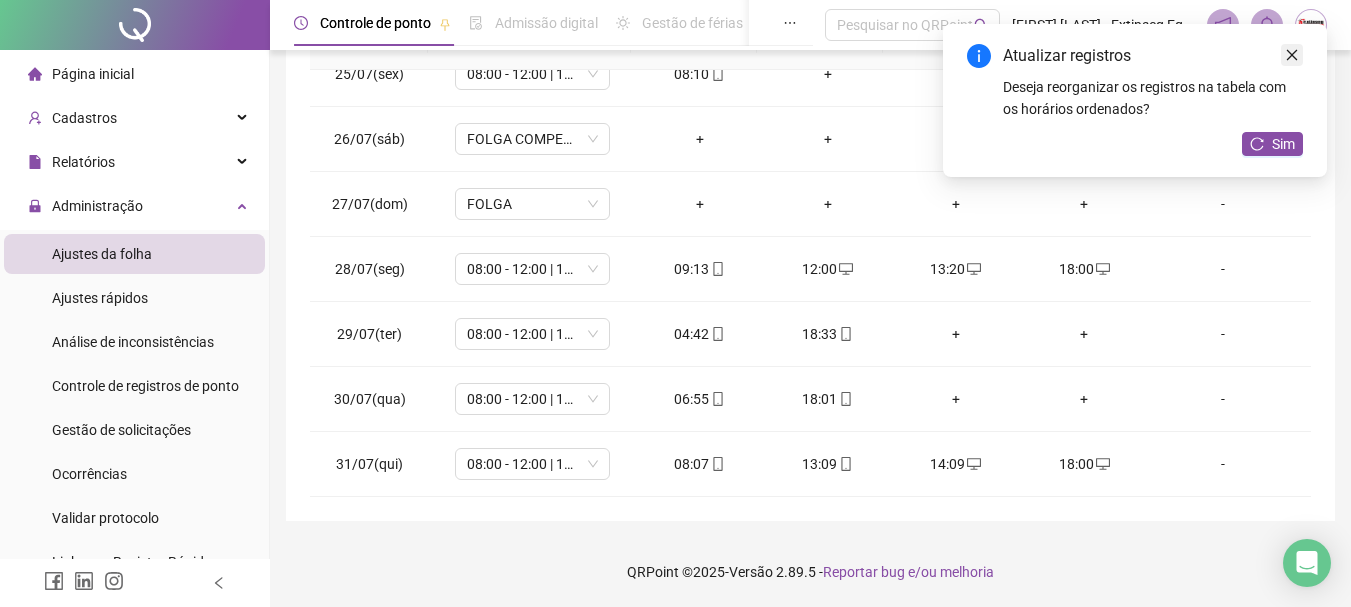 click 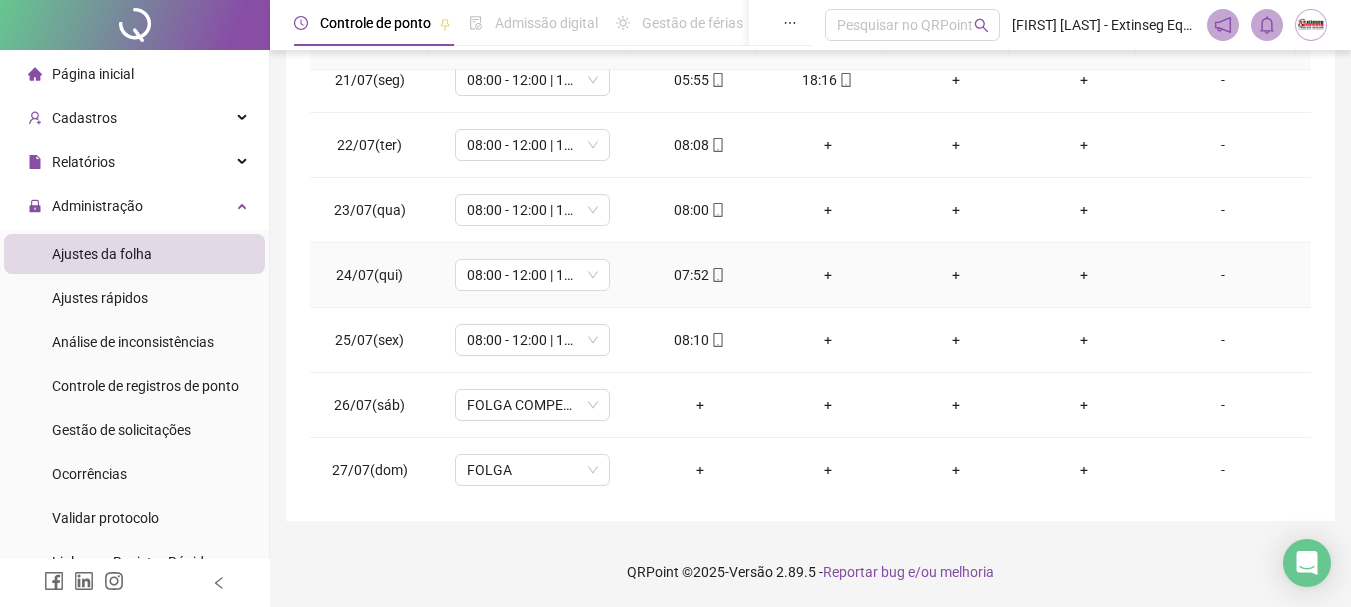 scroll, scrollTop: 1288, scrollLeft: 0, axis: vertical 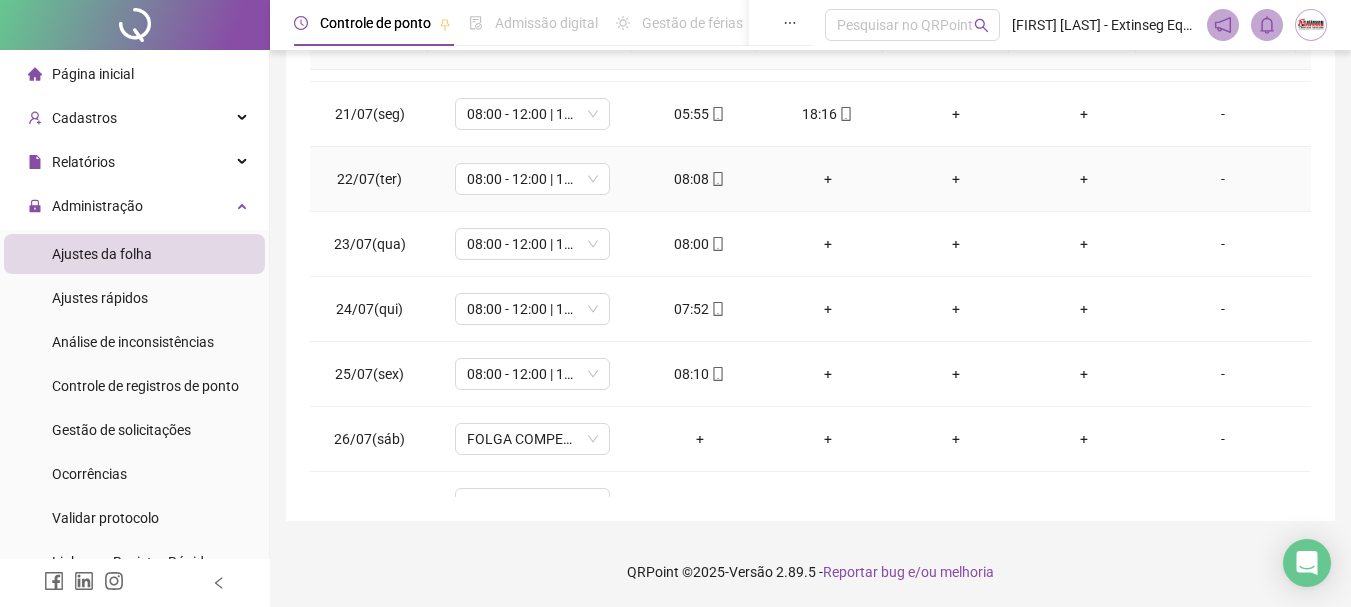 click on "+" at bounding box center (828, 179) 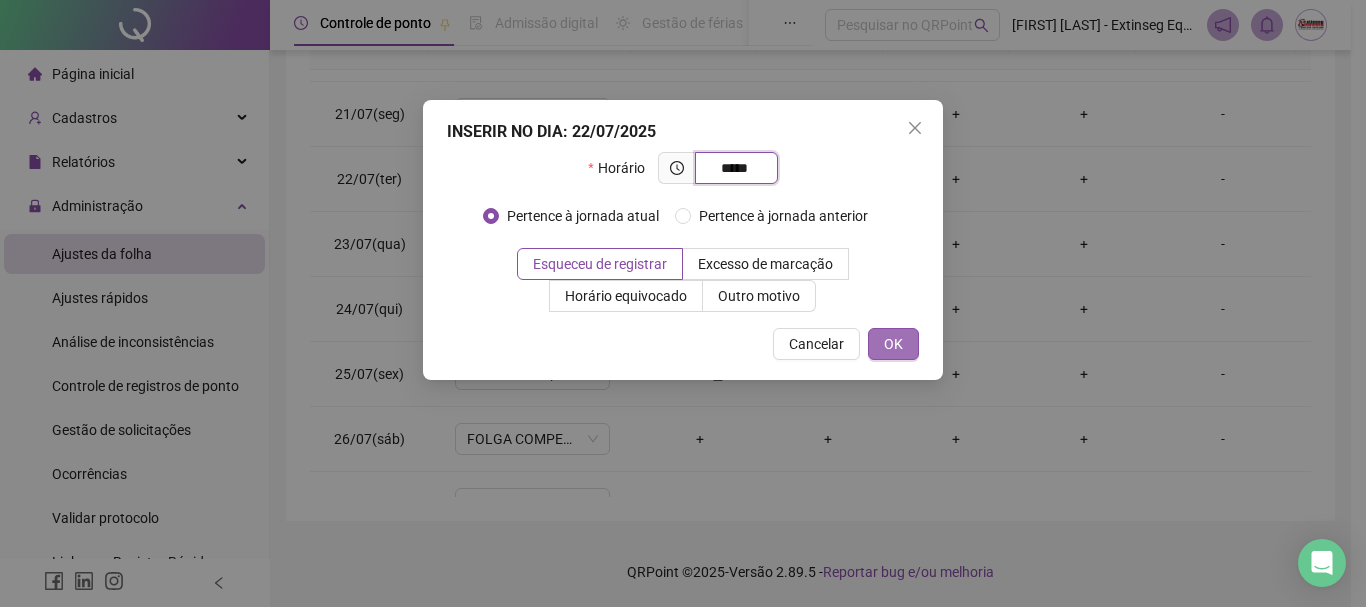 type on "*****" 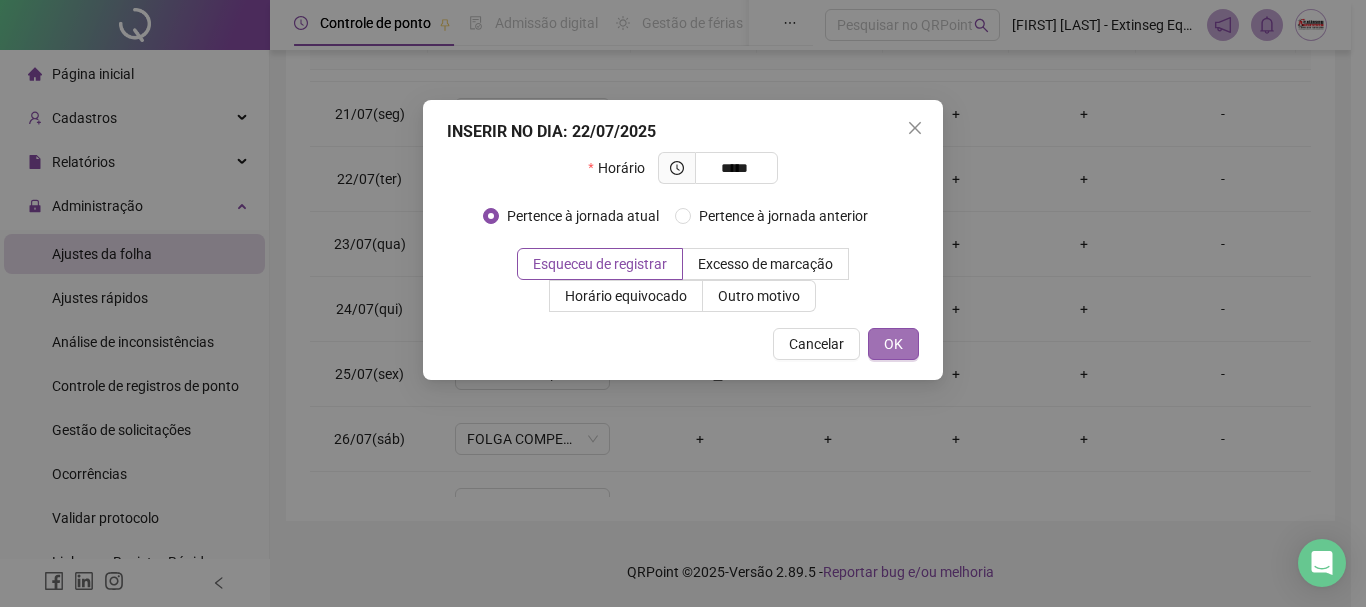 click on "OK" at bounding box center [893, 344] 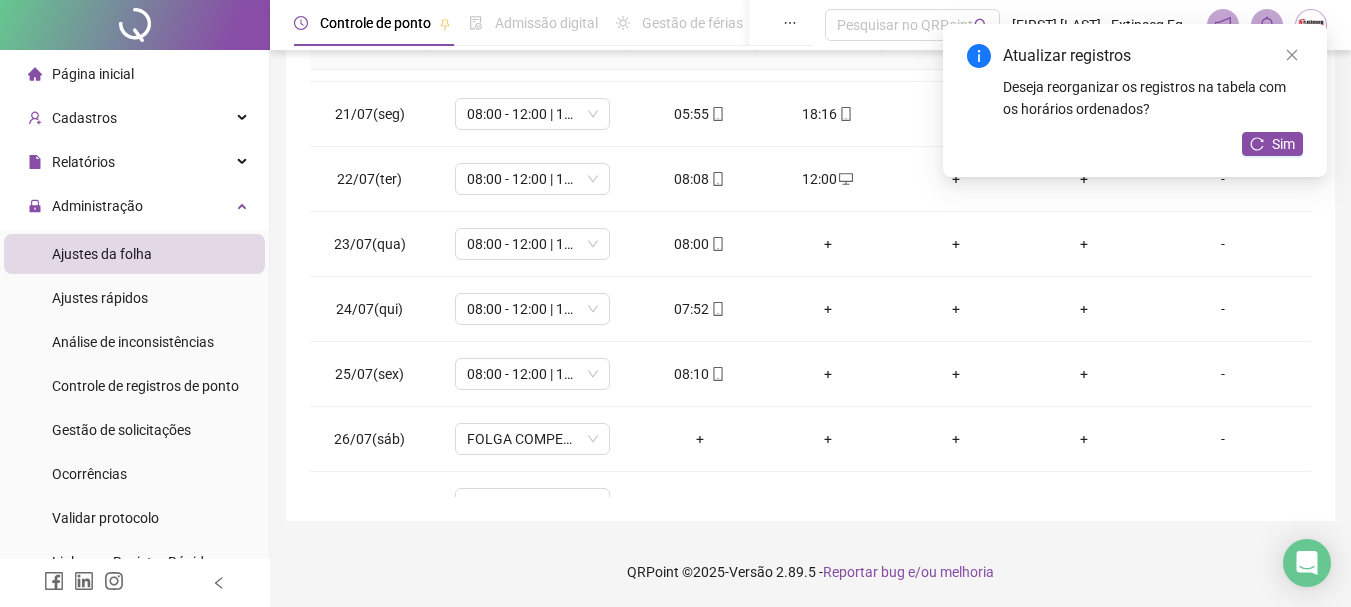 click on "Atualizar registros Deseja reorganizar os registros na tabela com os horários ordenados? Sim" at bounding box center [1135, 100] 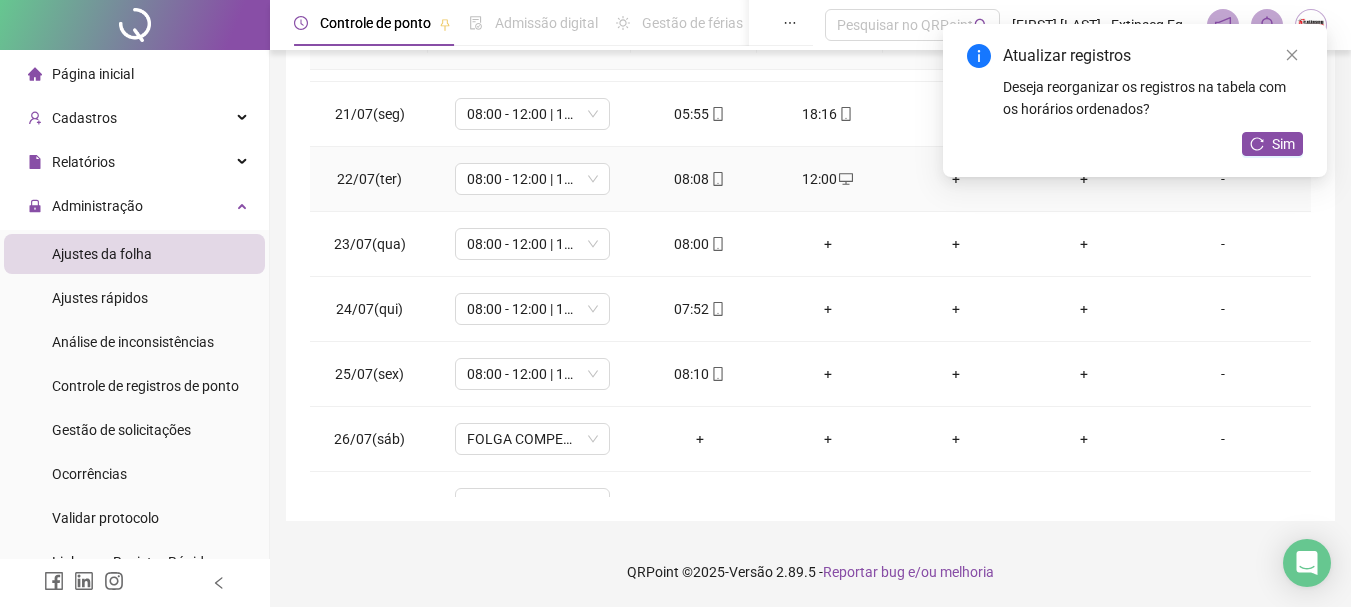 click on "+" at bounding box center [956, 179] 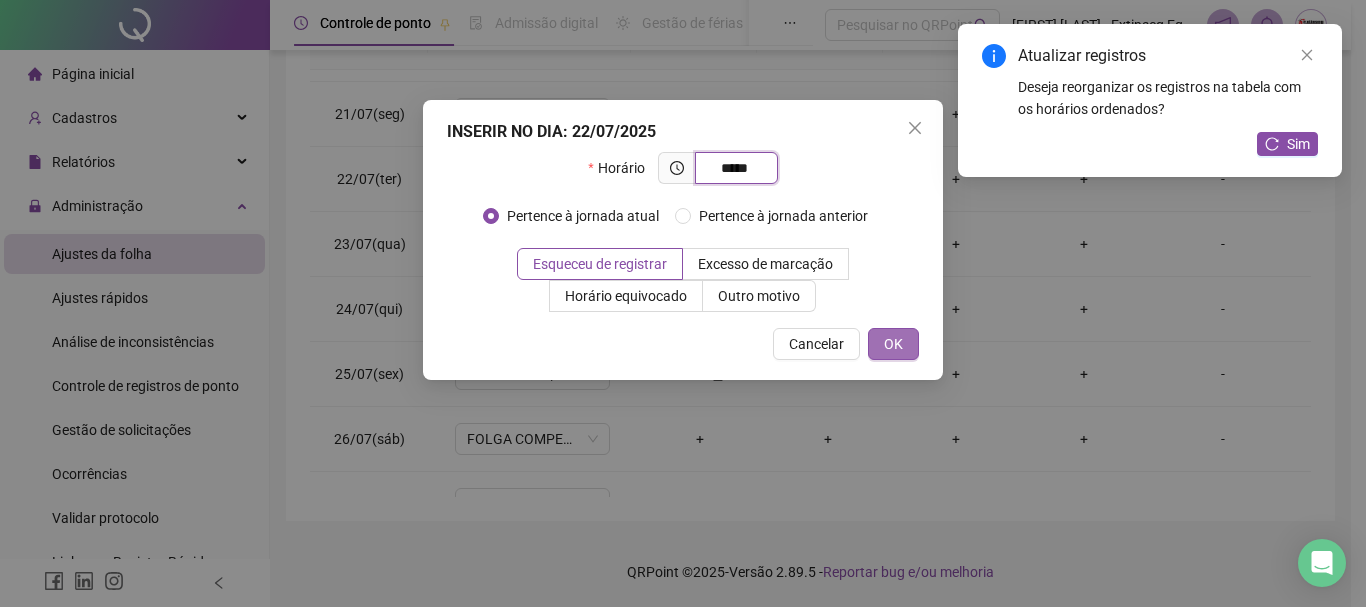 type on "*****" 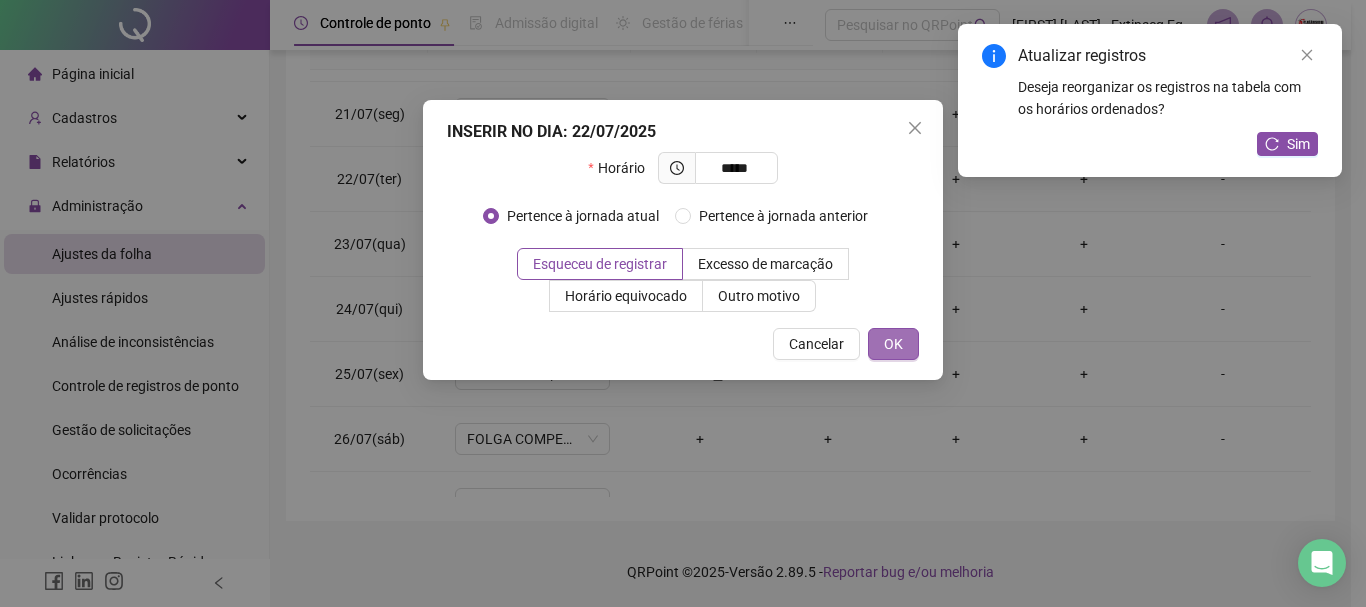 click on "OK" at bounding box center (893, 344) 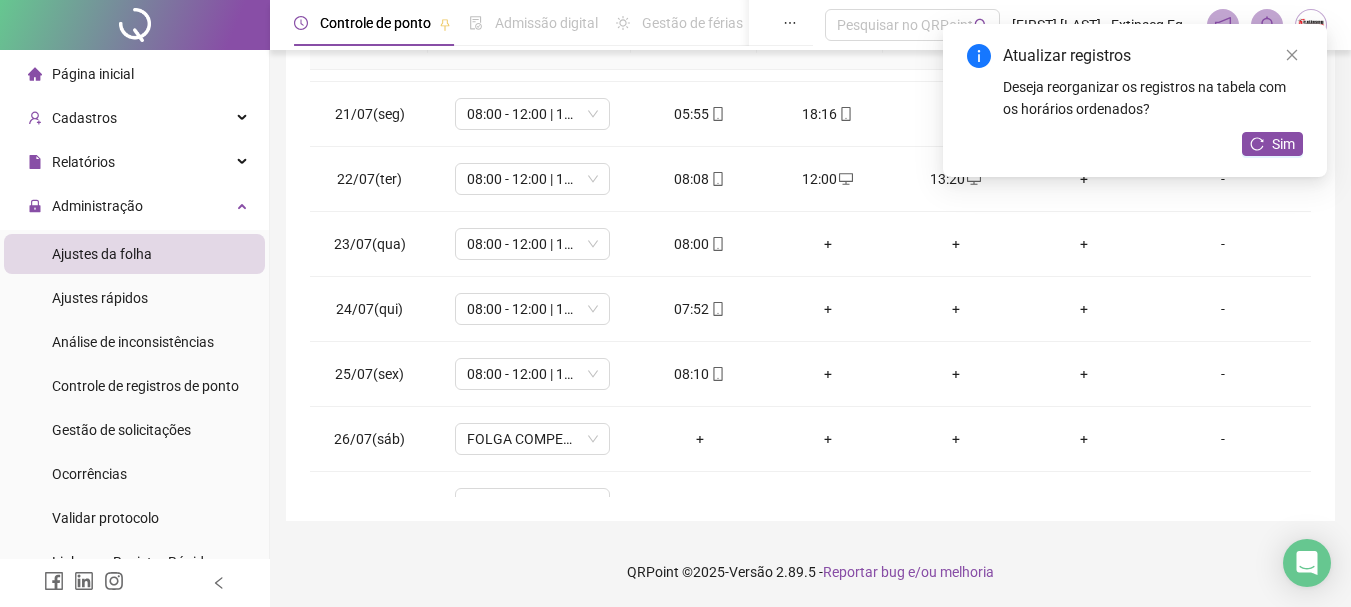 click on "Atualizar registros Deseja reorganizar os registros na tabela com os horários ordenados? Sim" at bounding box center [1135, 100] 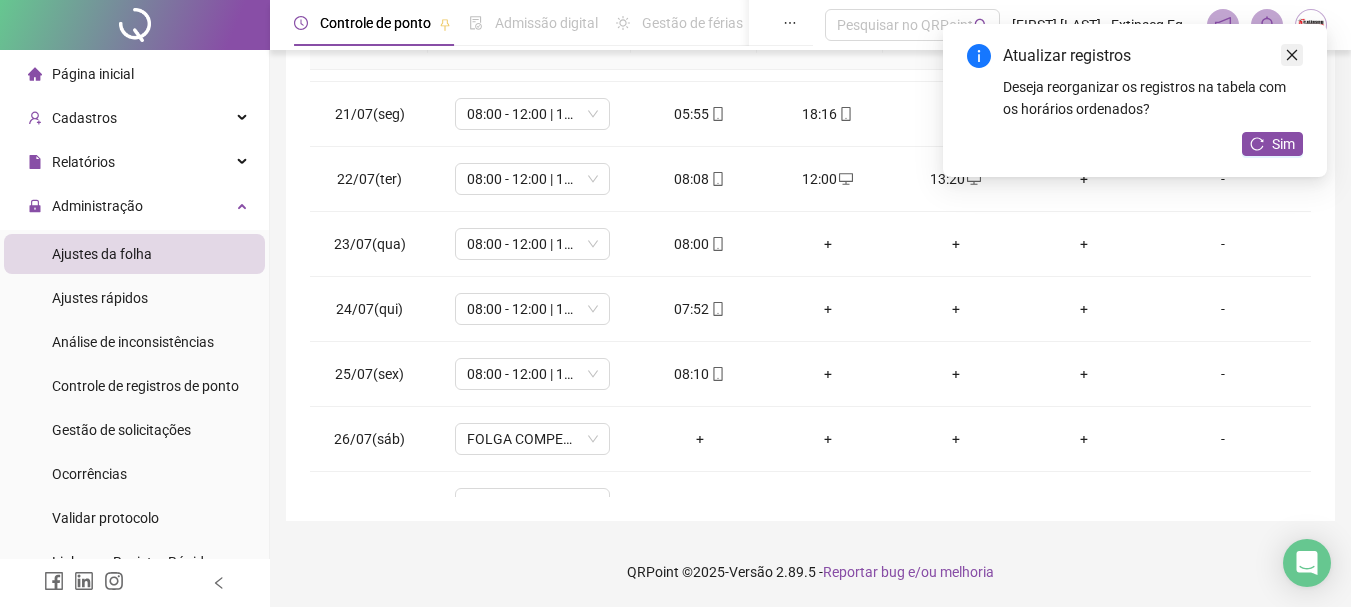 click 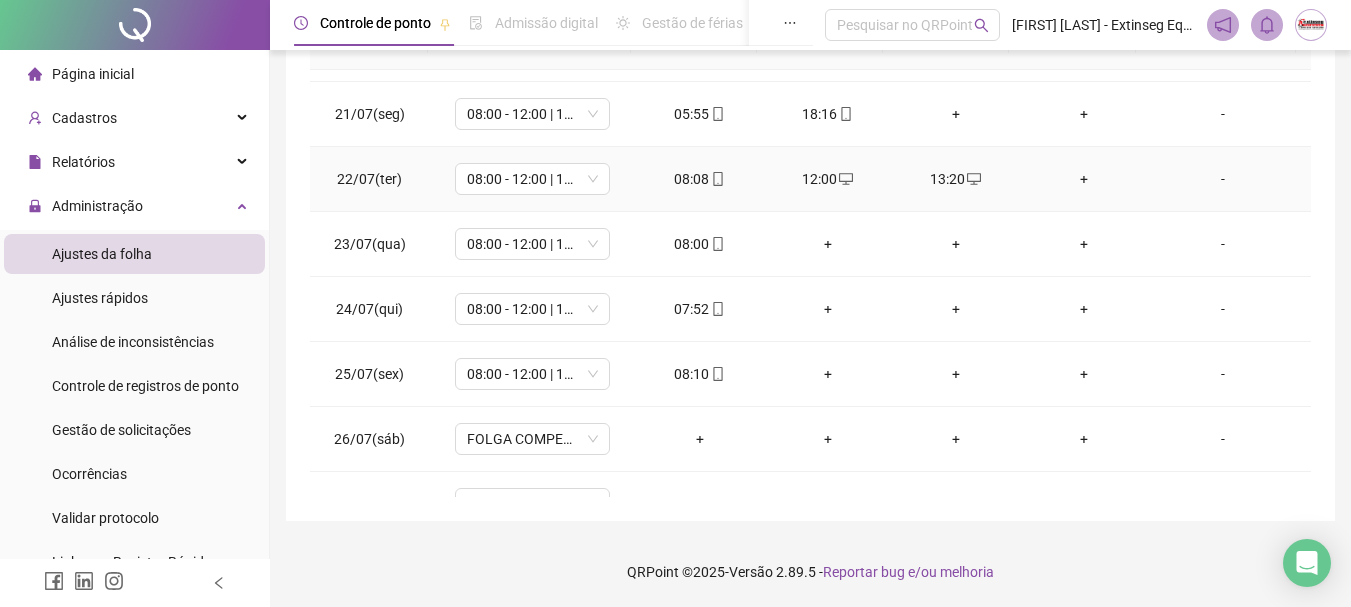 click on "+" at bounding box center [1084, 179] 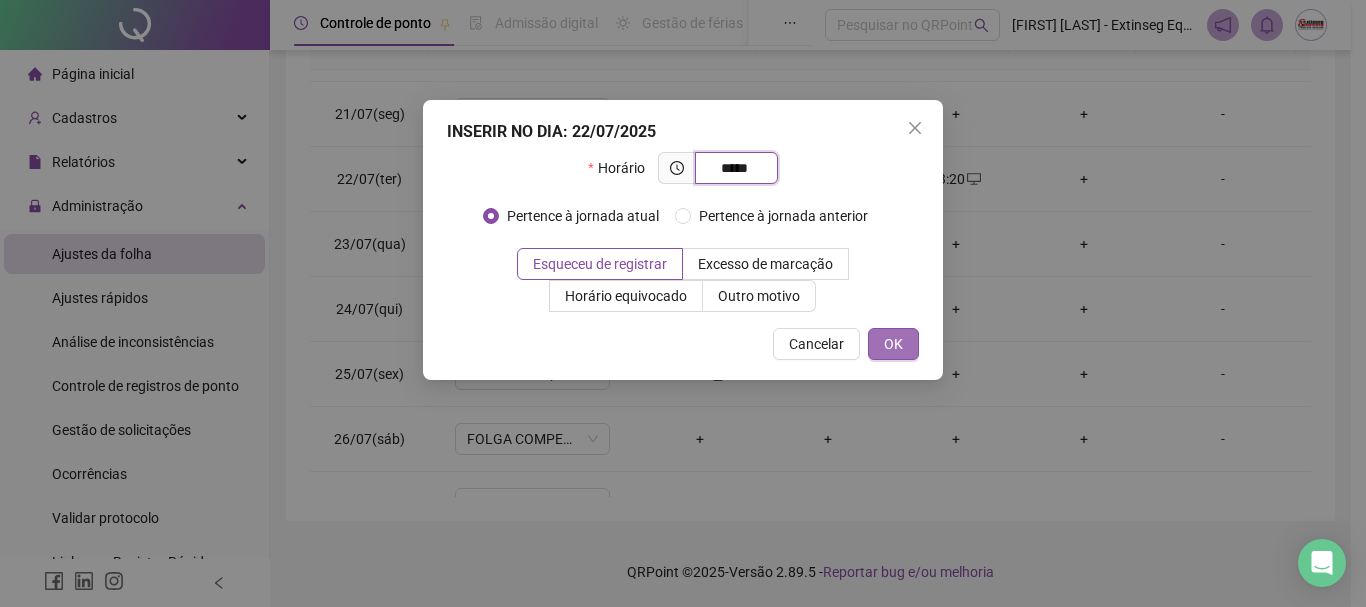 type on "*****" 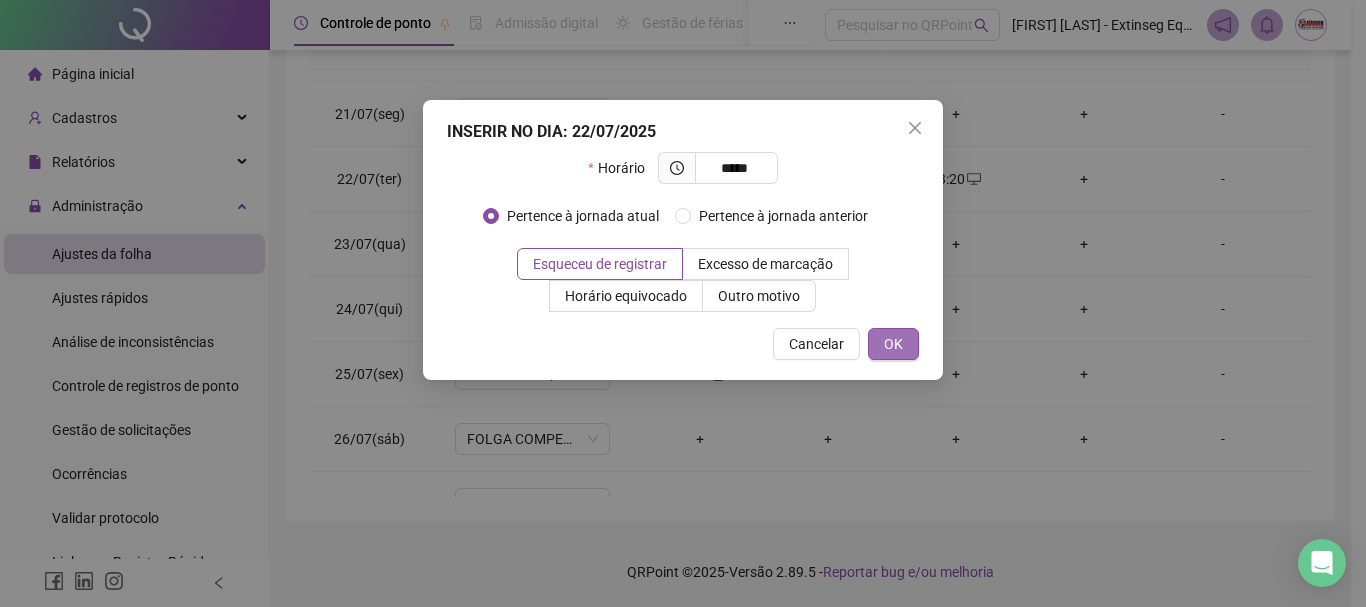 click on "OK" at bounding box center (893, 344) 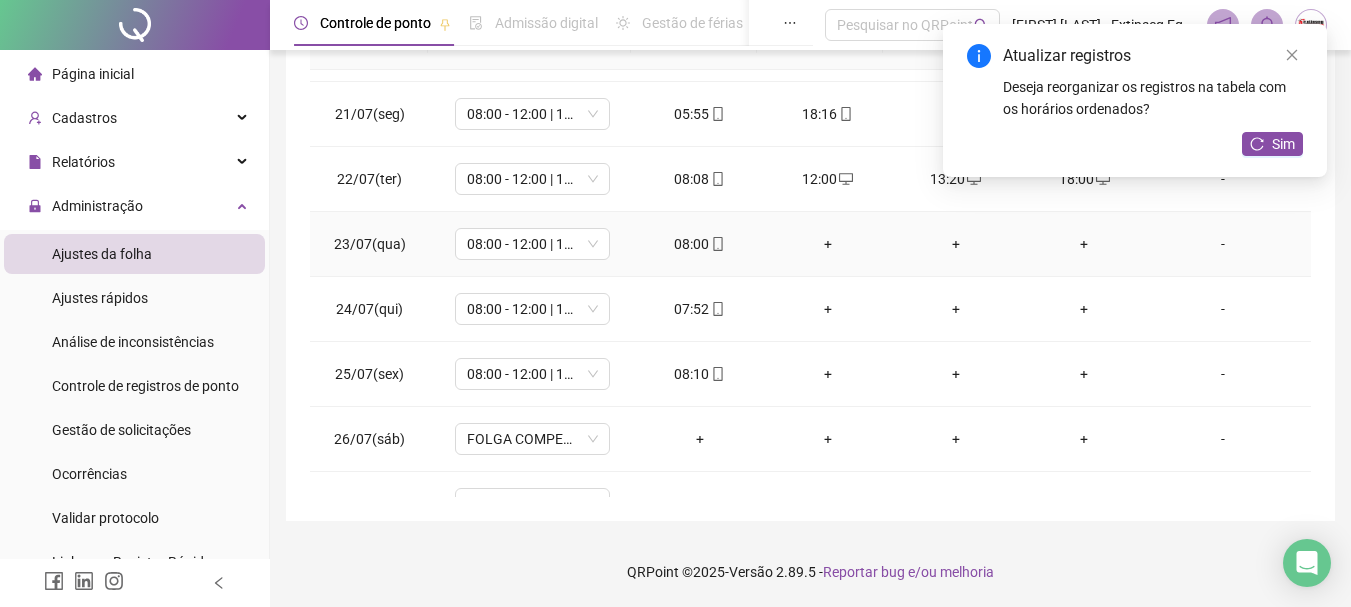 click on "+" at bounding box center (828, 244) 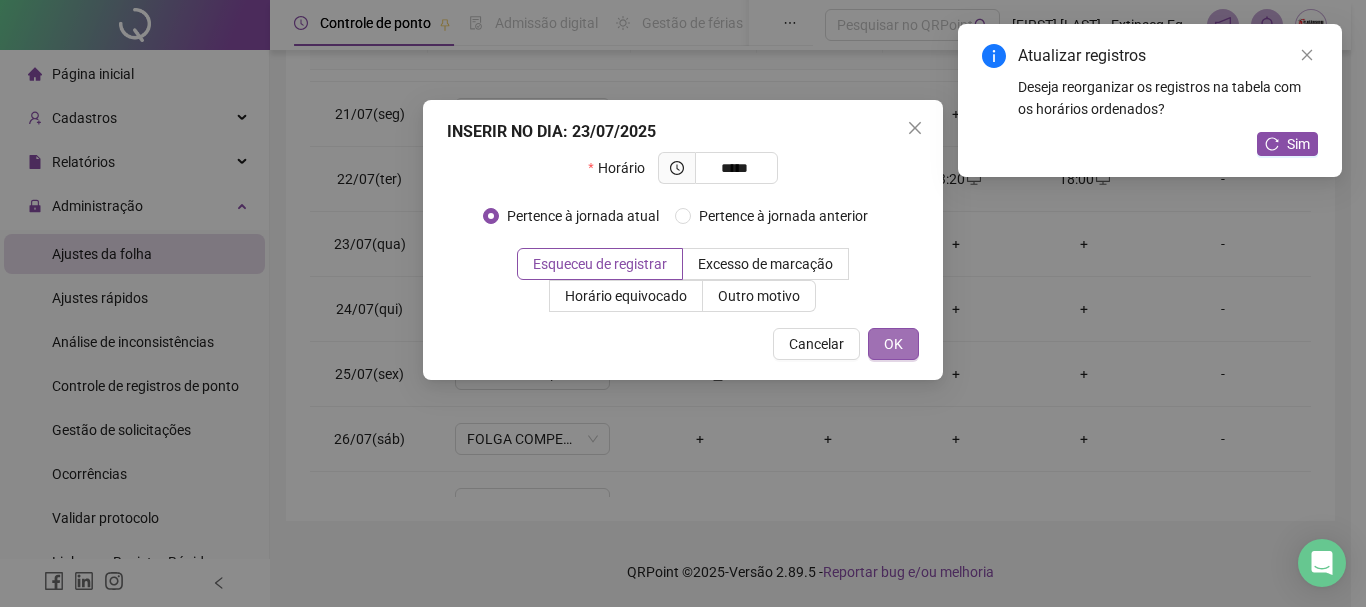 type on "*****" 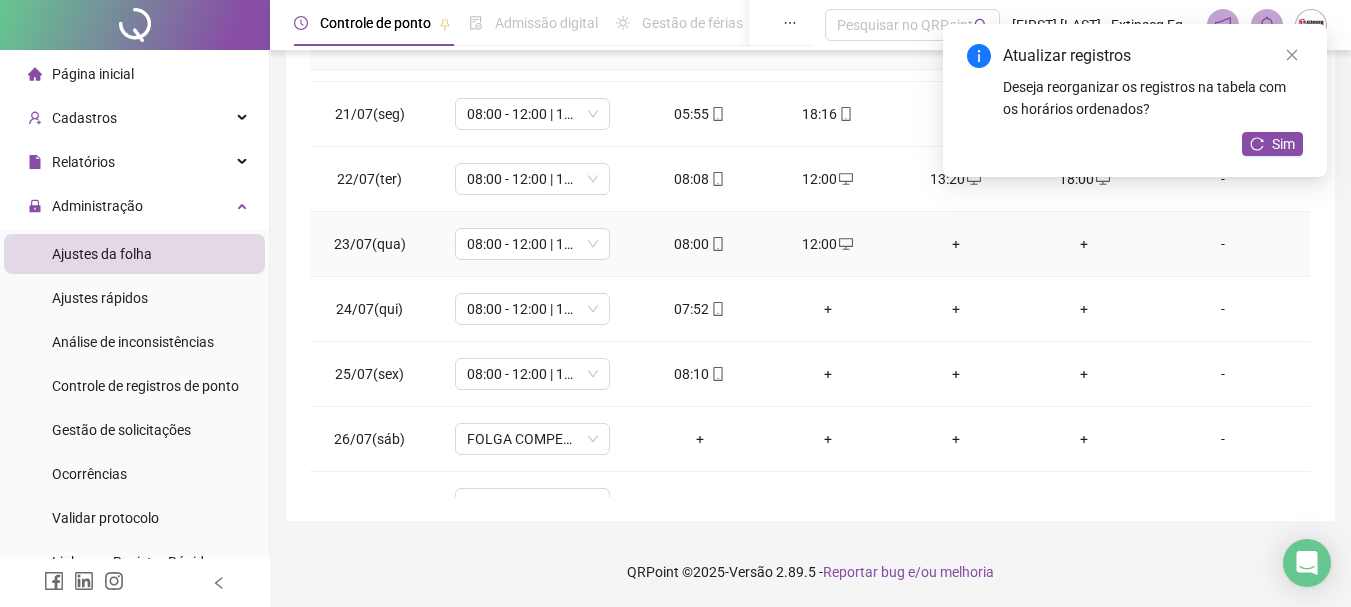 click on "+" at bounding box center (956, 244) 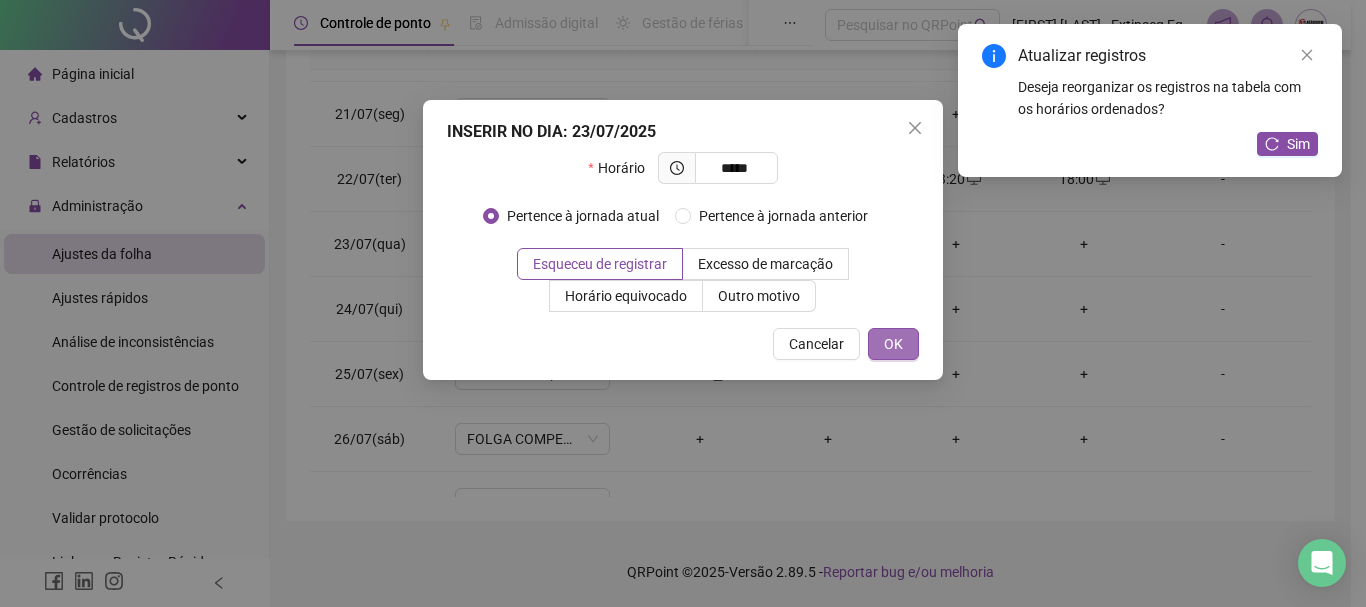 type on "*****" 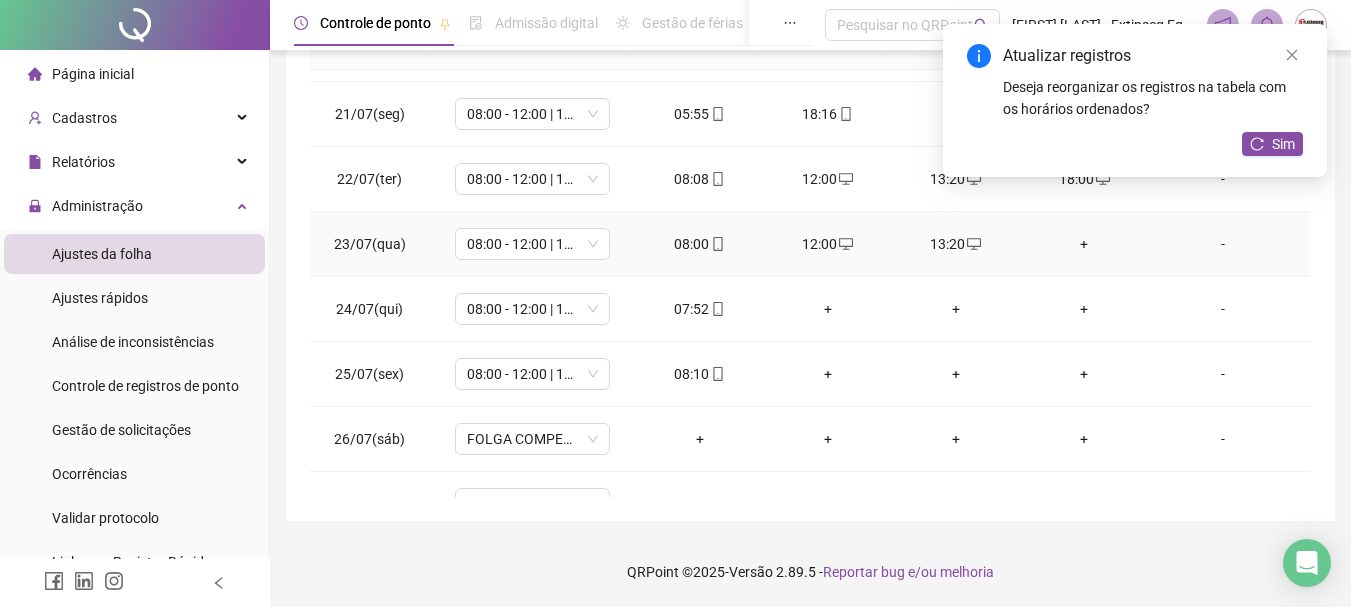 click on "+" at bounding box center [1084, 244] 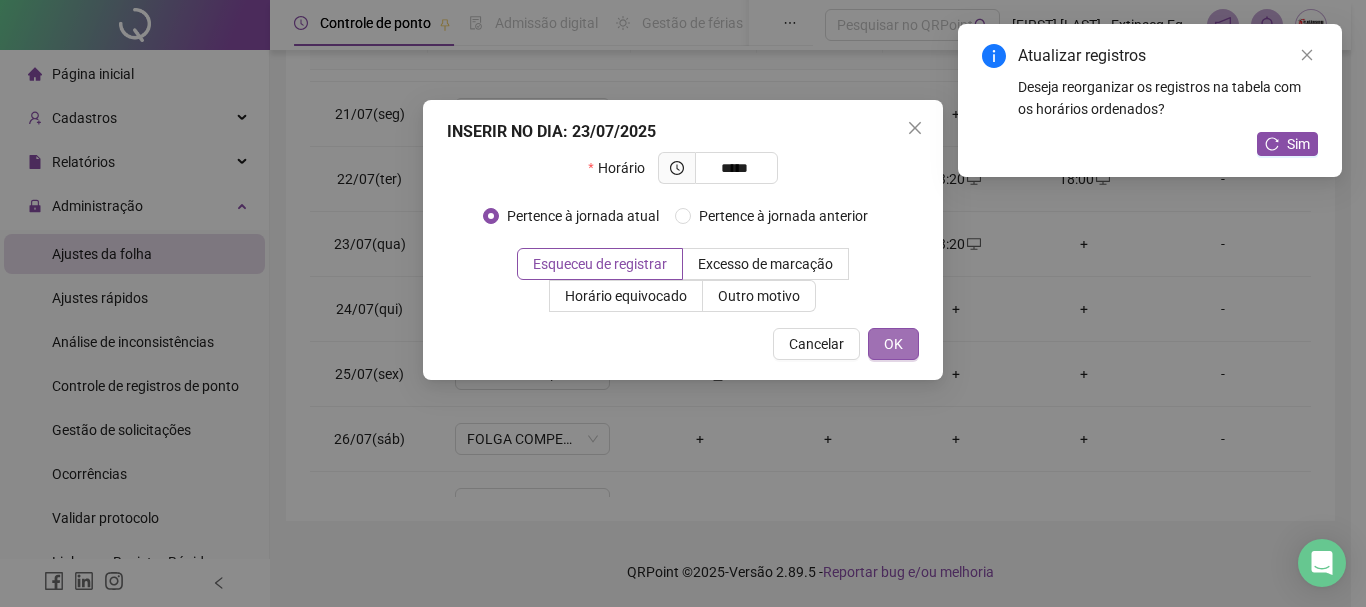 type on "*****" 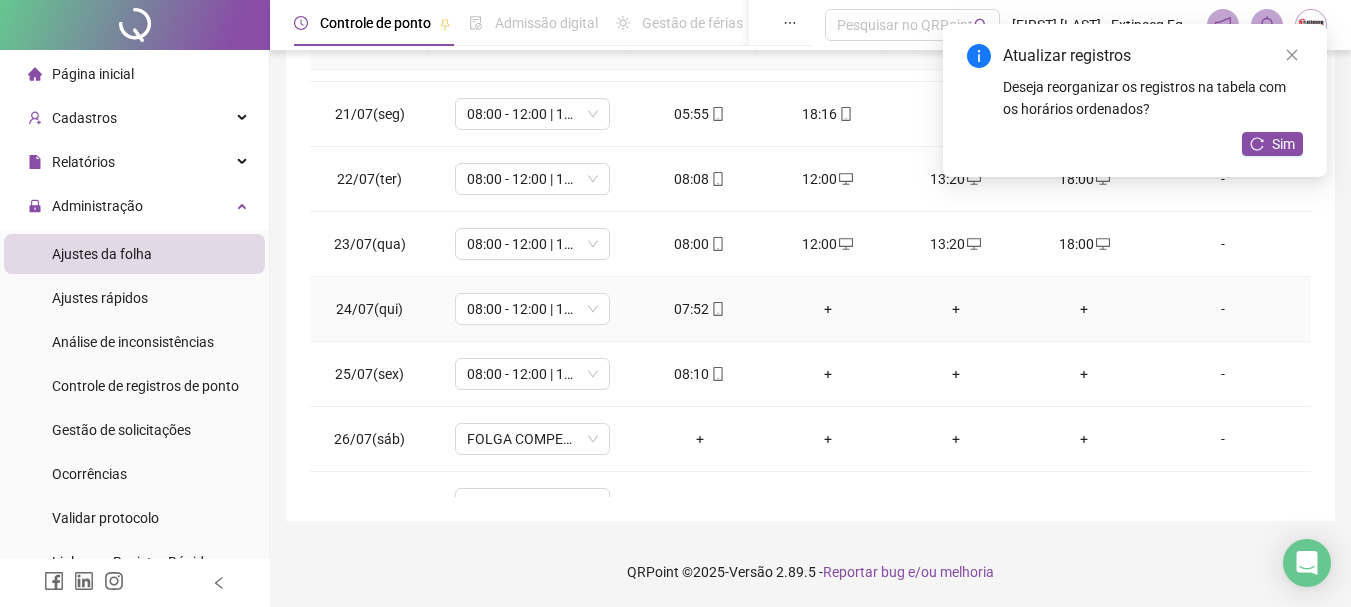 click on "+" at bounding box center [828, 309] 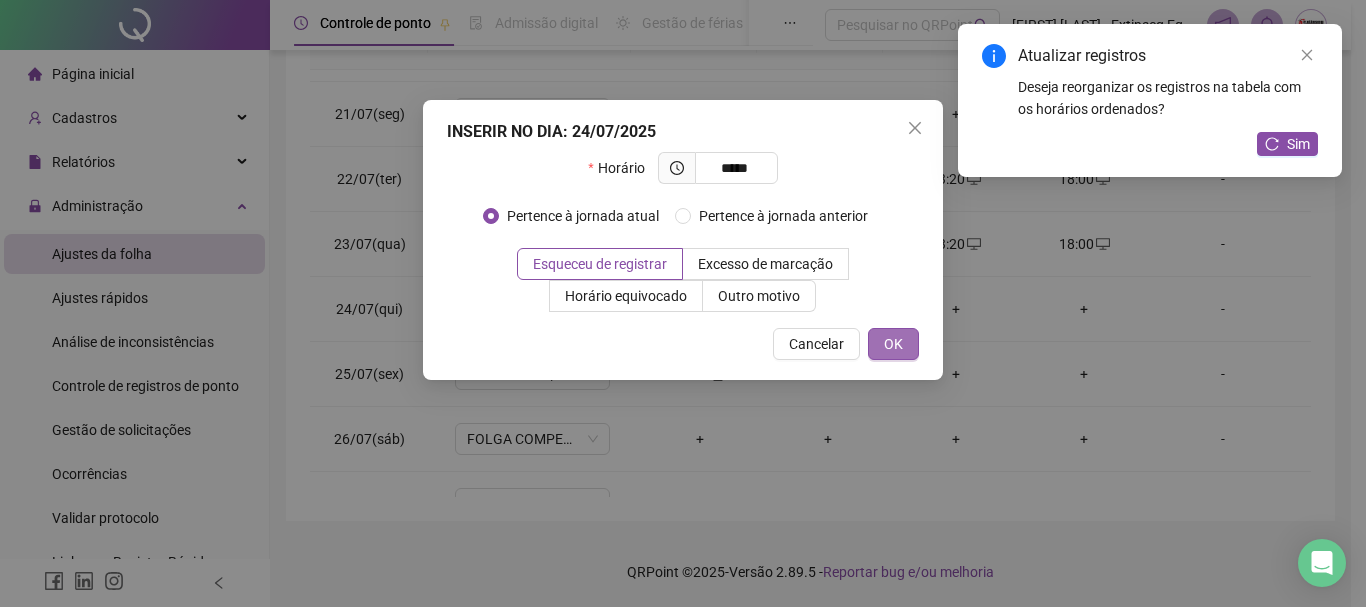 type on "*****" 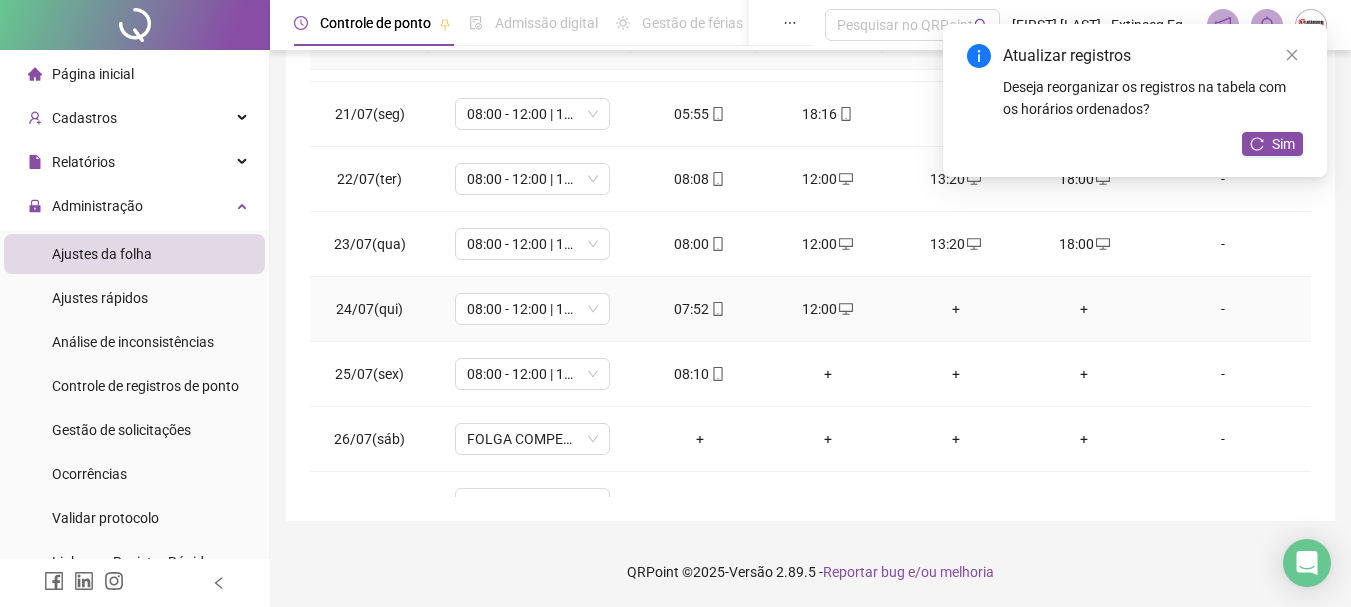 click on "+" at bounding box center [956, 309] 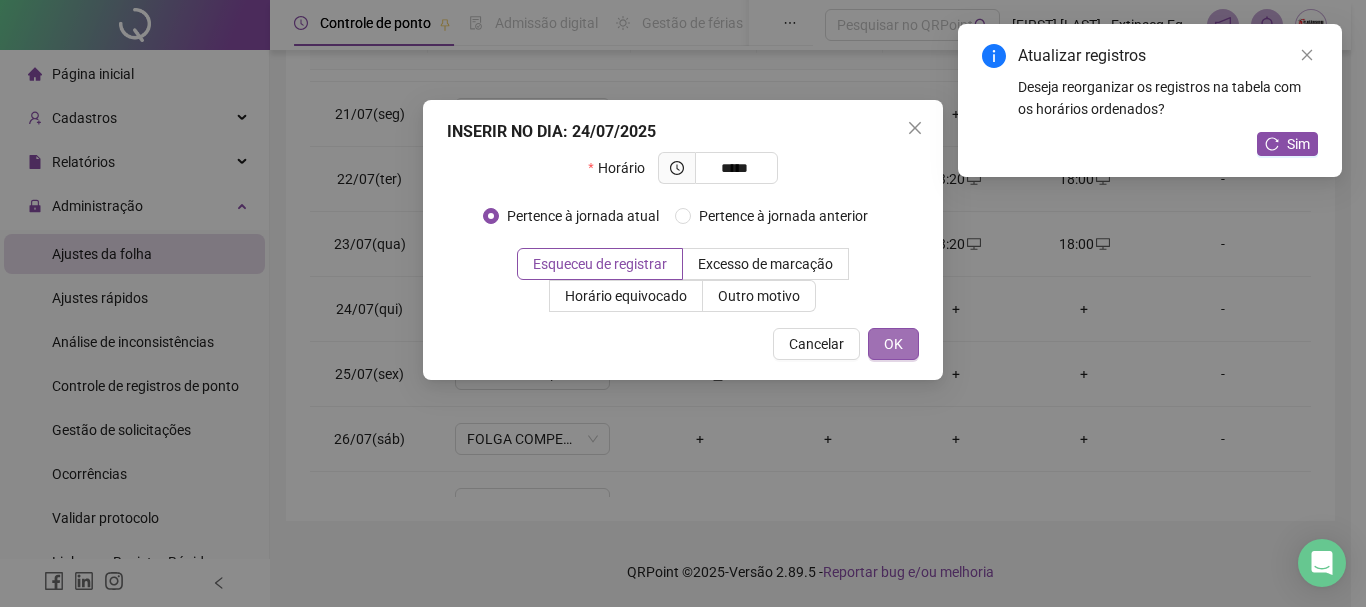 type on "*****" 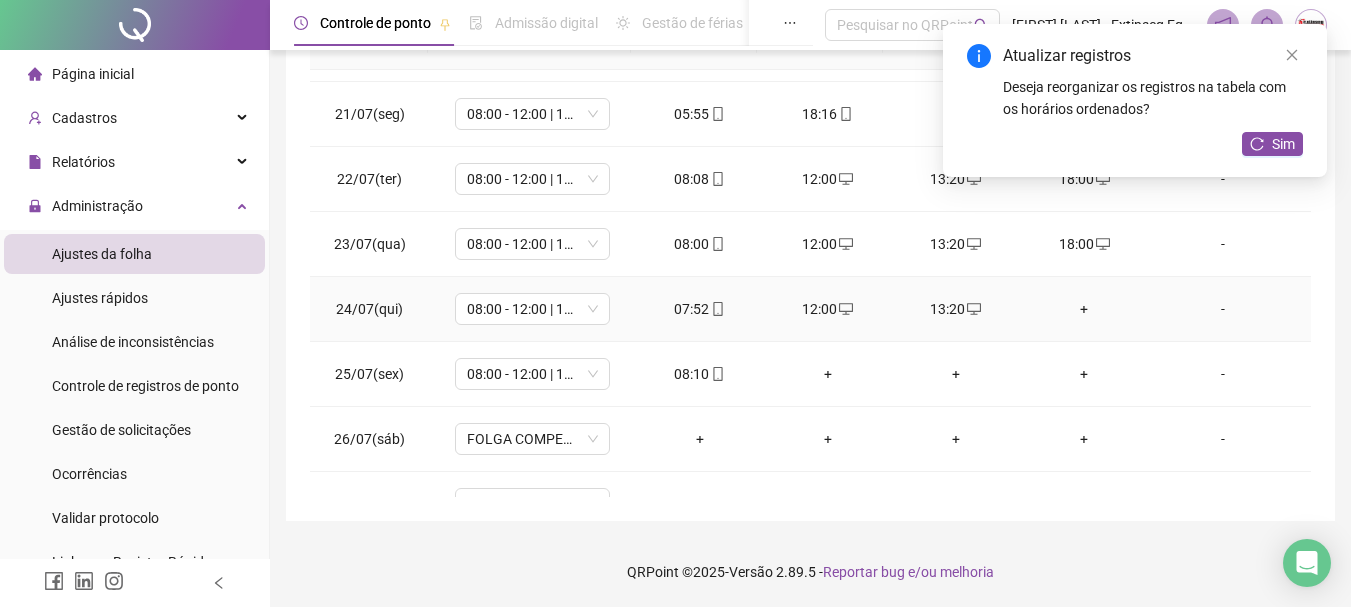 click on "+" at bounding box center [1084, 309] 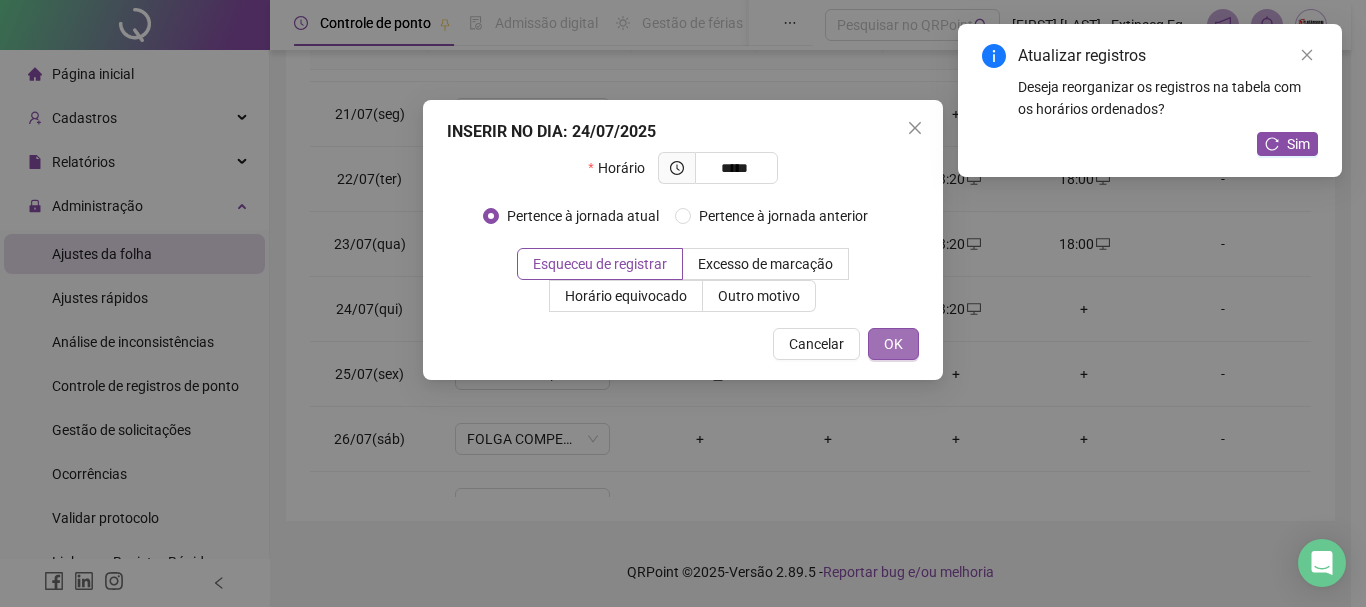 type on "*****" 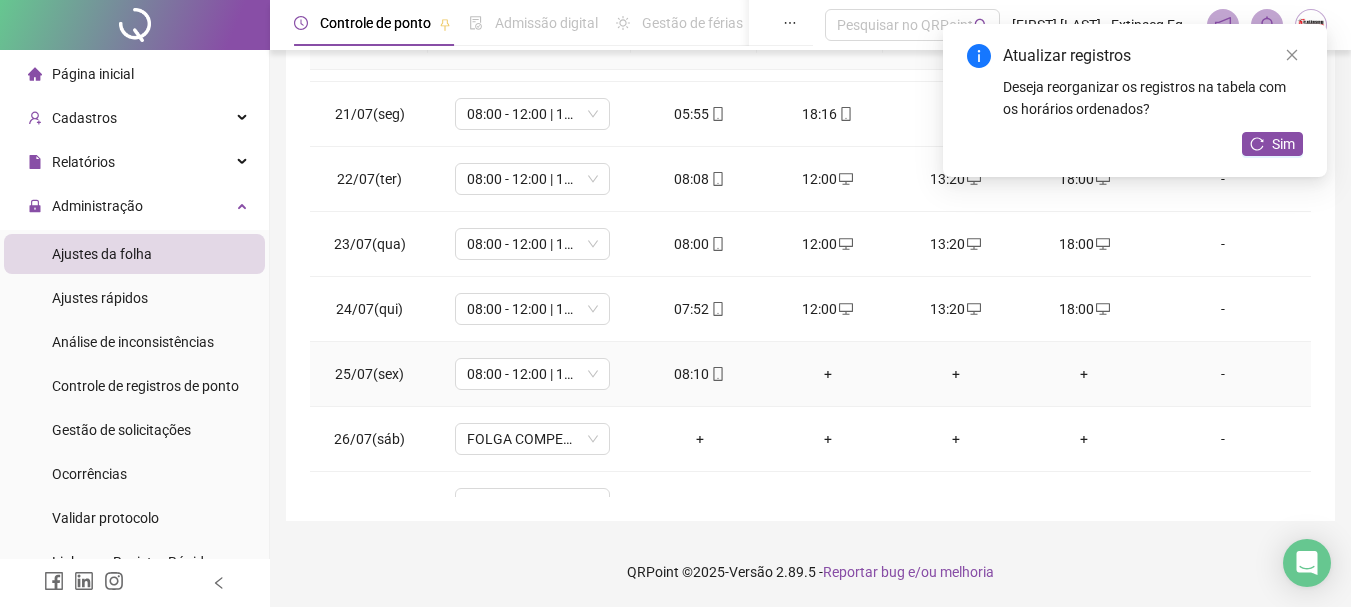 click on "+" at bounding box center [828, 374] 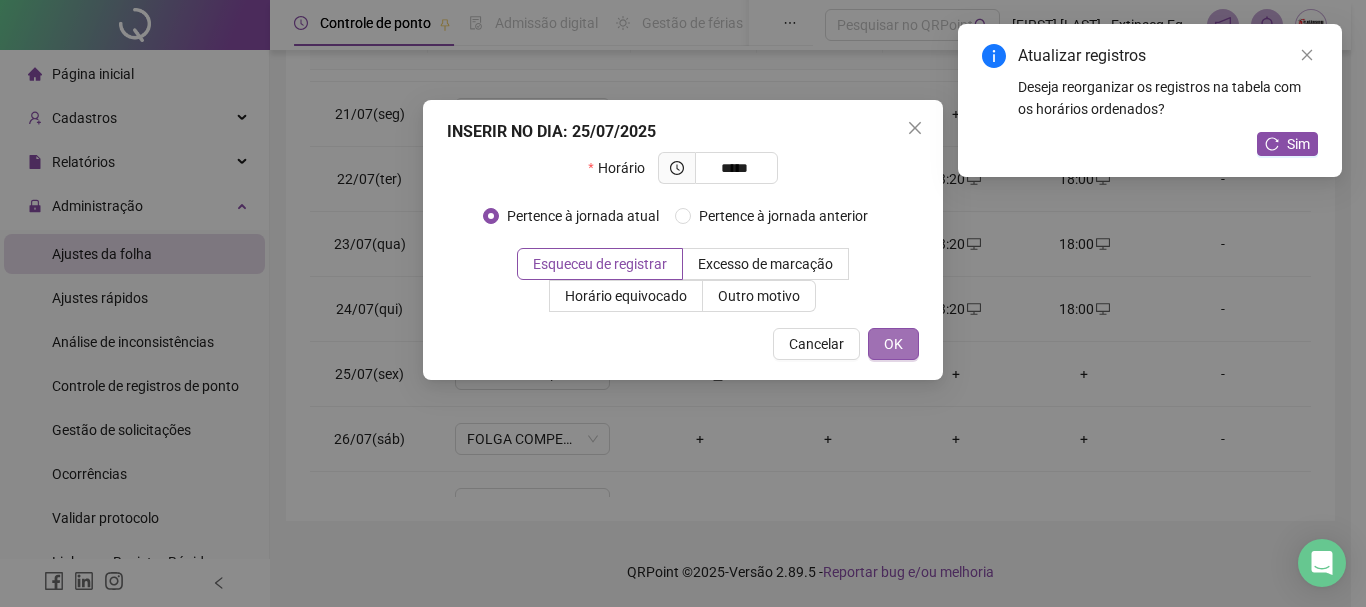 type on "*****" 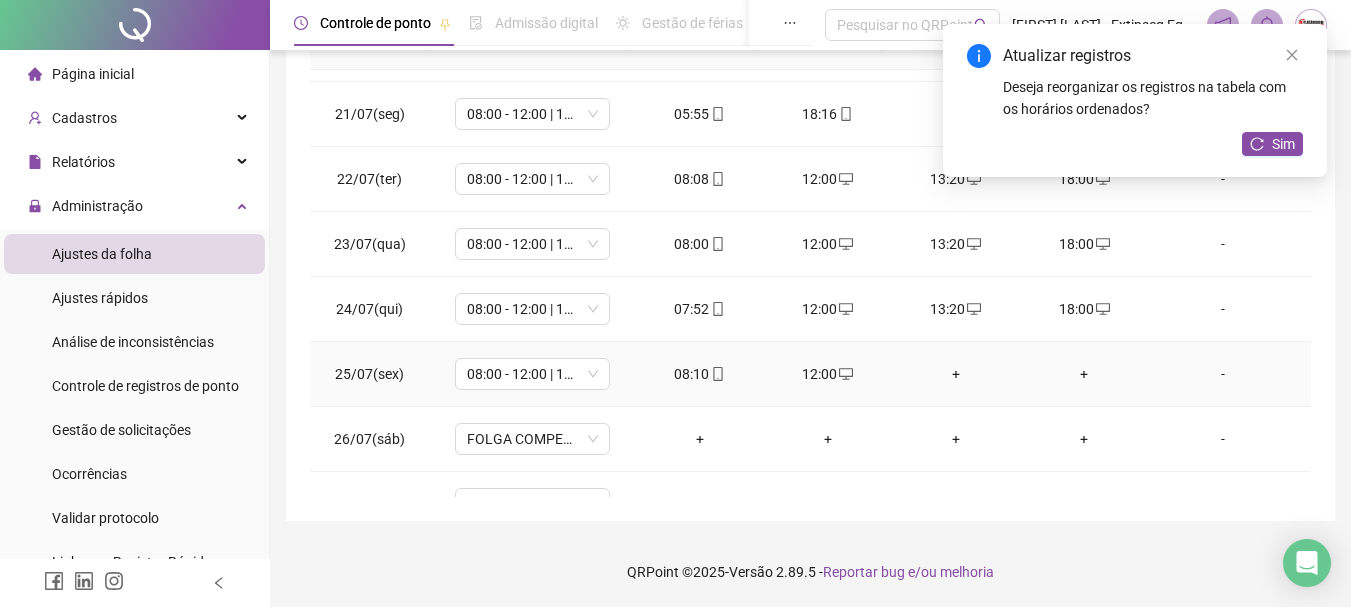 click on "+" at bounding box center [956, 374] 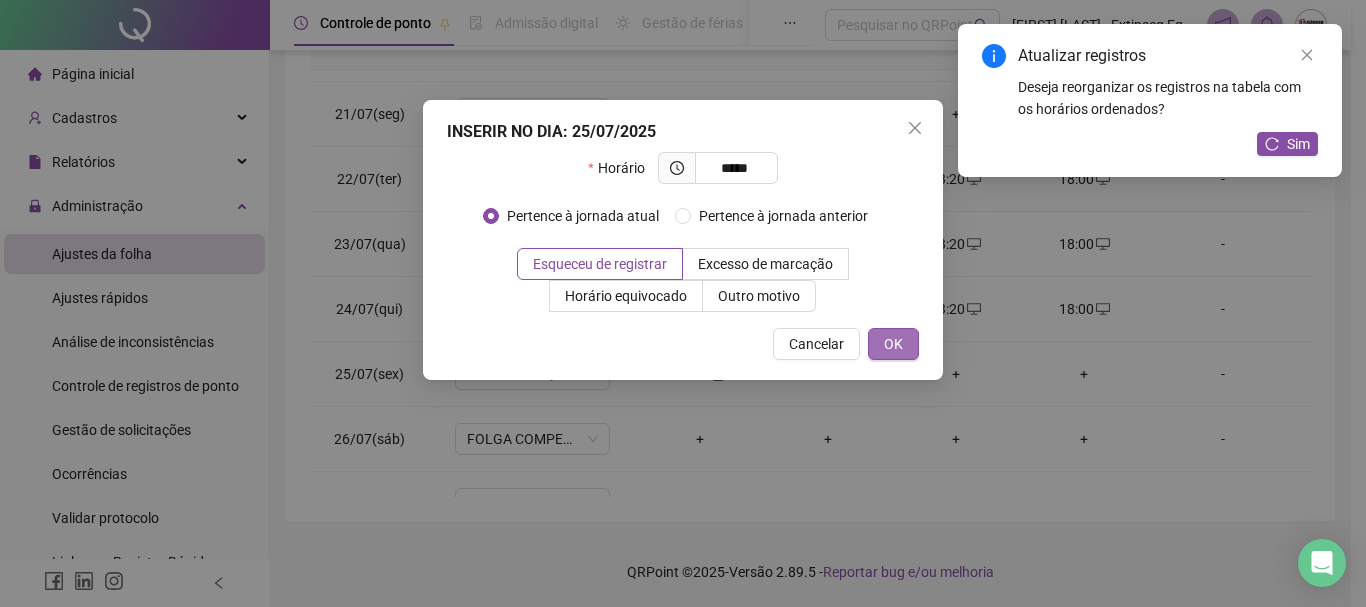 type on "*****" 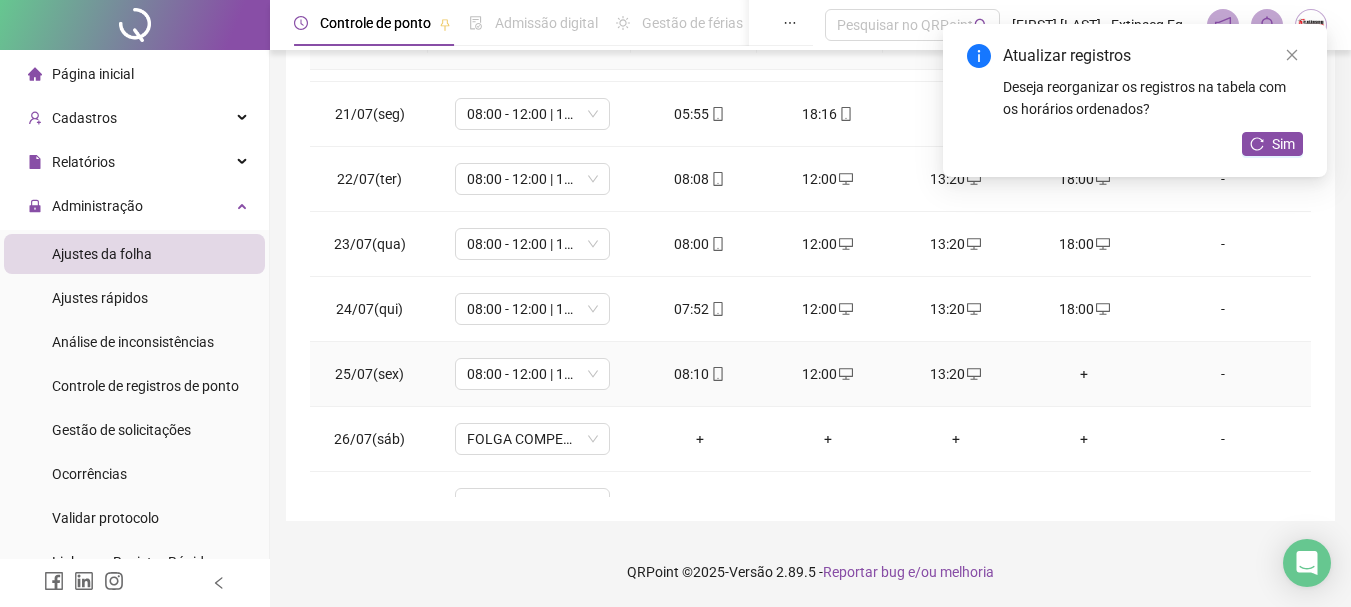 click on "+" at bounding box center [1084, 374] 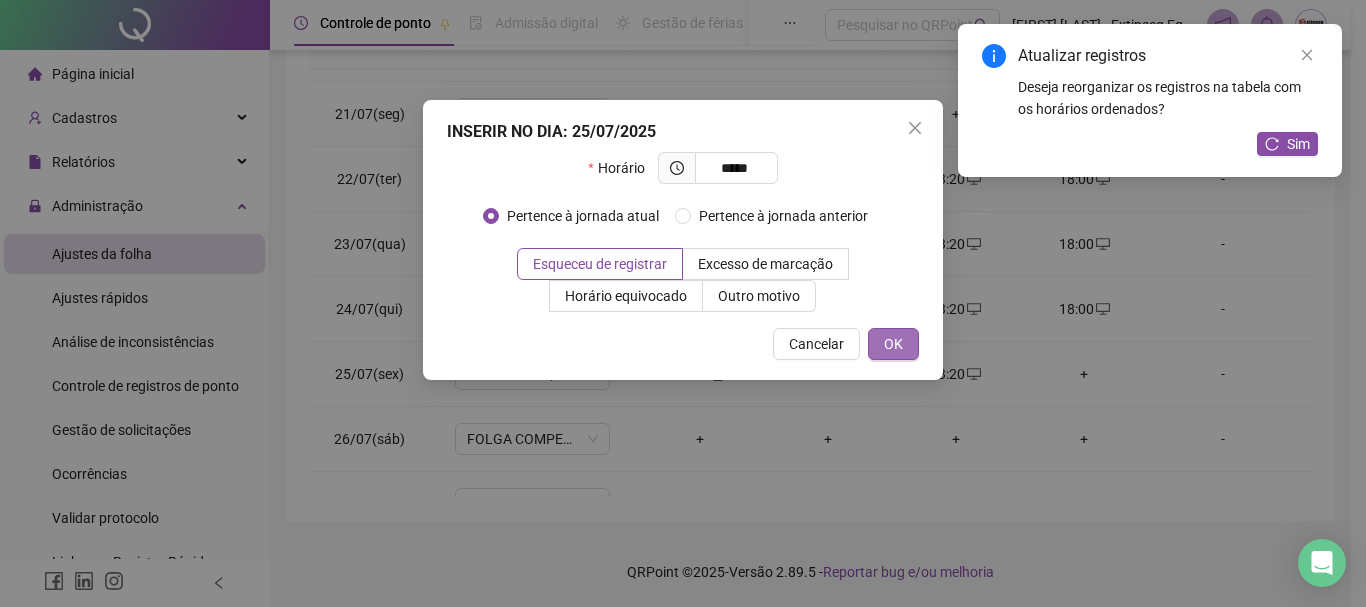 type on "*****" 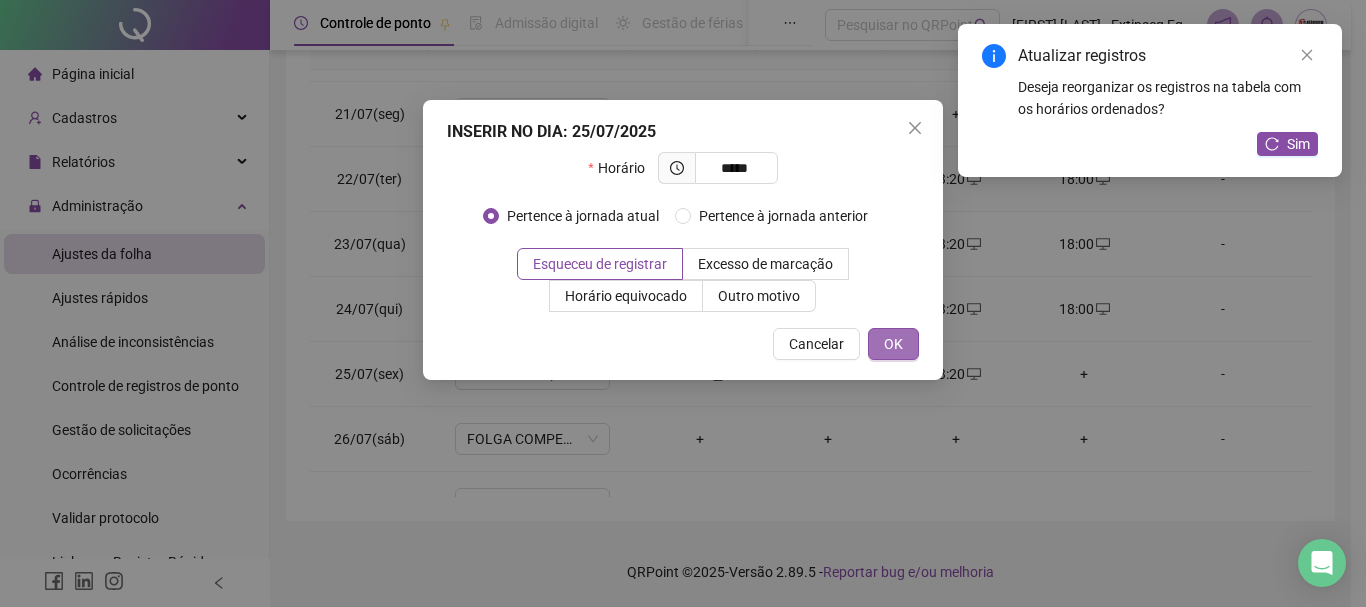 click on "OK" at bounding box center [893, 344] 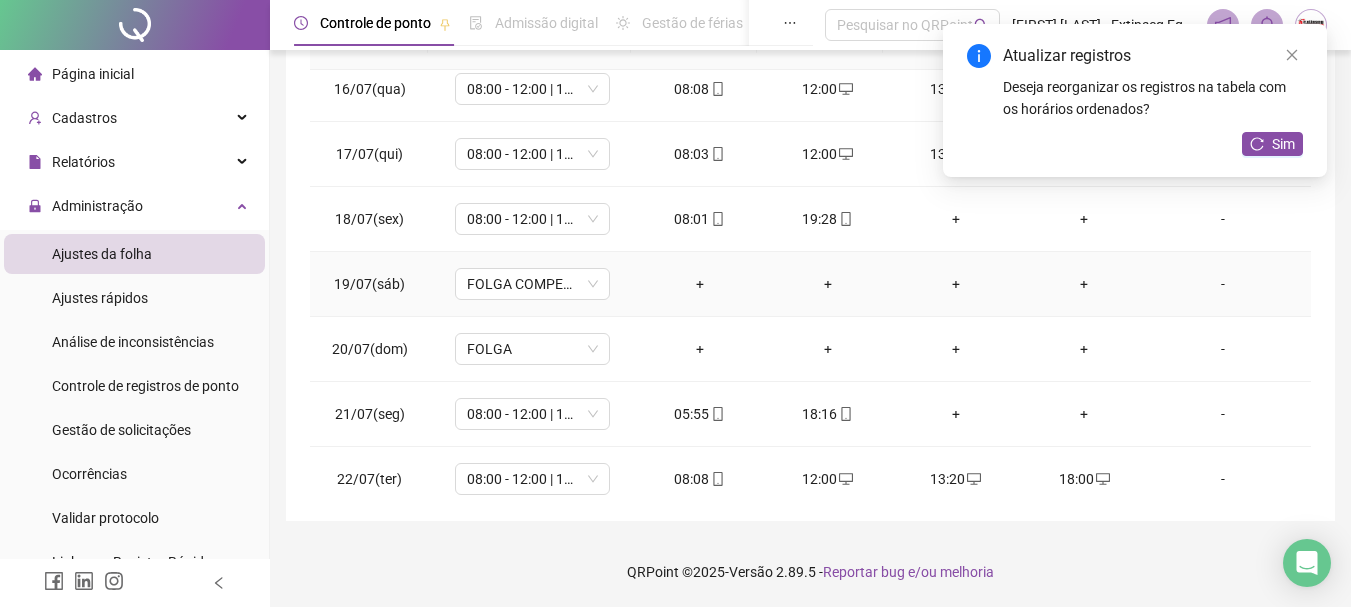 scroll, scrollTop: 788, scrollLeft: 0, axis: vertical 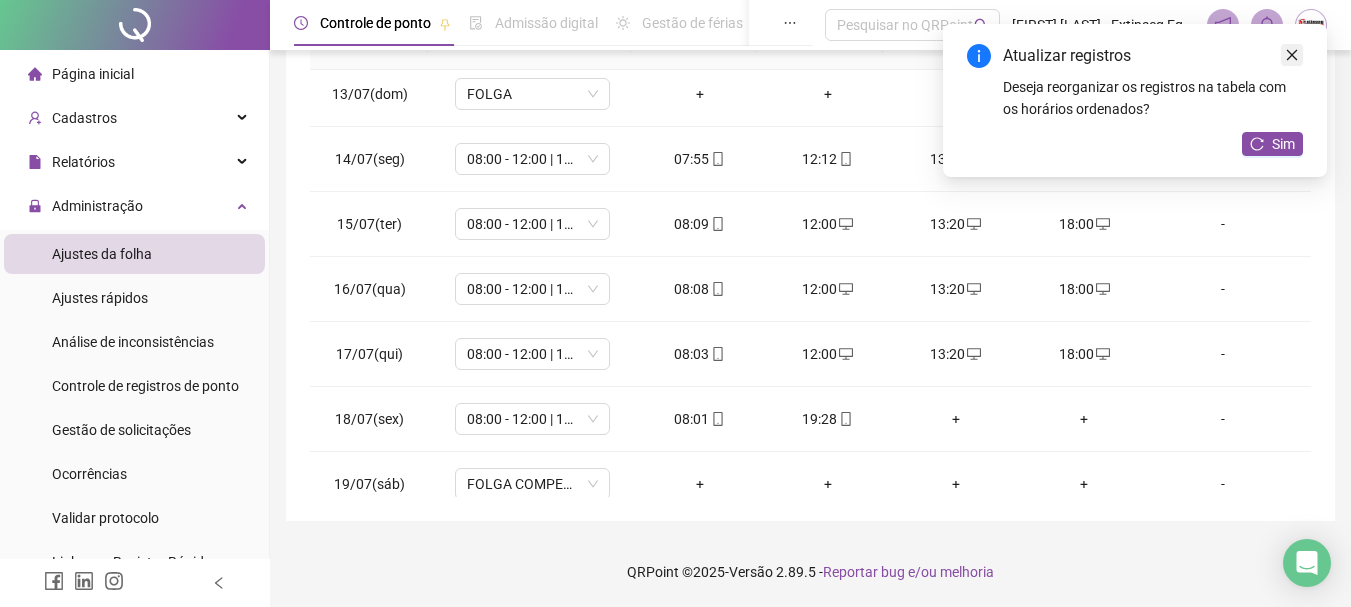 click 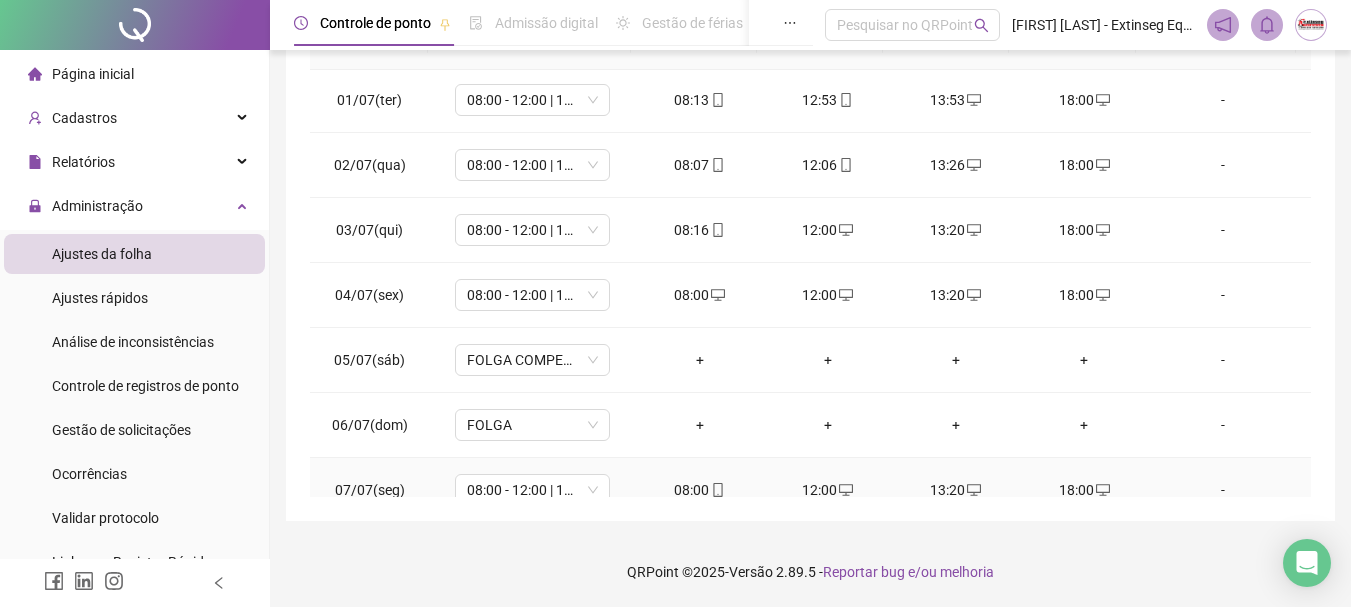 scroll, scrollTop: 0, scrollLeft: 0, axis: both 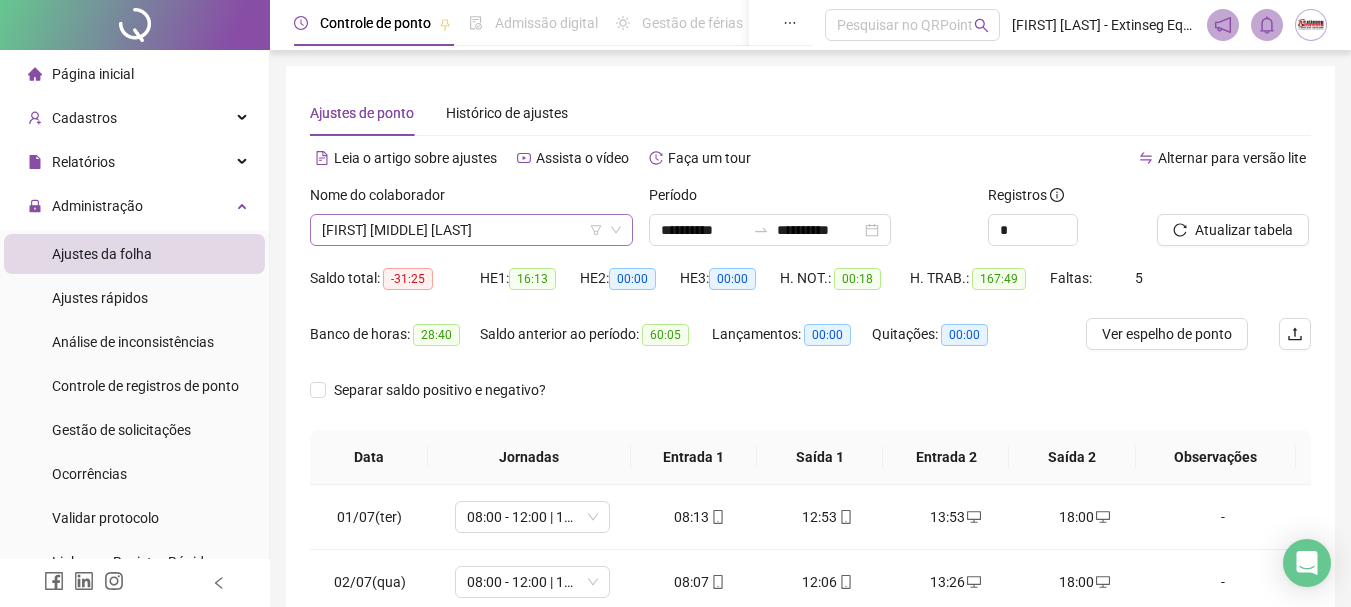click on "[FIRST] [MIDDLE] [LAST]" at bounding box center [471, 230] 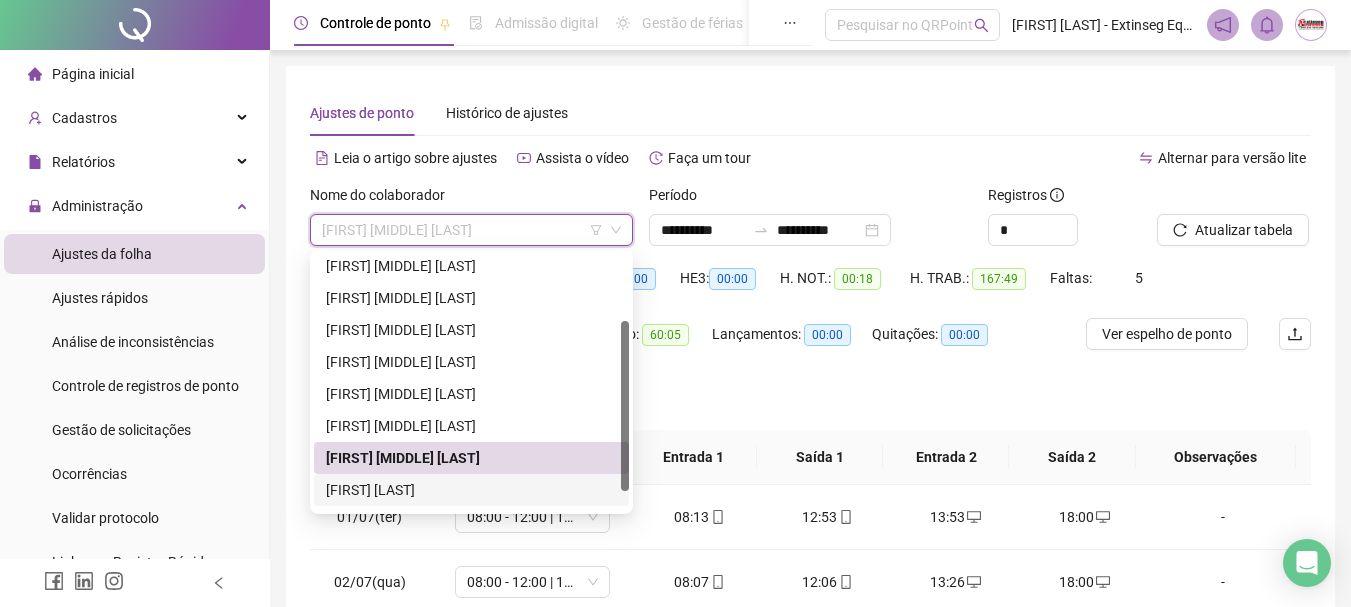 click on "[FIRST] [LAST]" at bounding box center (471, 490) 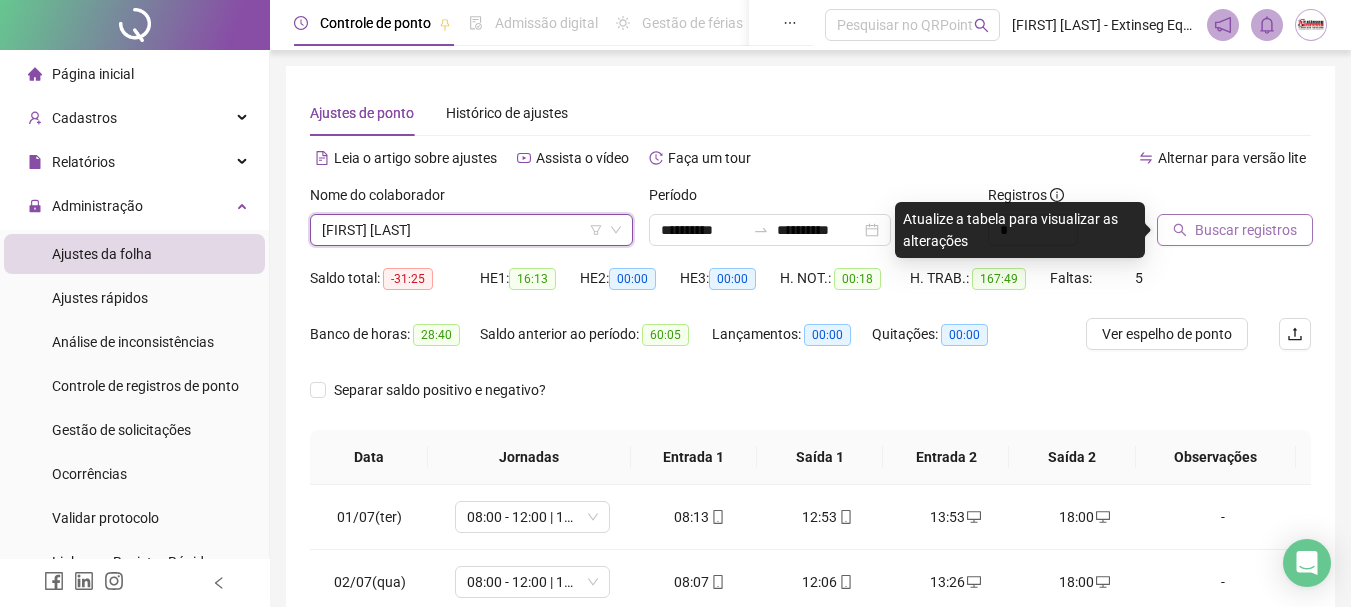 click on "Buscar registros" at bounding box center [1246, 230] 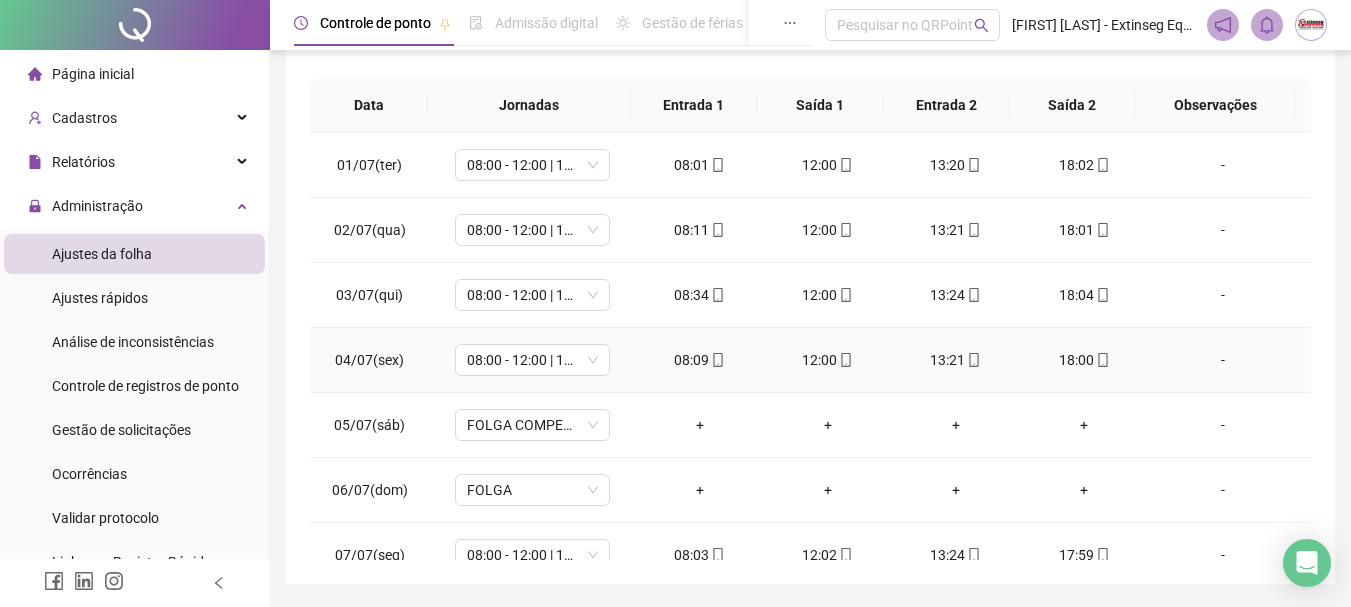 scroll, scrollTop: 400, scrollLeft: 0, axis: vertical 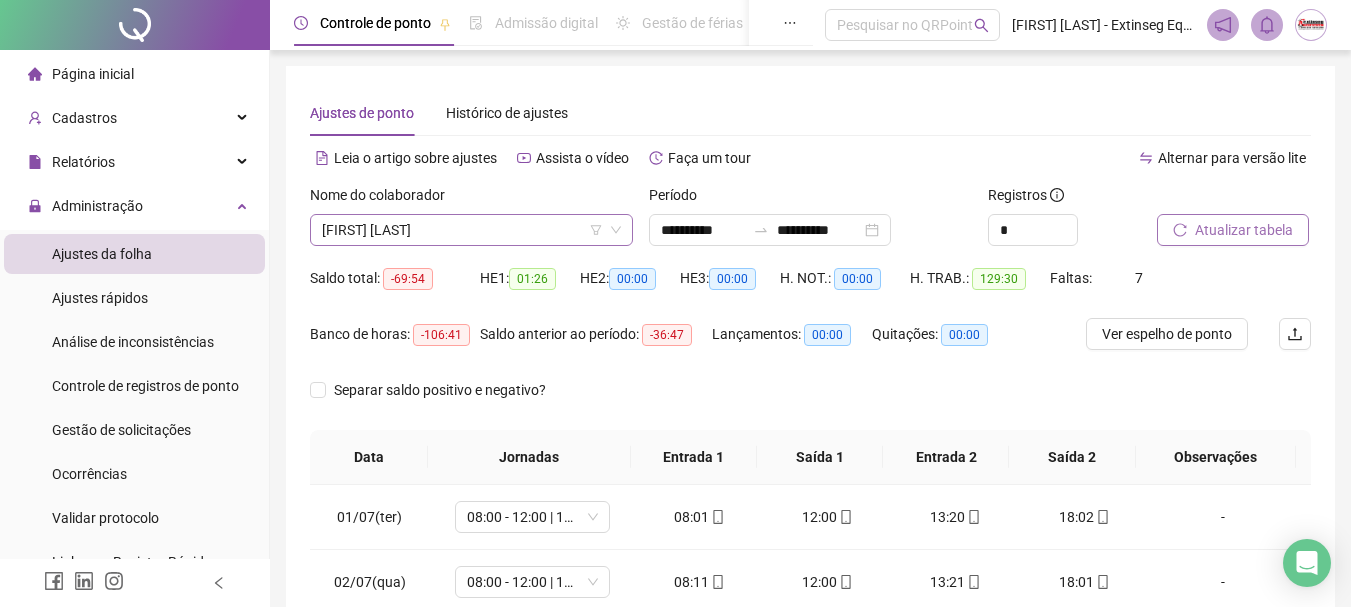 click on "[FIRST] [LAST]" at bounding box center [471, 230] 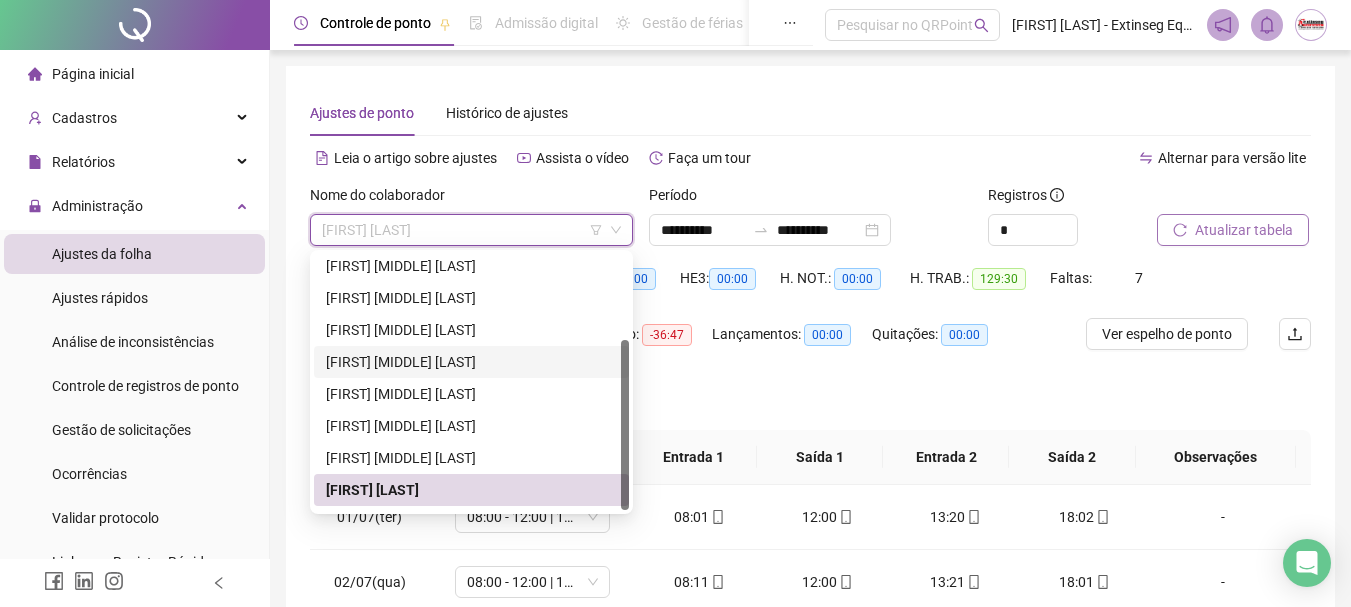 scroll, scrollTop: 128, scrollLeft: 0, axis: vertical 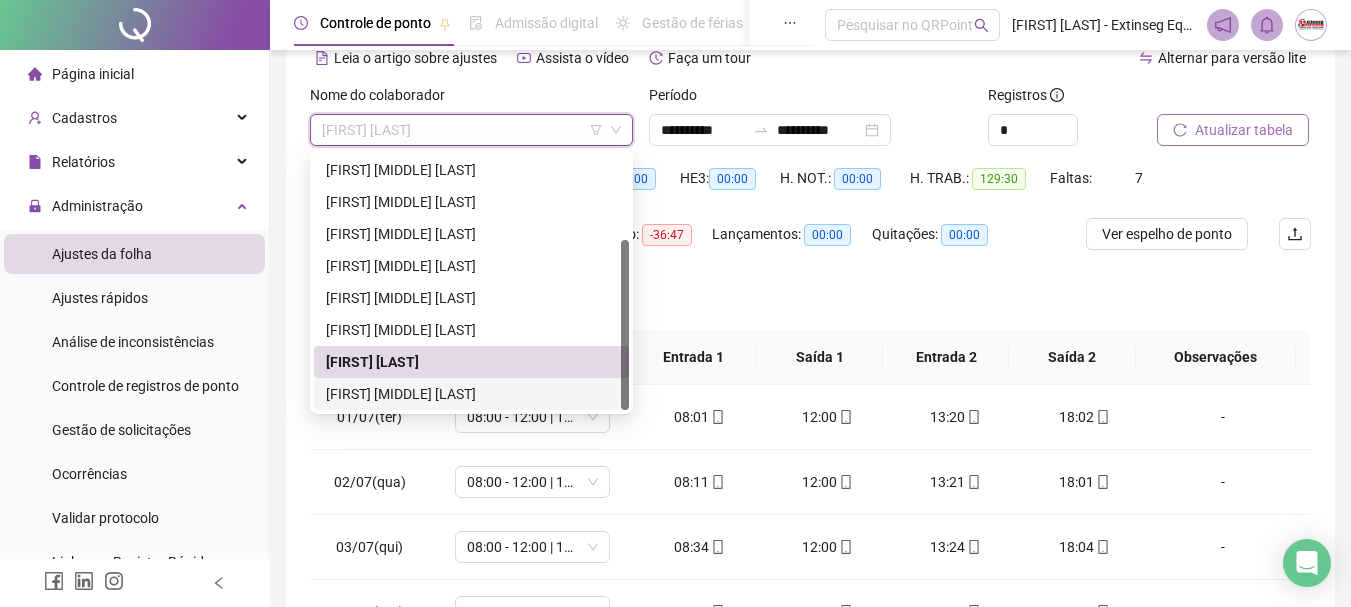 click on "[FIRST] [MIDDLE] [LAST]" at bounding box center [471, 394] 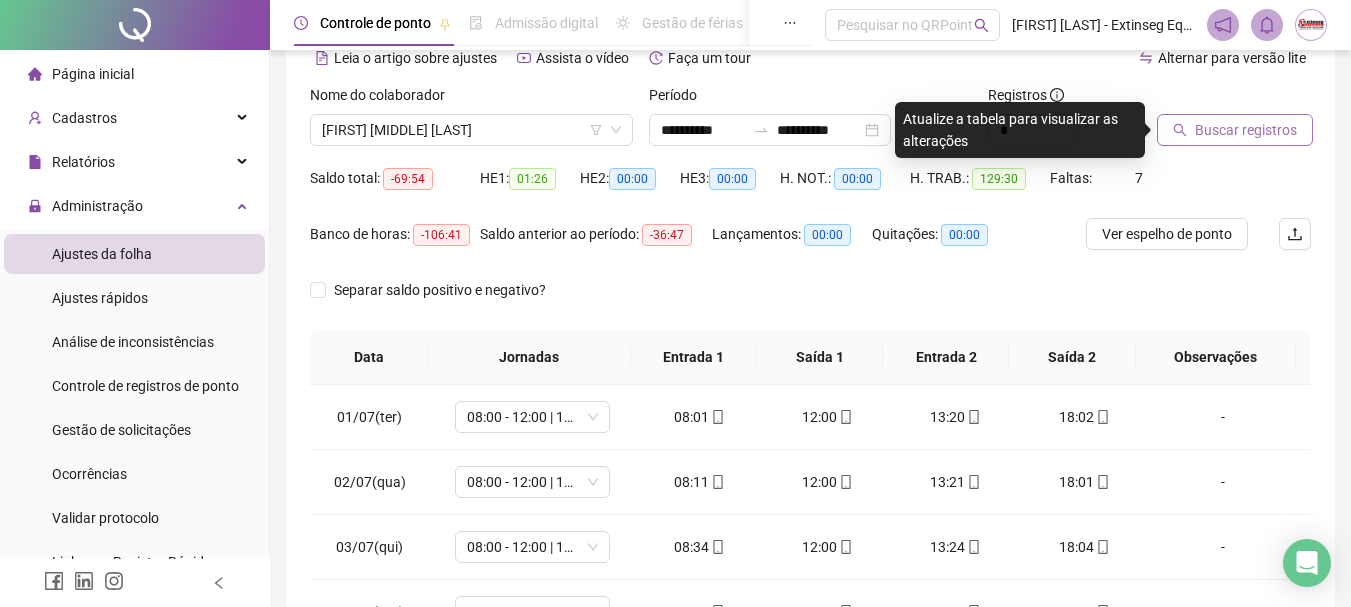 click on "Buscar registros" at bounding box center (1246, 130) 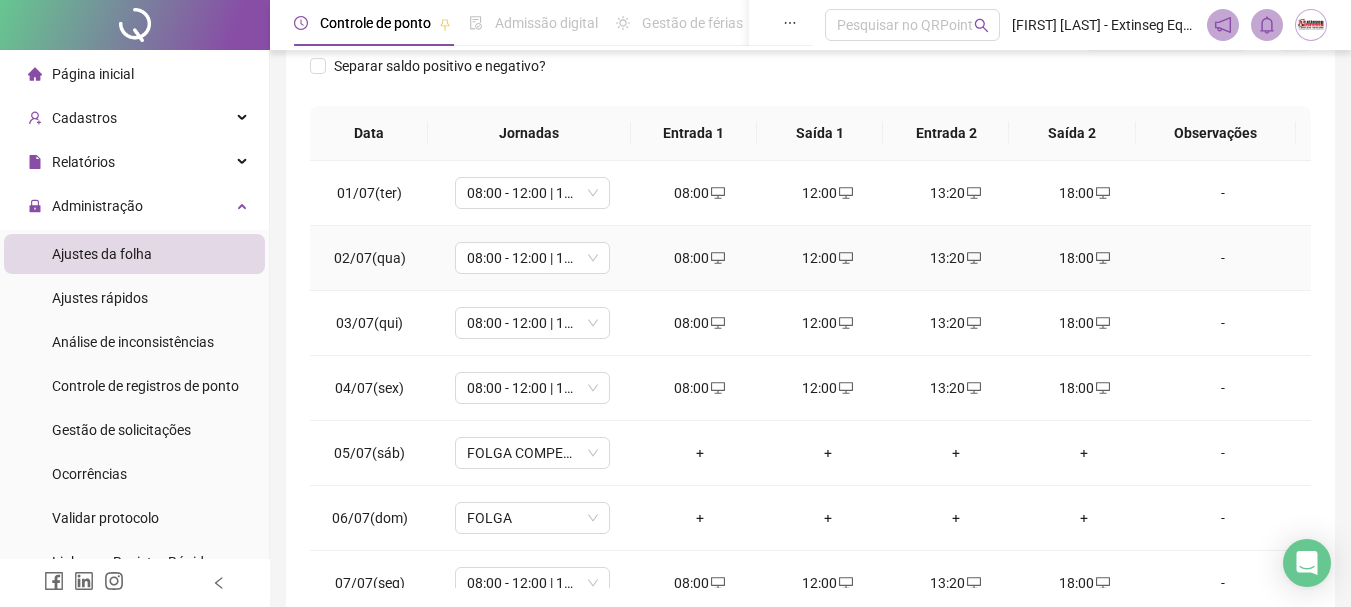 scroll, scrollTop: 391, scrollLeft: 0, axis: vertical 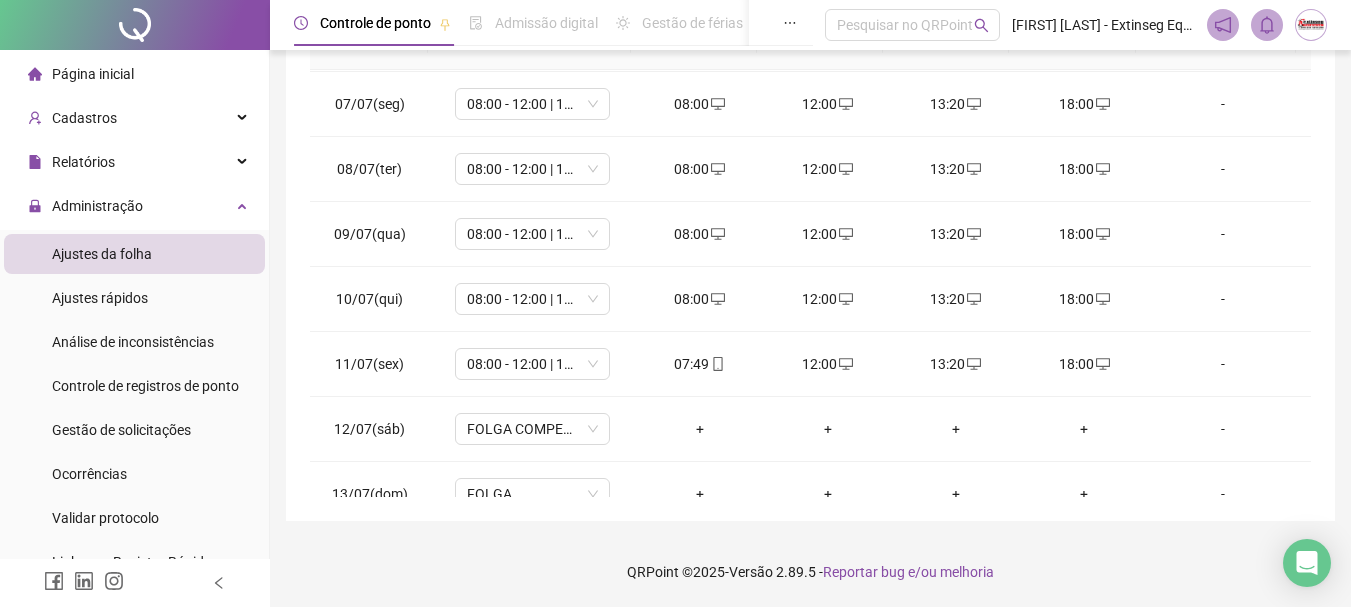 click on "Ajustes da folha" at bounding box center (102, 254) 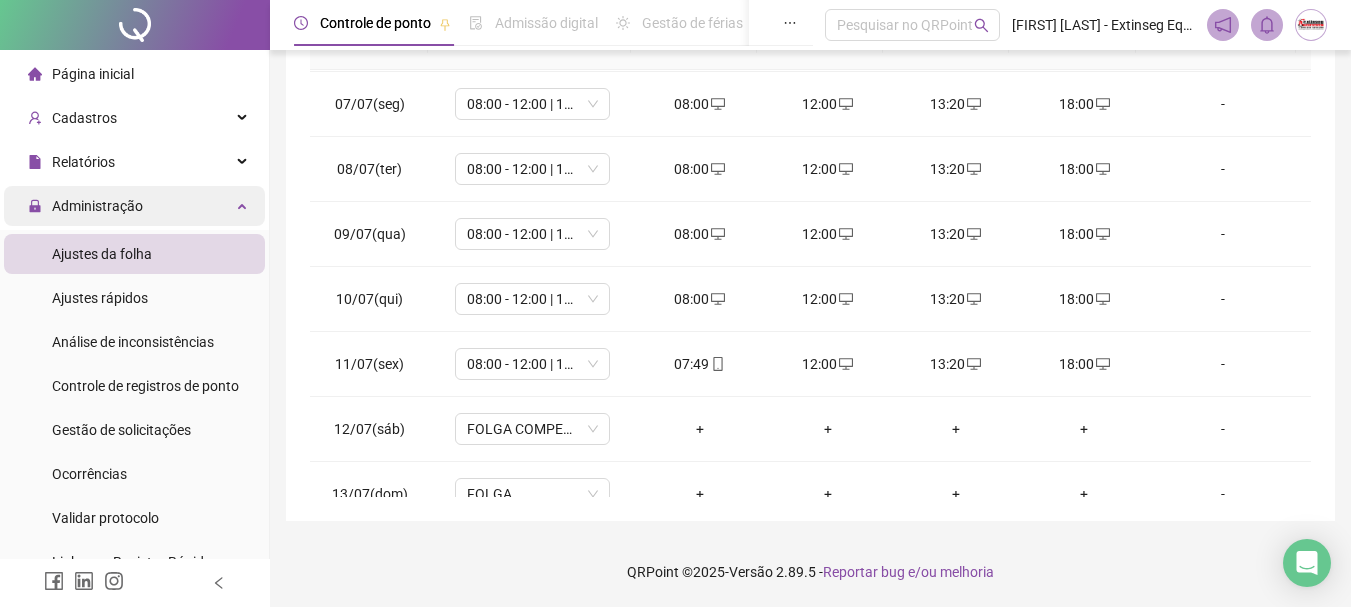 click on "Administração" at bounding box center [97, 206] 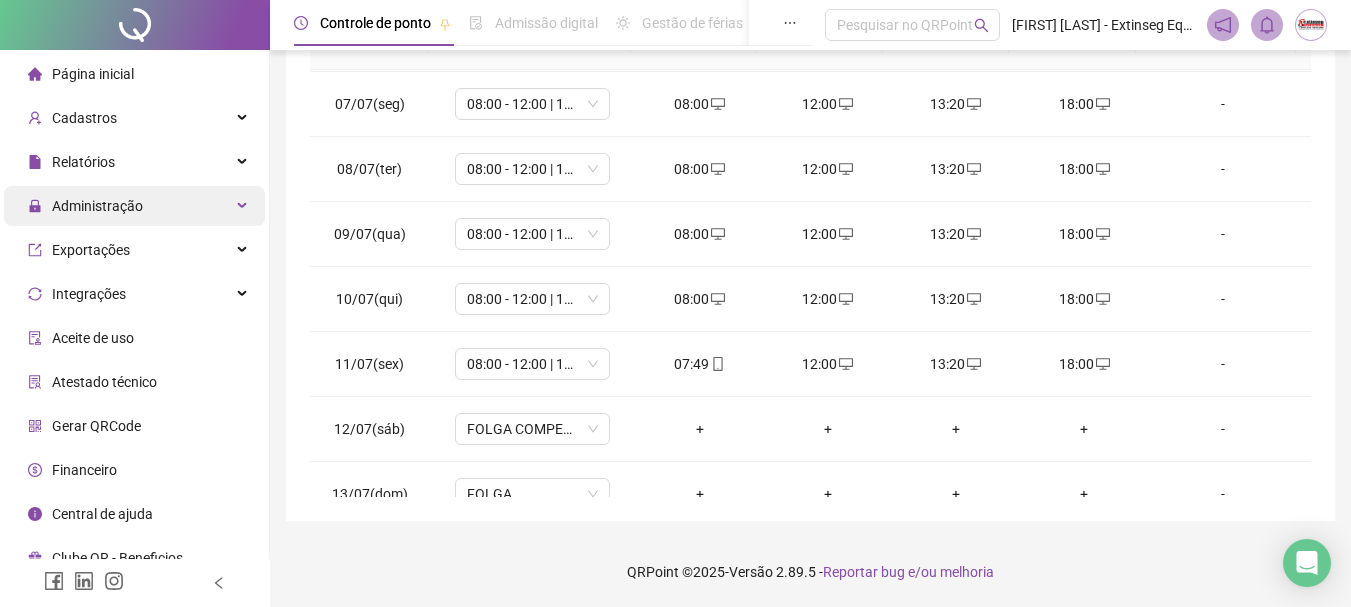 click on "Administração" at bounding box center (97, 206) 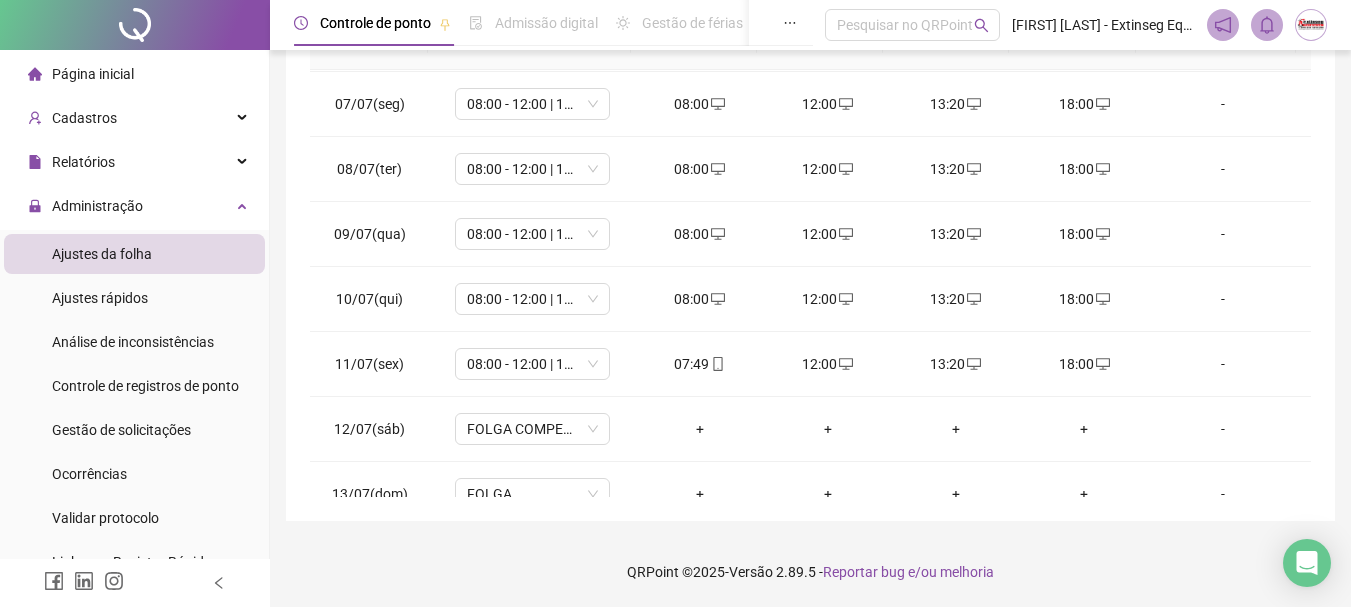 click on "Ajustes da folha" at bounding box center (102, 254) 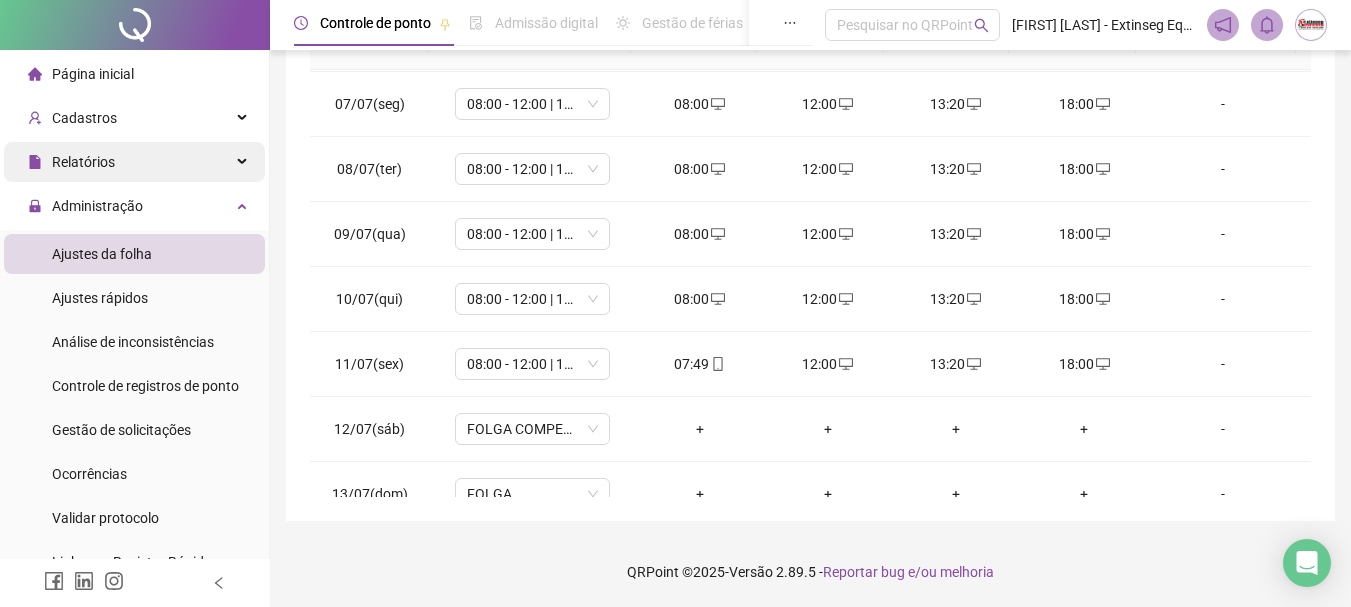 click on "Relatórios" at bounding box center [83, 162] 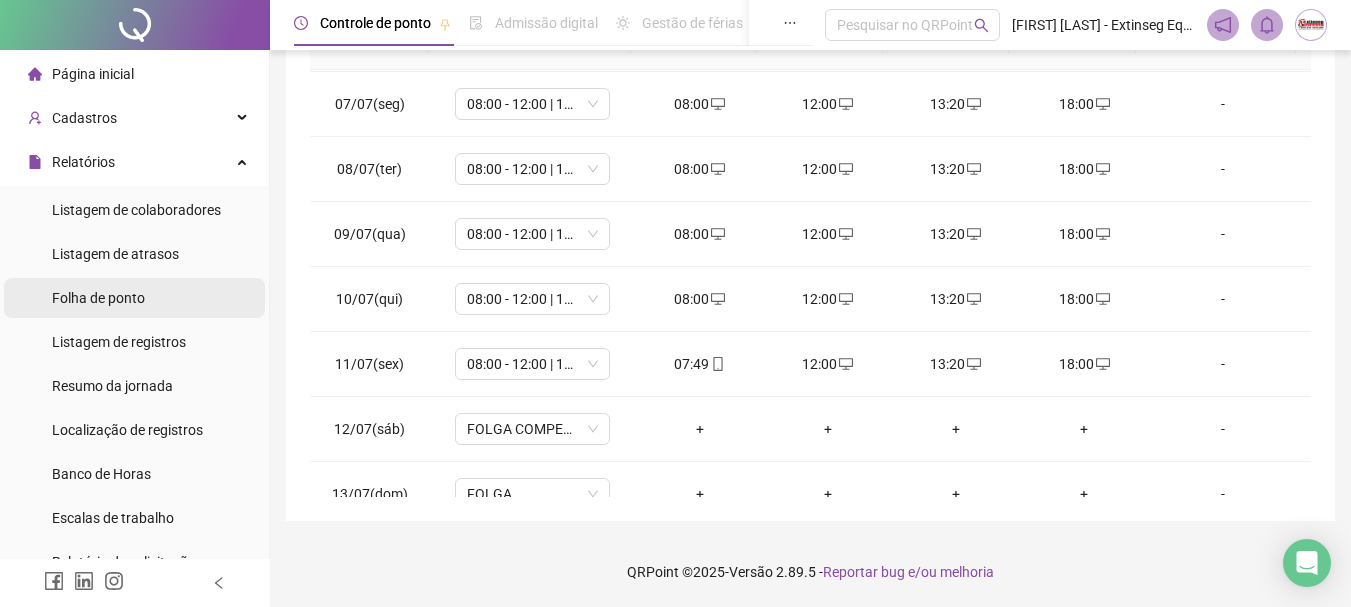 click on "Folha de ponto" at bounding box center [98, 298] 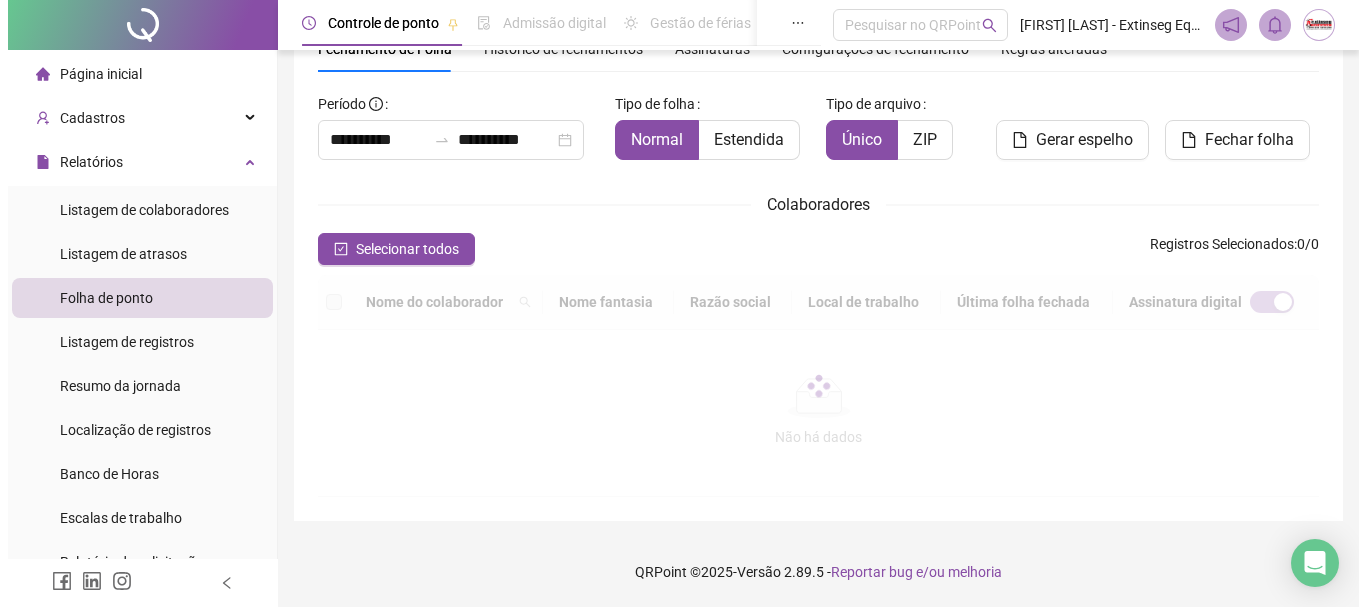 scroll, scrollTop: 106, scrollLeft: 0, axis: vertical 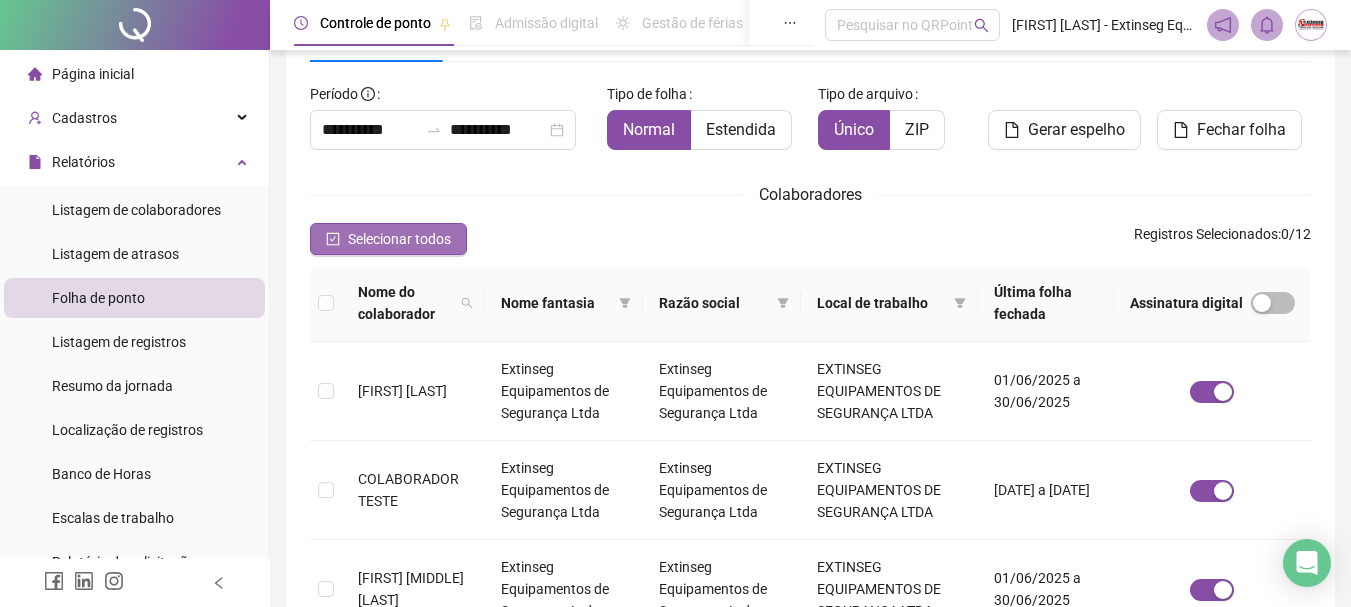click on "Selecionar todos" at bounding box center (399, 239) 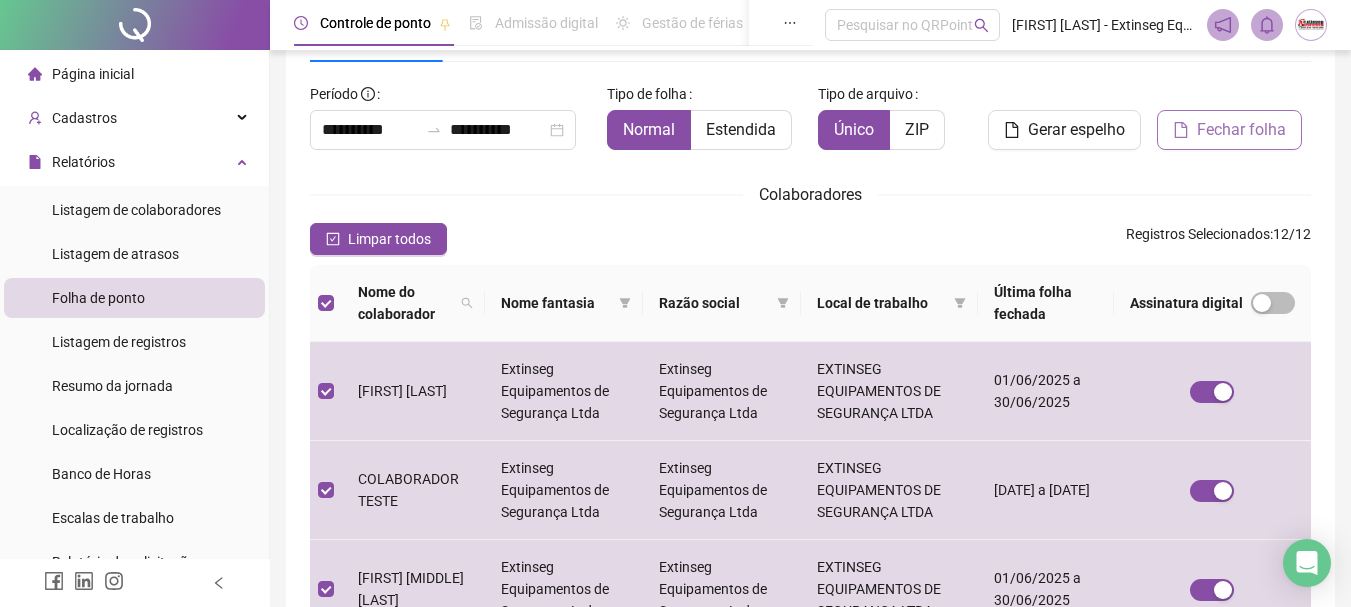 click on "Fechar folha" at bounding box center [1241, 130] 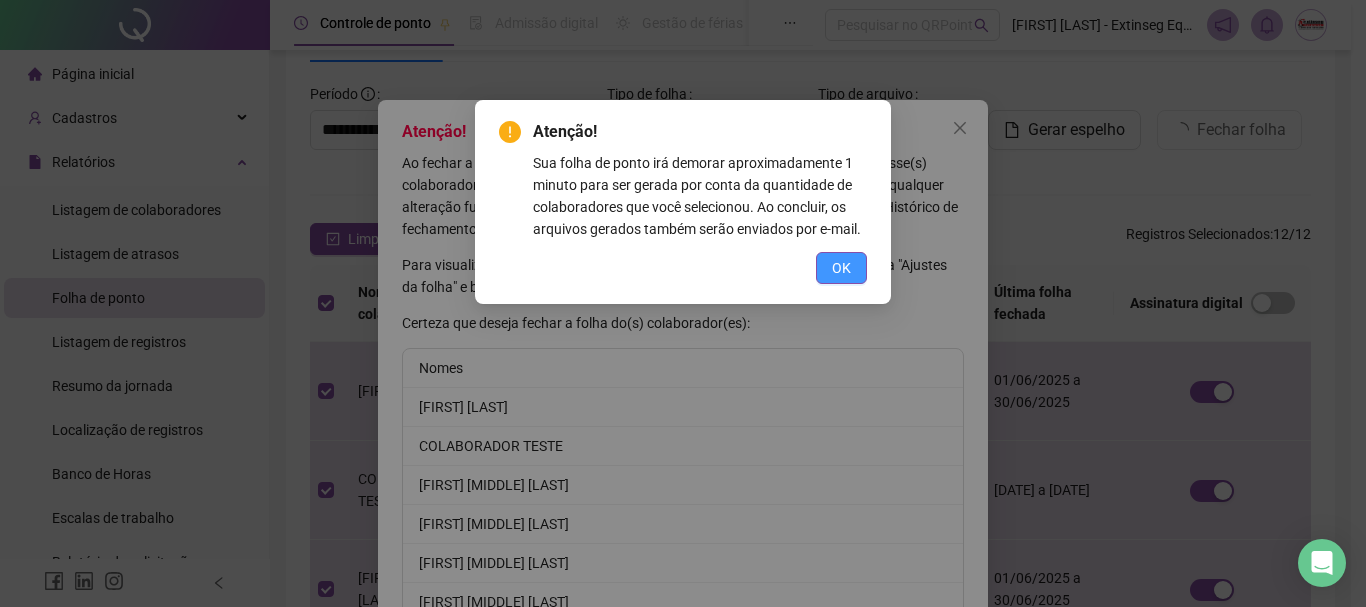 click on "OK" at bounding box center [841, 268] 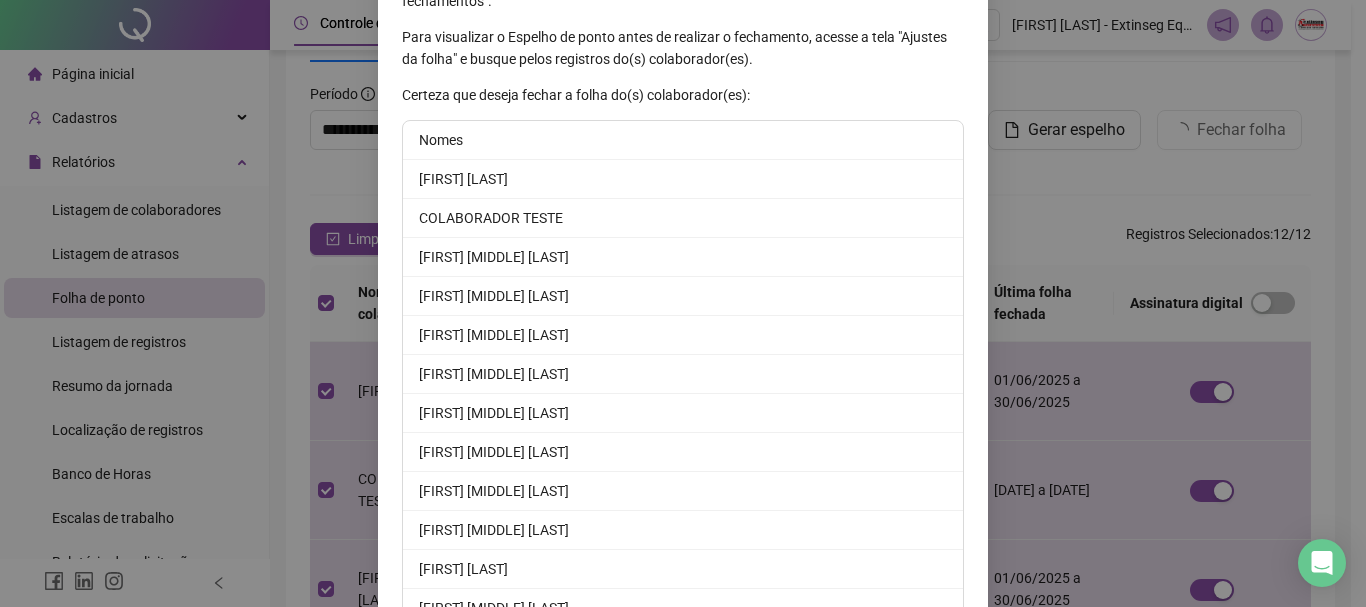 scroll, scrollTop: 300, scrollLeft: 0, axis: vertical 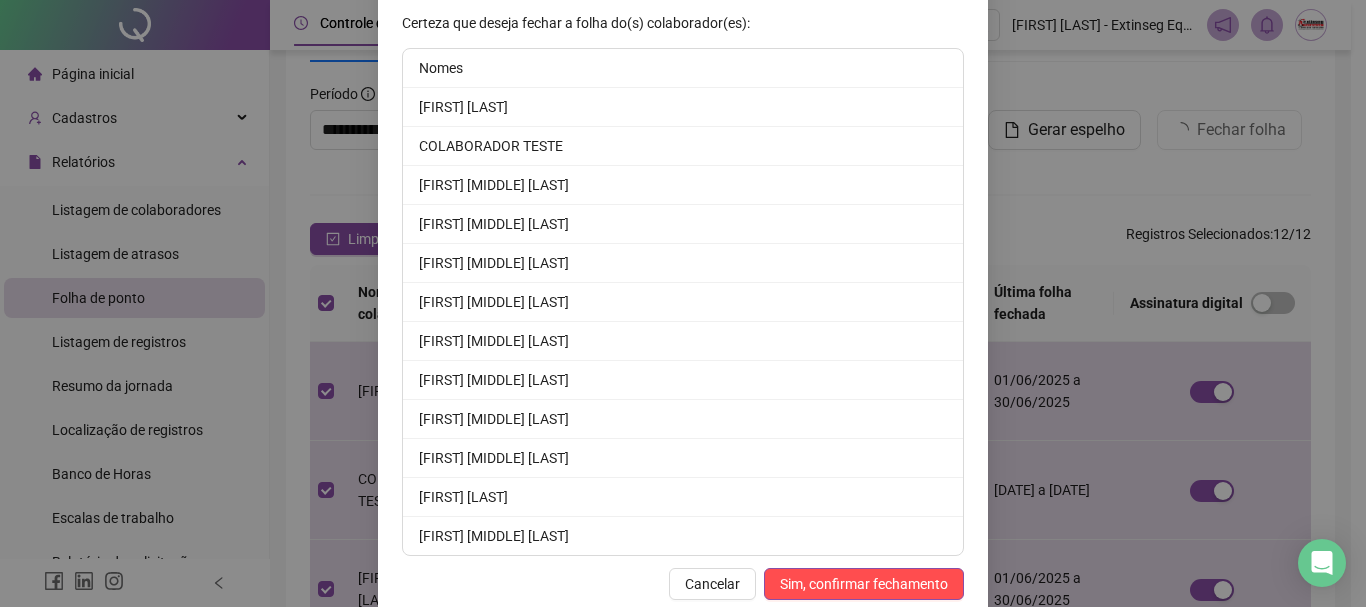 click on "Cancelar" at bounding box center (712, 584) 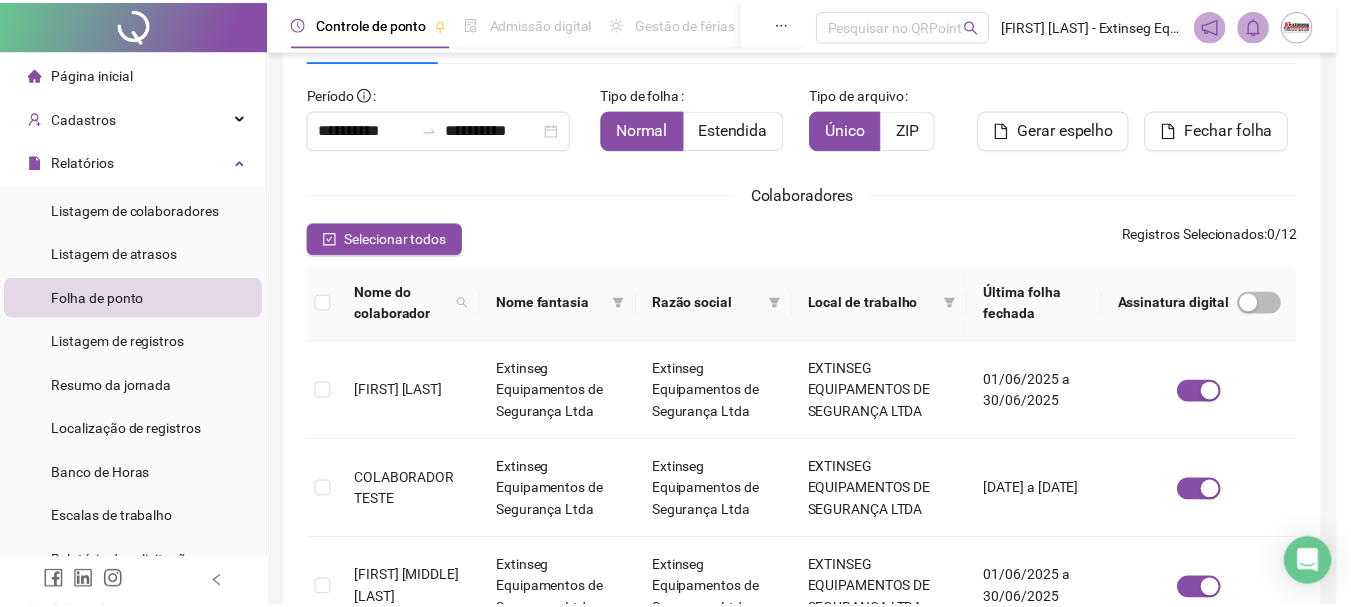 scroll, scrollTop: 237, scrollLeft: 0, axis: vertical 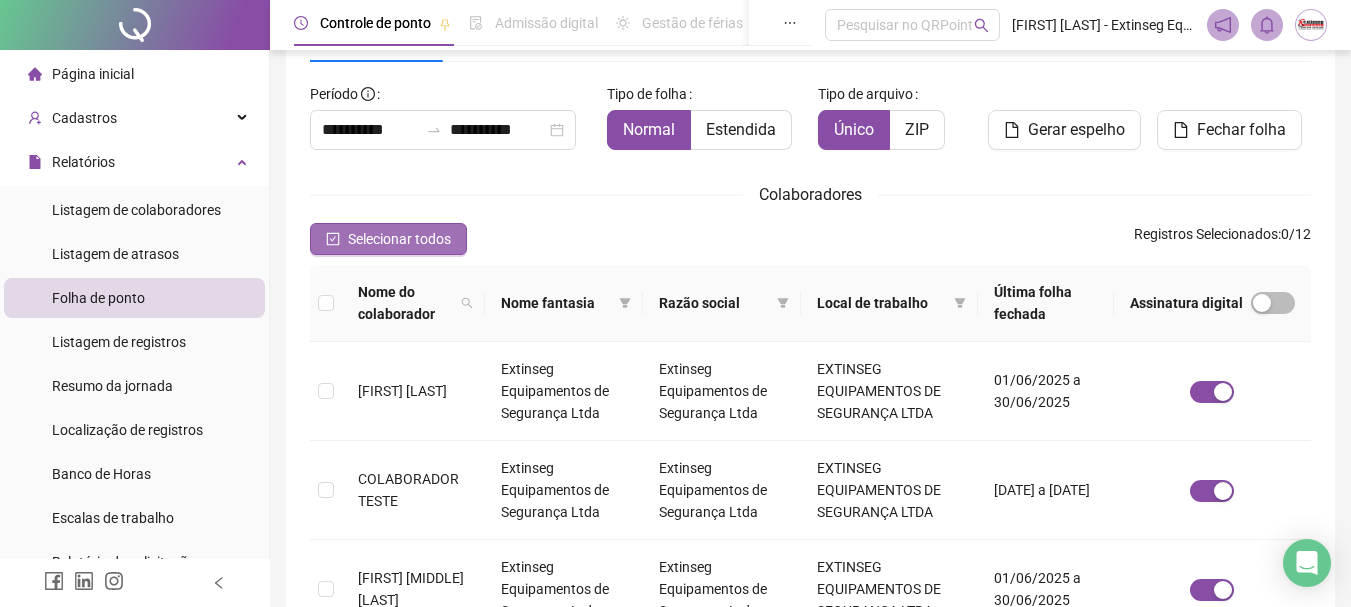 click 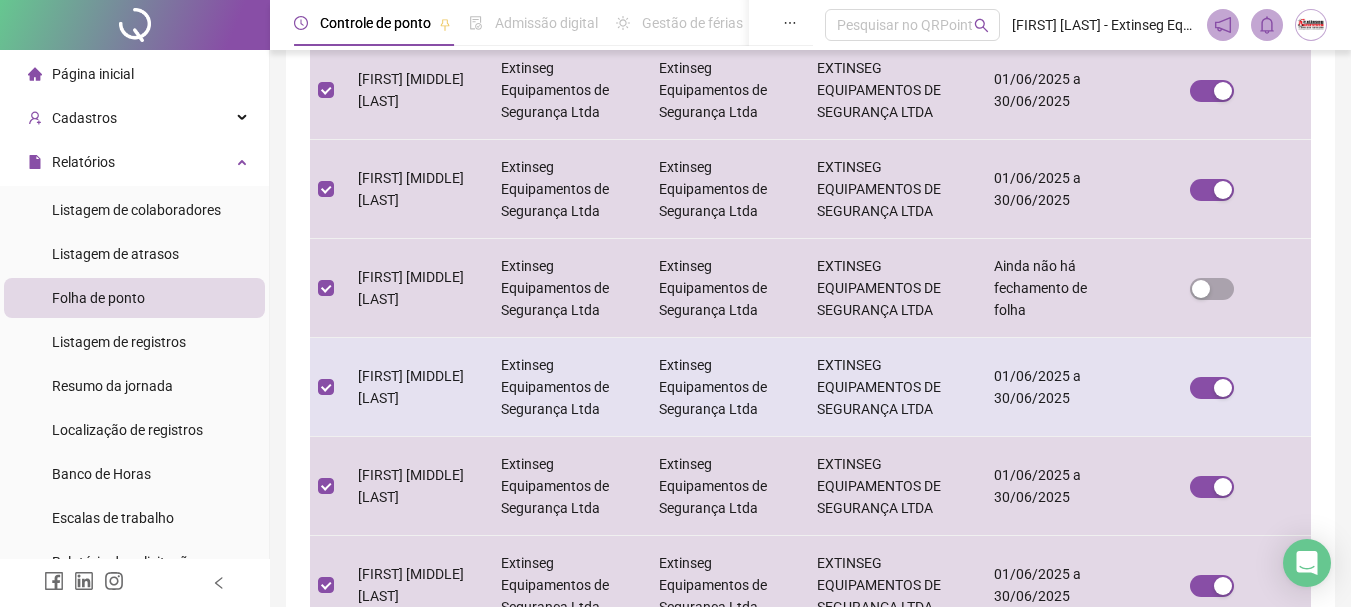 scroll, scrollTop: 505, scrollLeft: 0, axis: vertical 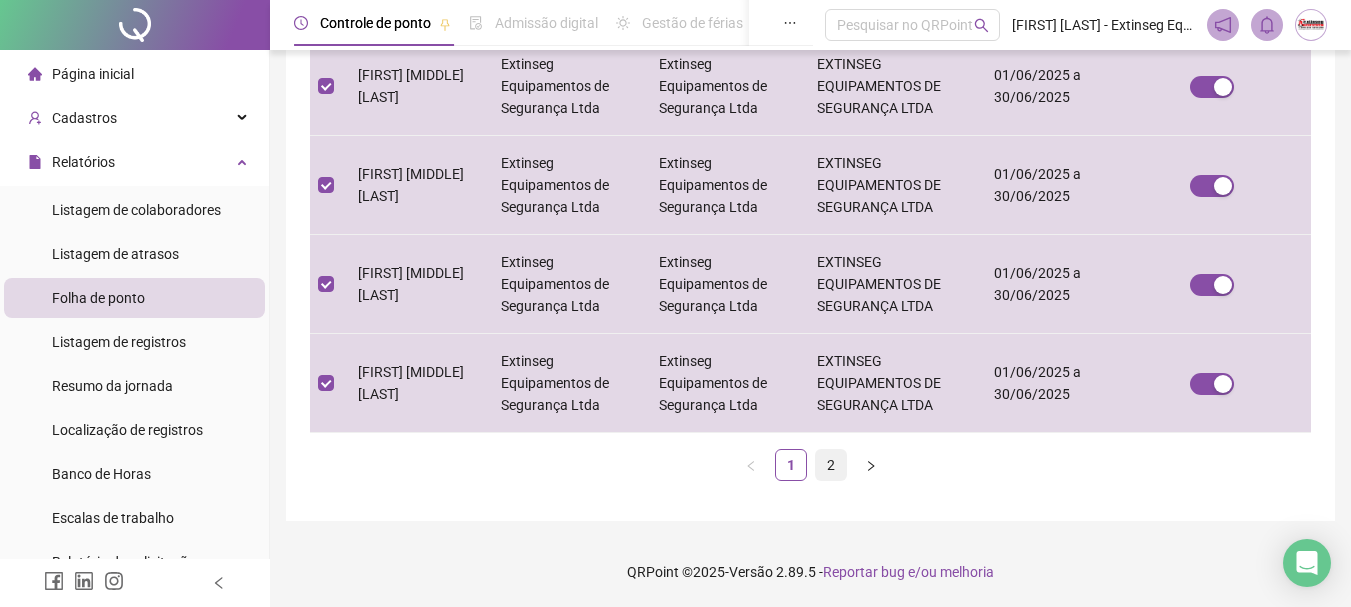 click on "2" at bounding box center (831, 465) 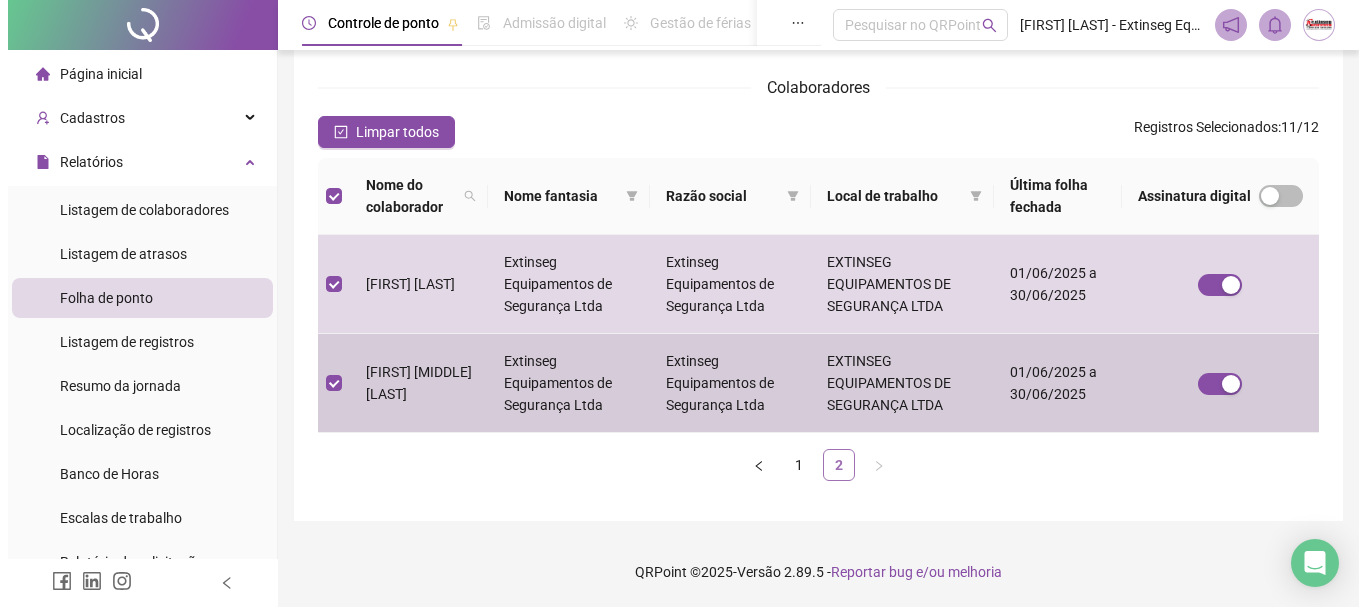scroll, scrollTop: 106, scrollLeft: 0, axis: vertical 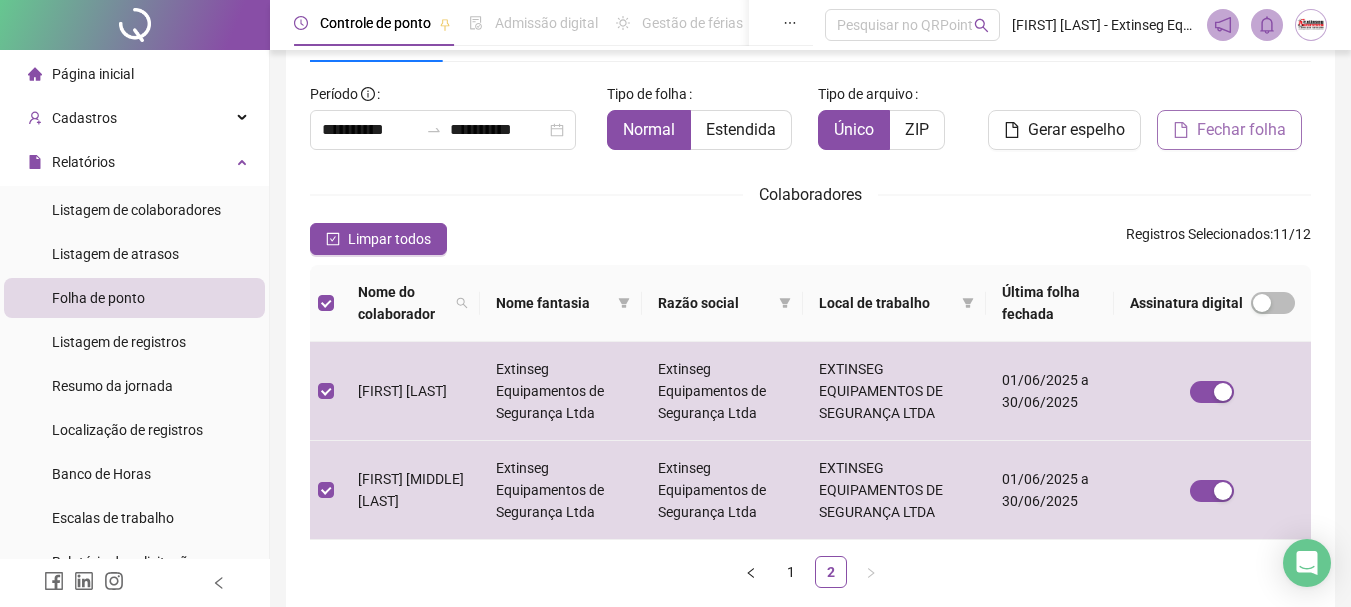 click on "Fechar folha" at bounding box center [1241, 130] 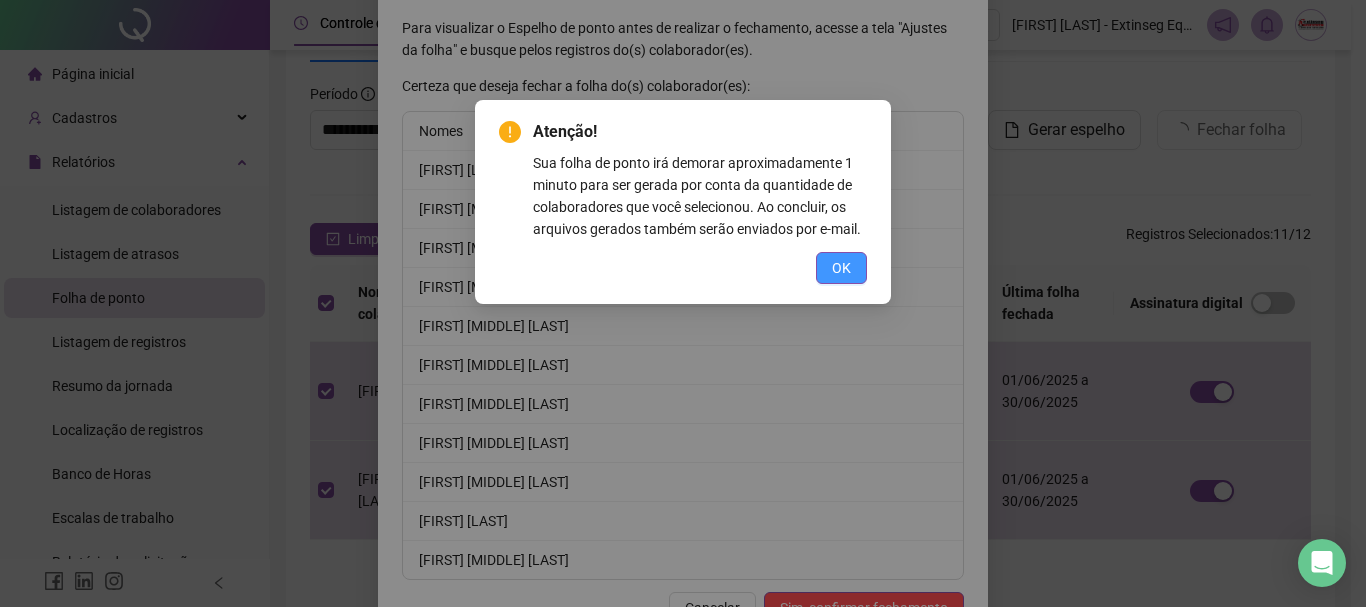 click on "OK" at bounding box center [841, 268] 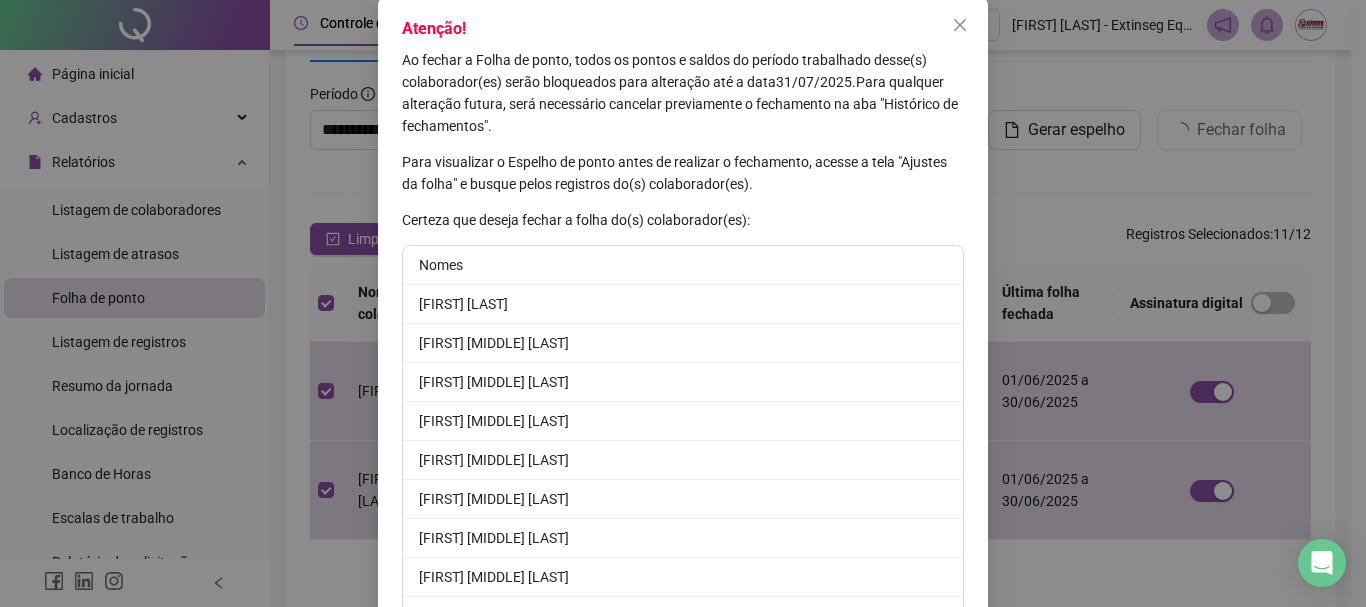 scroll, scrollTop: 298, scrollLeft: 0, axis: vertical 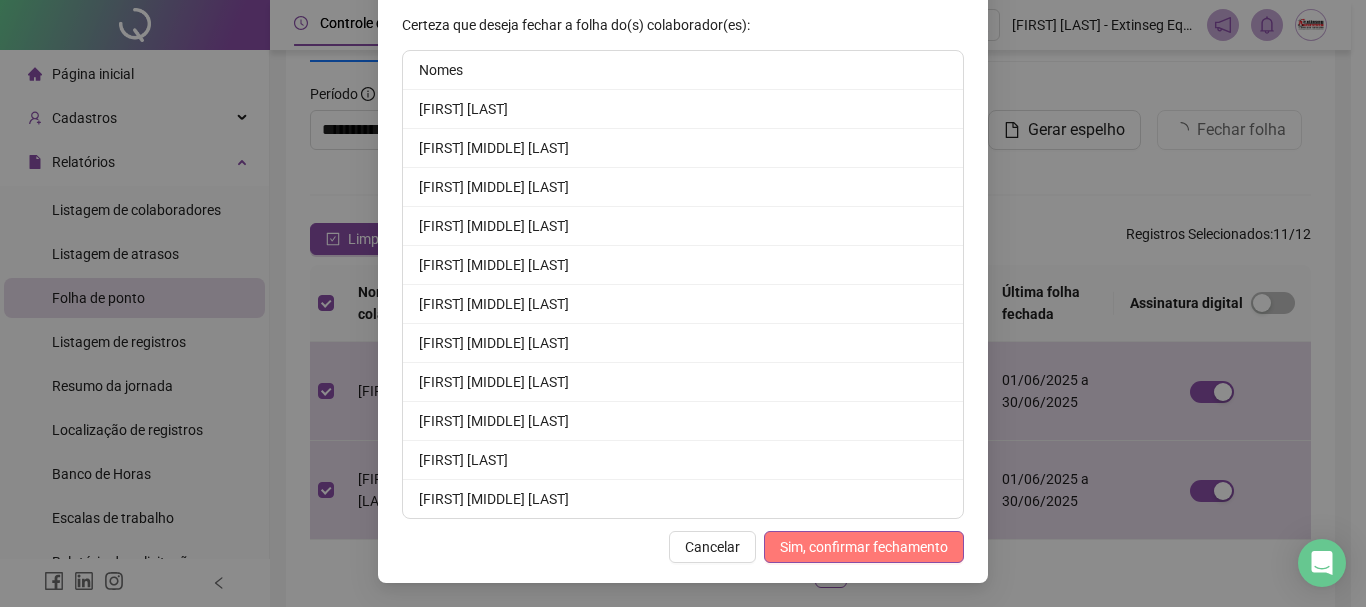 click on "Sim, confirmar fechamento" at bounding box center [864, 547] 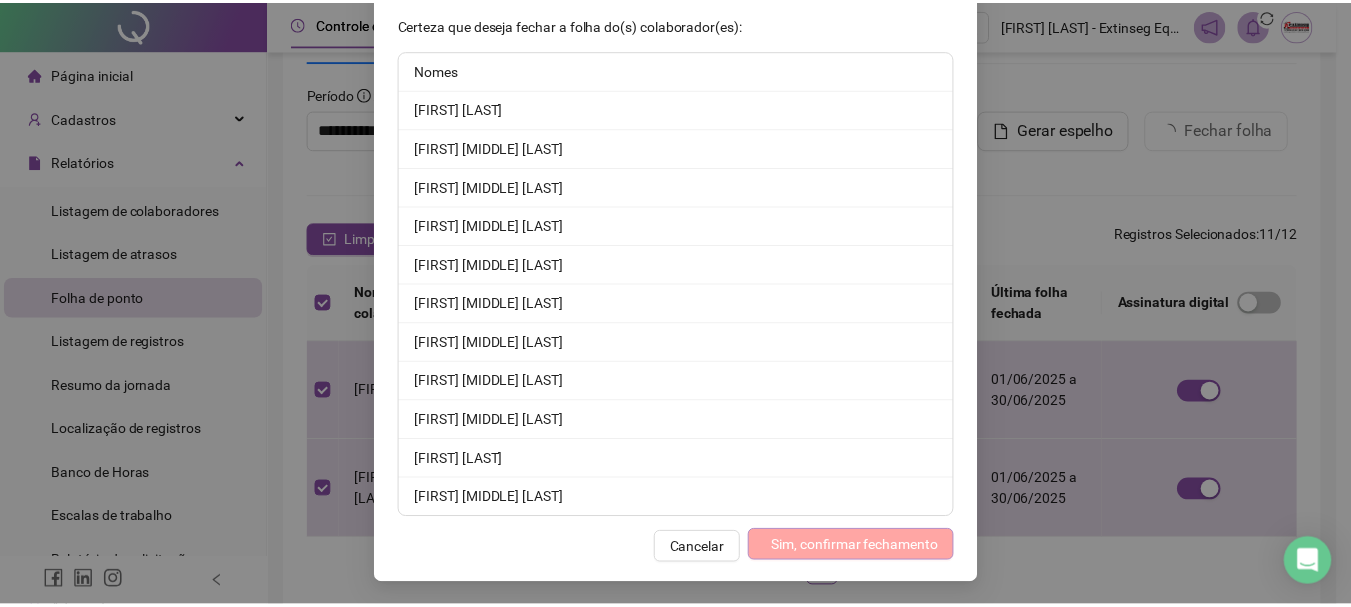 scroll, scrollTop: 200, scrollLeft: 0, axis: vertical 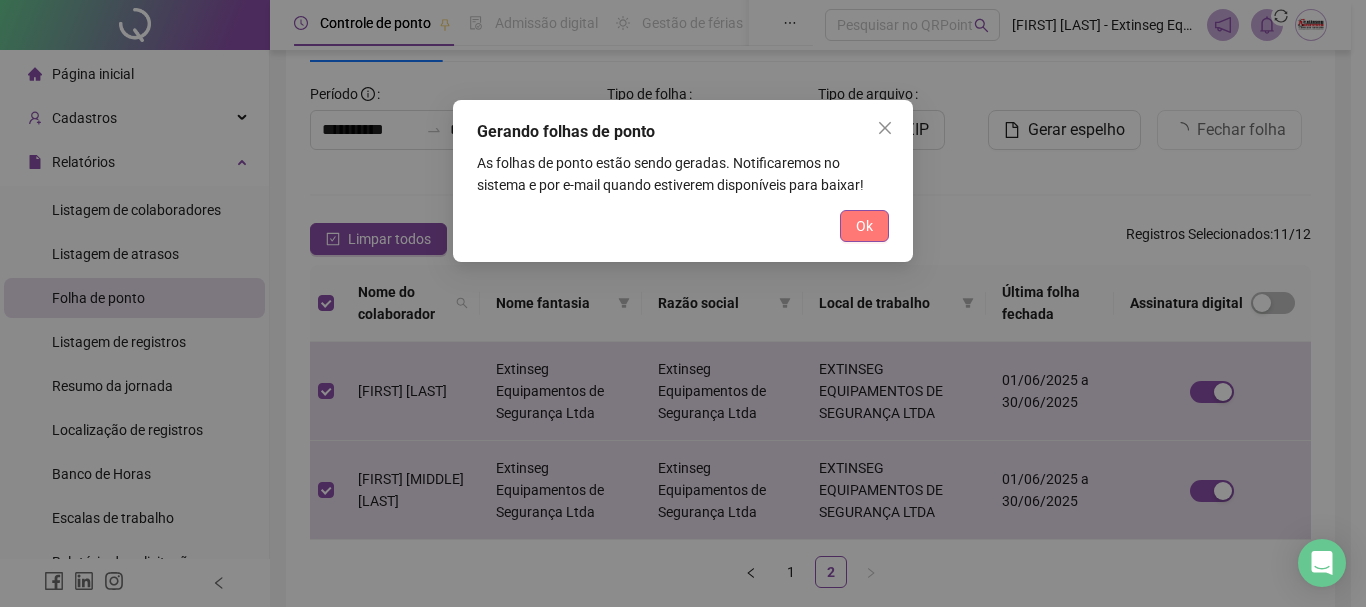 click on "Ok" at bounding box center (864, 226) 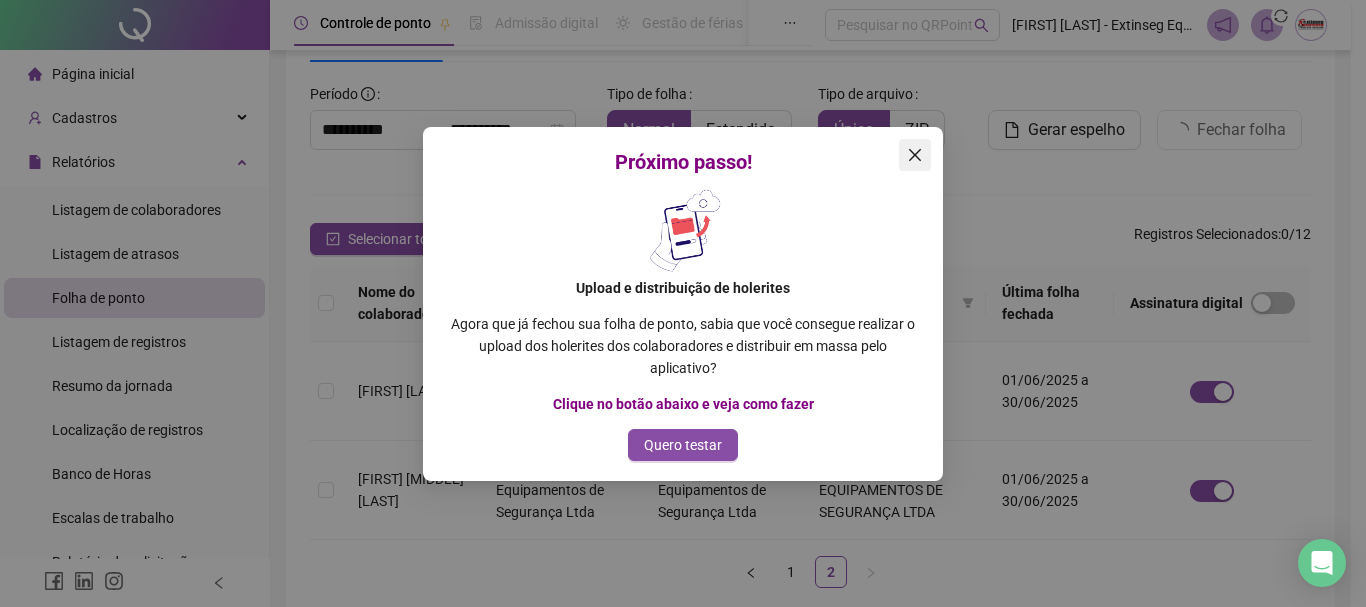 click 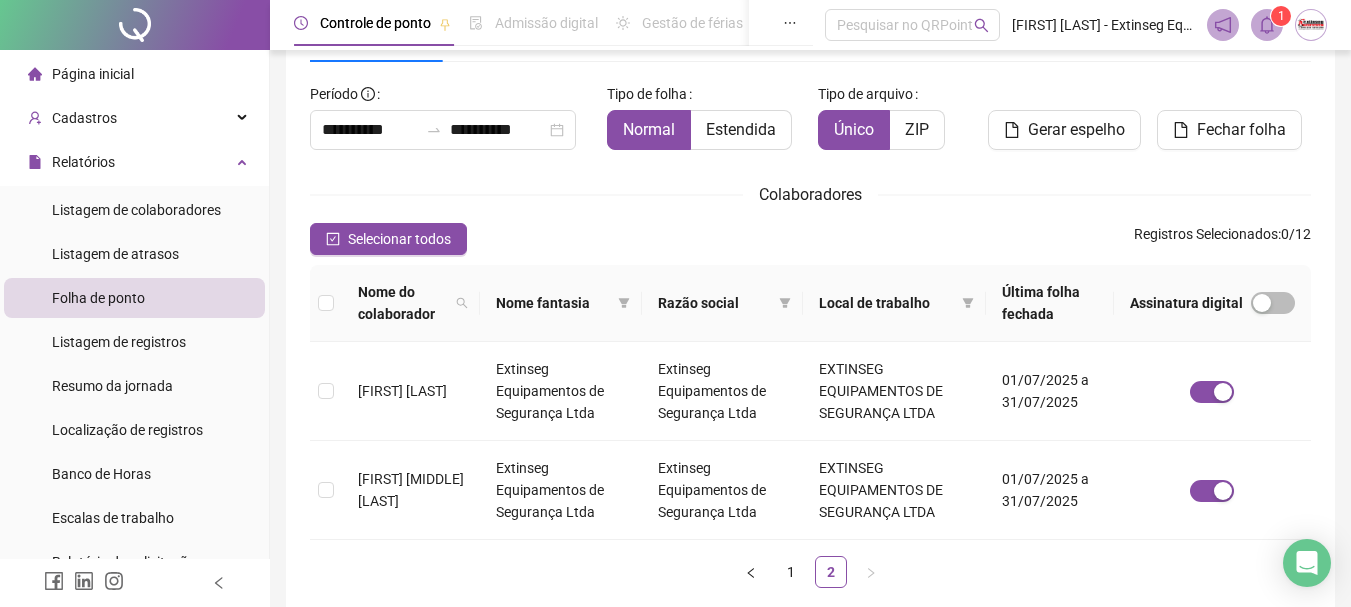 click 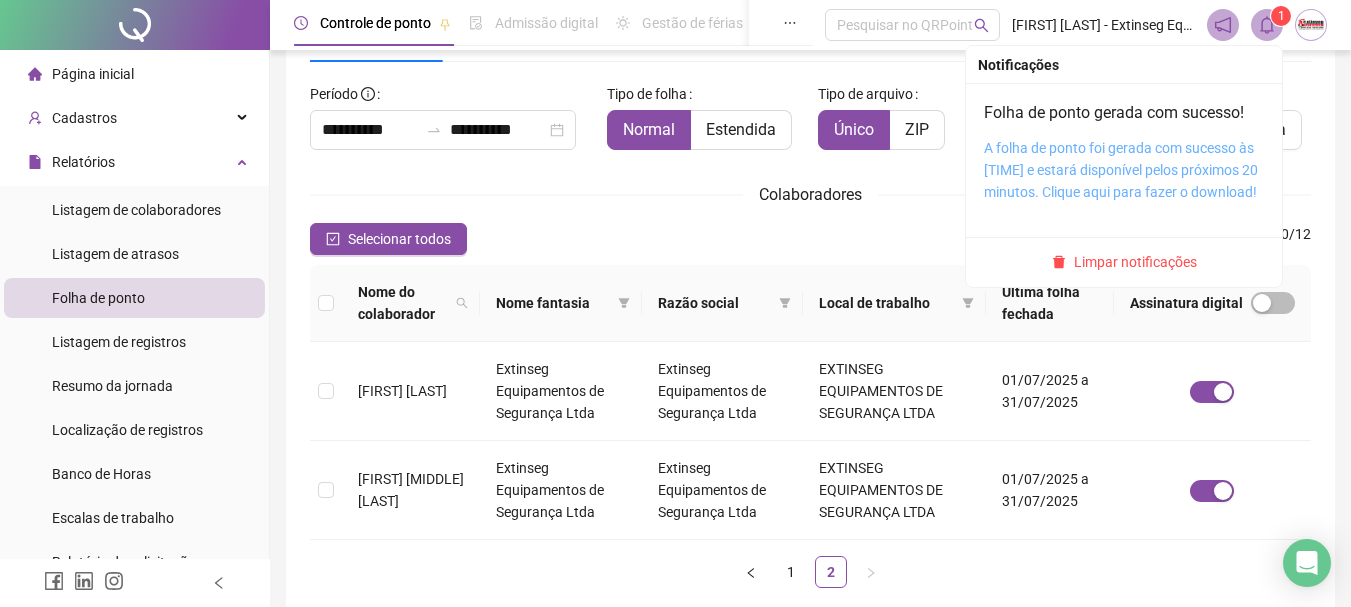 click on "A folha de ponto foi gerada com sucesso às [TIME] e estará disponível pelos próximos 20 minutos.
Clique aqui para fazer o download!" at bounding box center (1121, 170) 